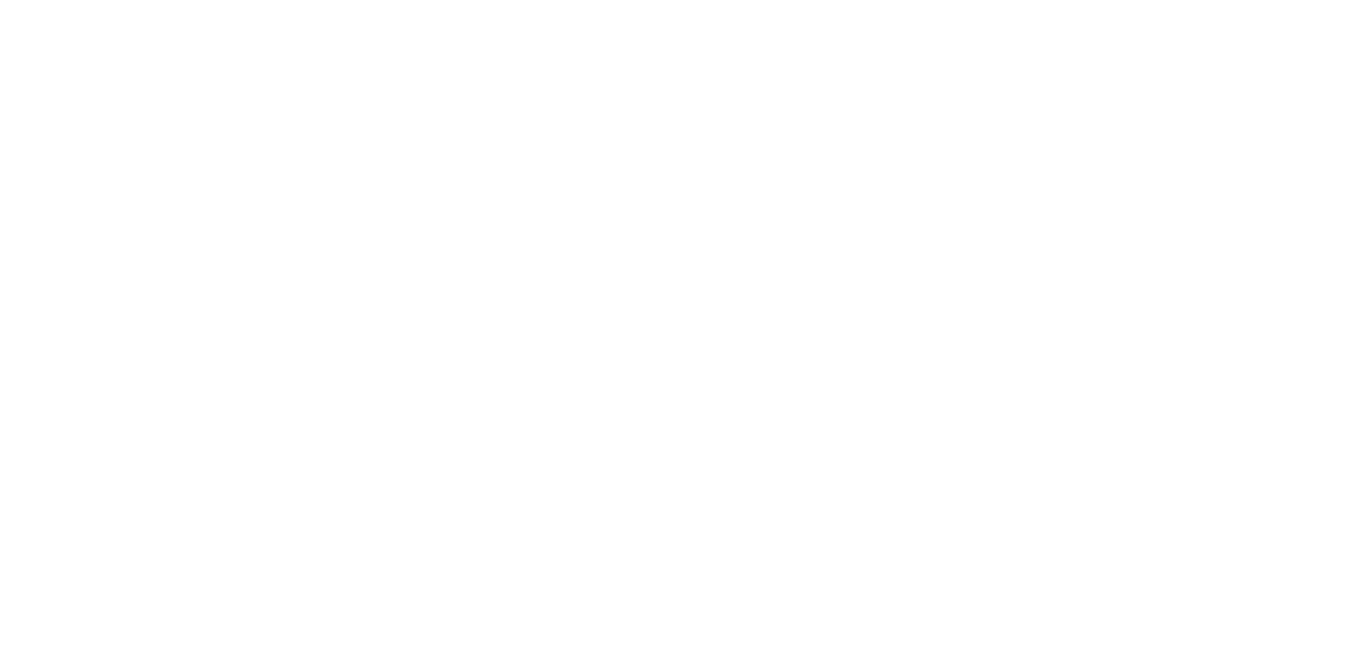 scroll, scrollTop: 0, scrollLeft: 0, axis: both 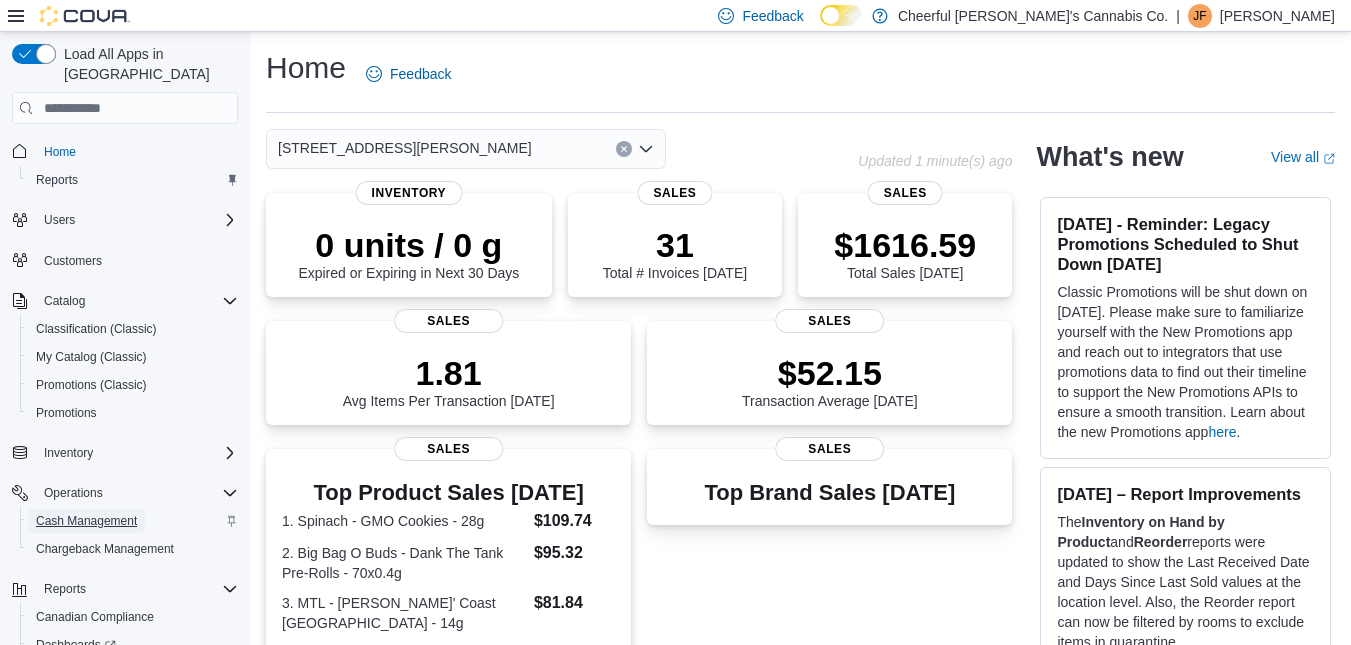 click on "Cash Management" at bounding box center (86, 521) 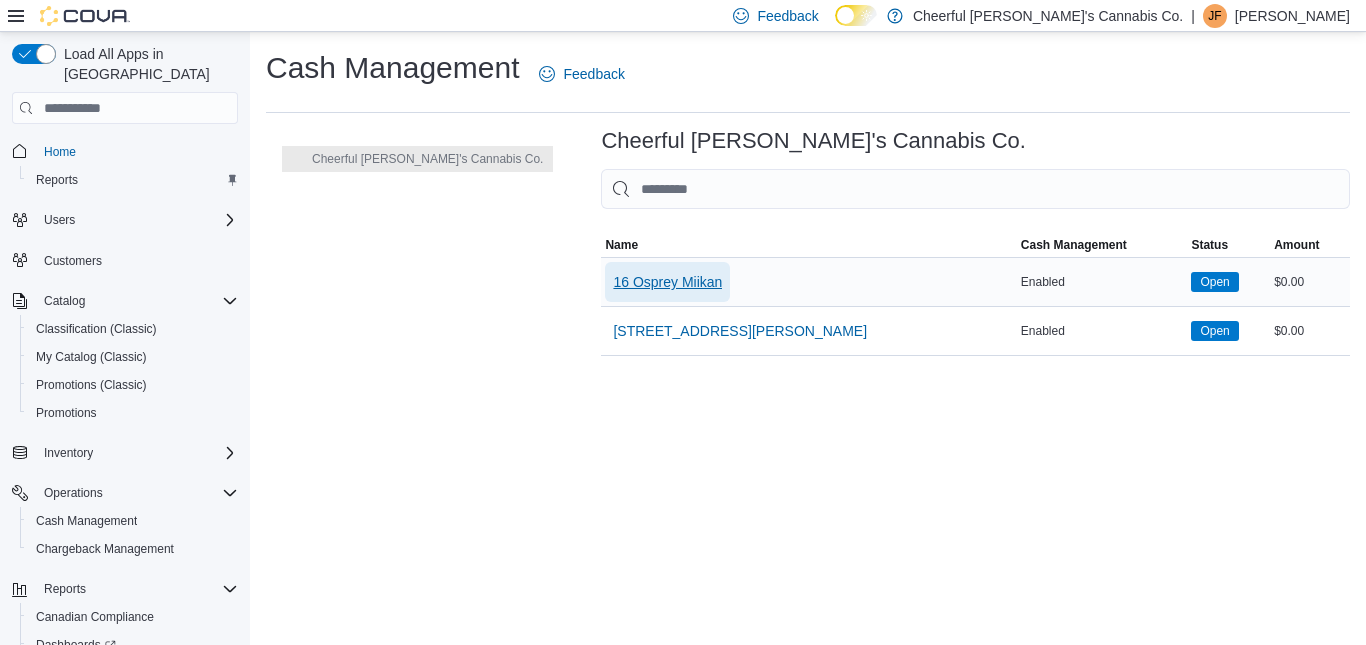 click on "16 Osprey Miikan" at bounding box center (667, 282) 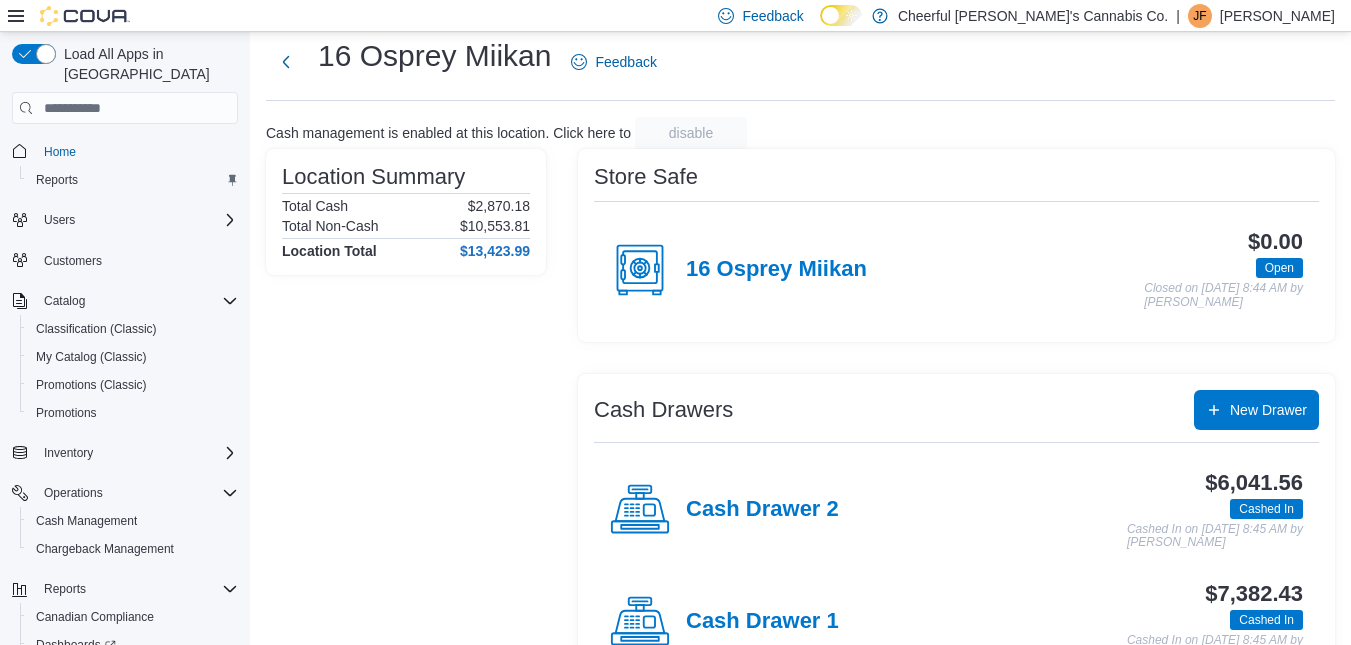 scroll, scrollTop: 112, scrollLeft: 0, axis: vertical 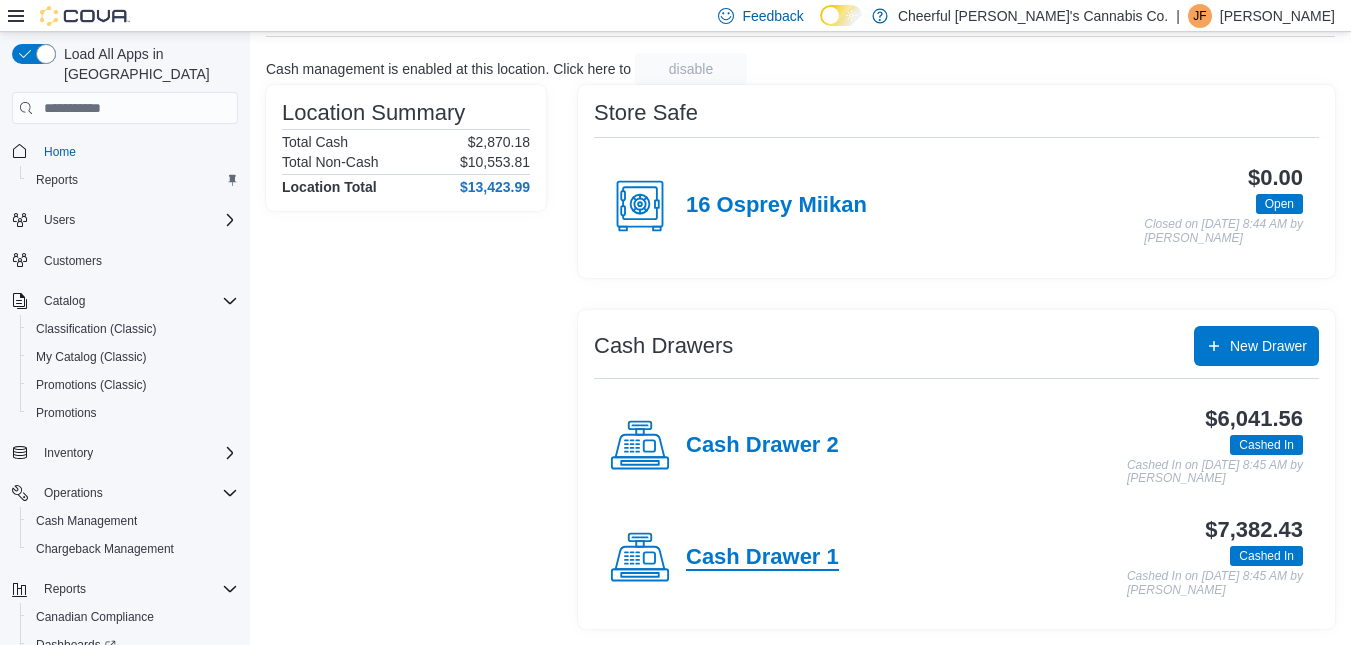 click on "Cash Drawer 1" at bounding box center [762, 558] 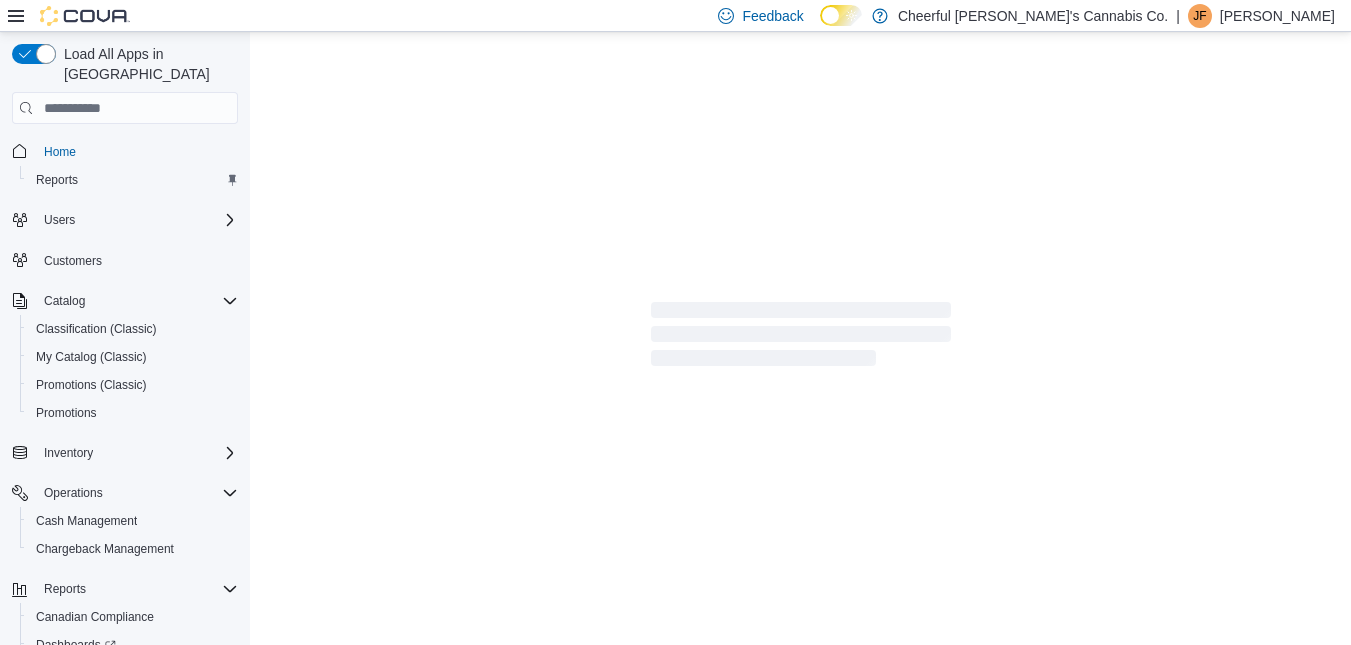 scroll, scrollTop: 0, scrollLeft: 0, axis: both 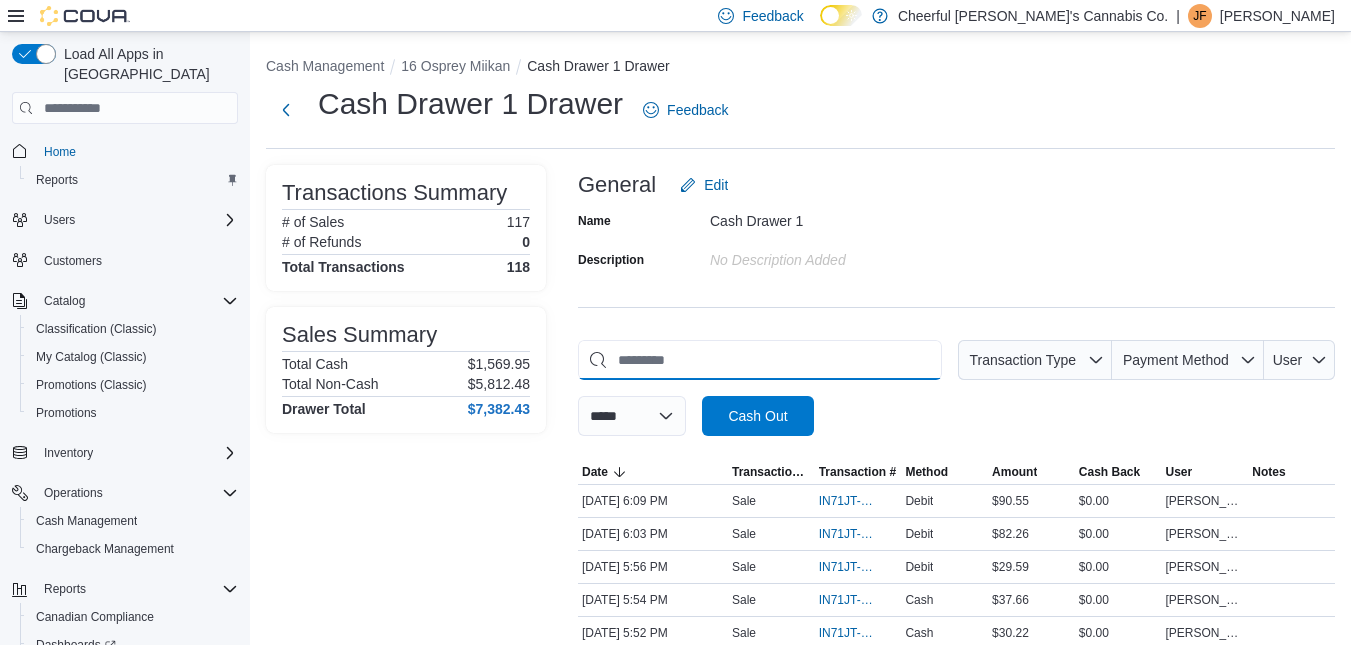 click at bounding box center [760, 360] 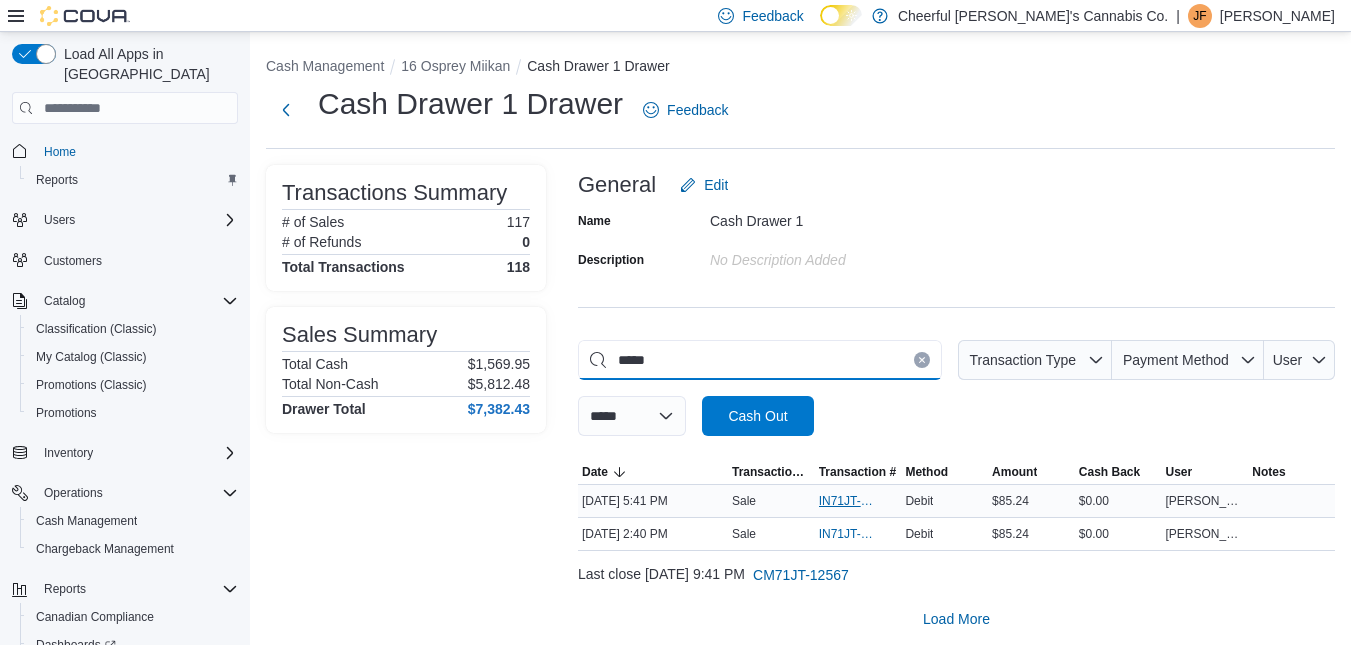type on "*****" 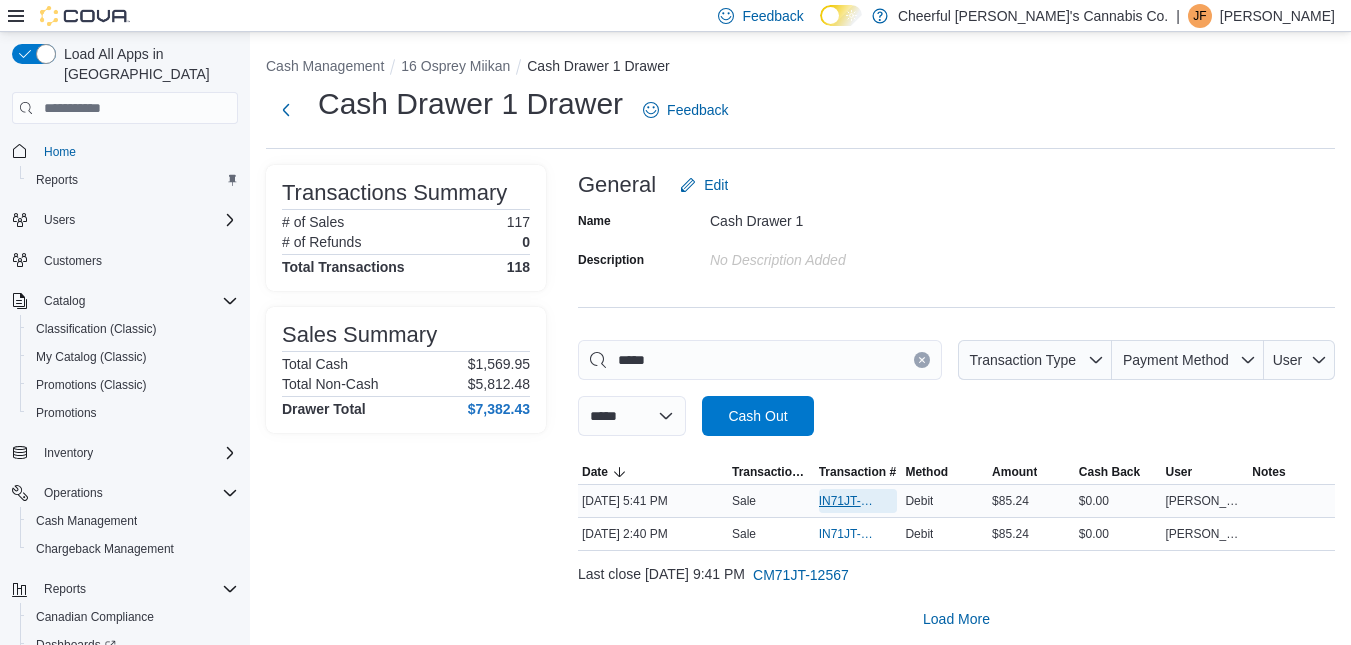 click on "IN71JT-393469" at bounding box center [848, 501] 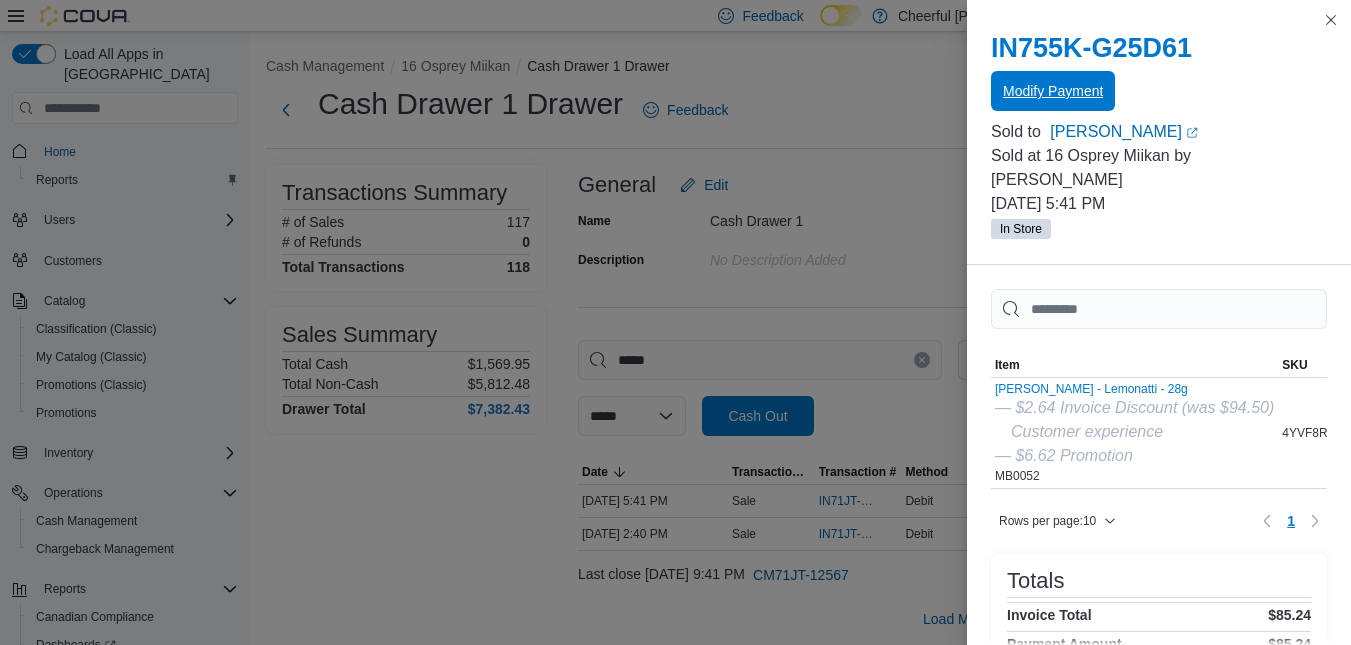click on "Modify Payment" at bounding box center [1053, 91] 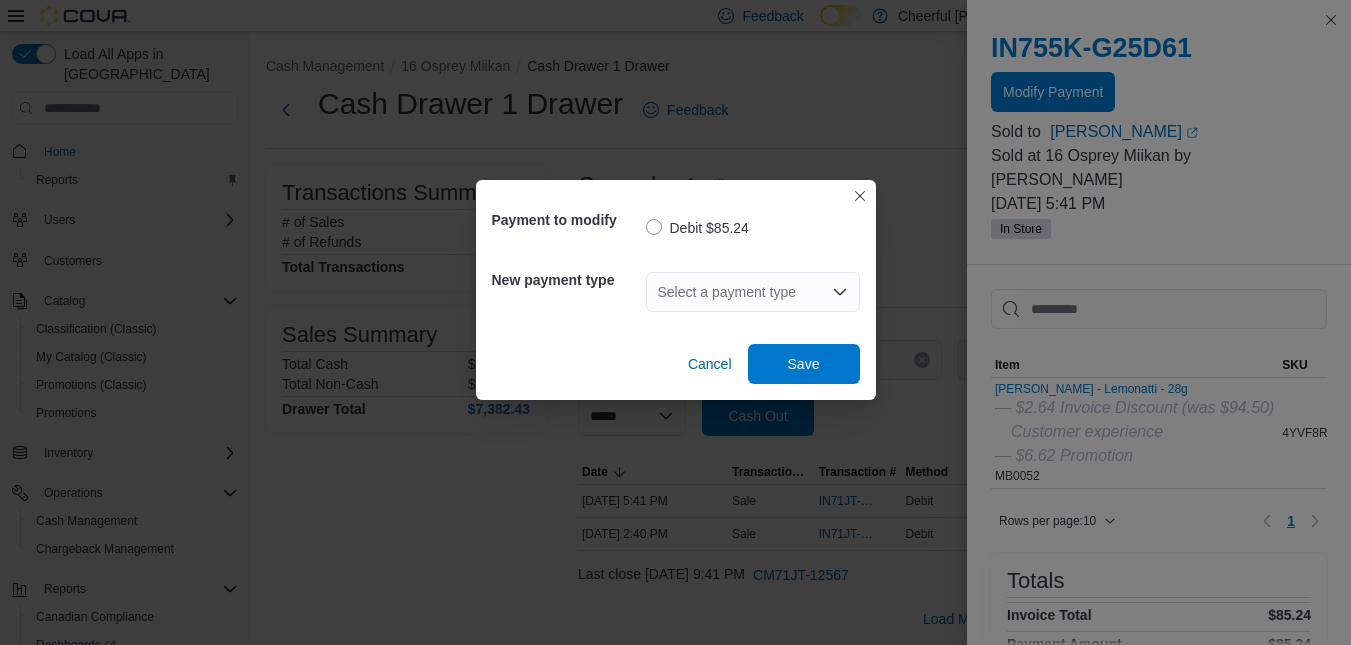 click on "Select a payment type" at bounding box center (753, 292) 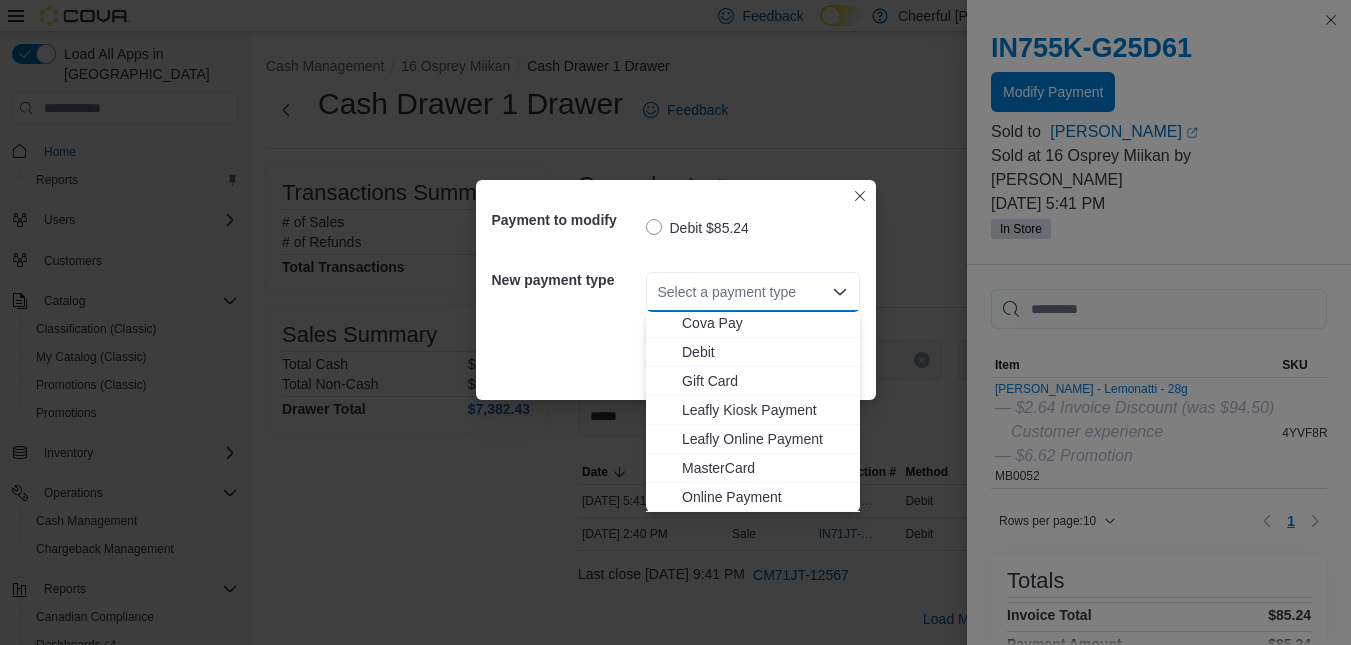 scroll, scrollTop: 119, scrollLeft: 0, axis: vertical 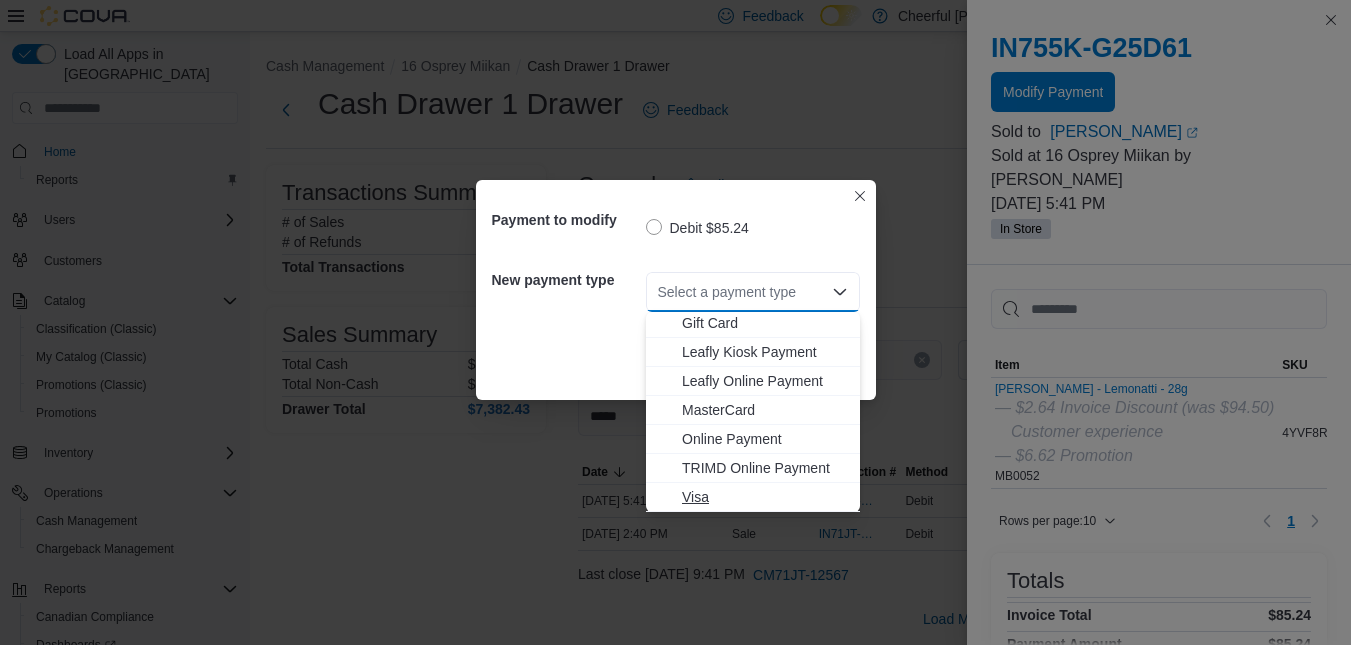 click on "Visa" at bounding box center [765, 497] 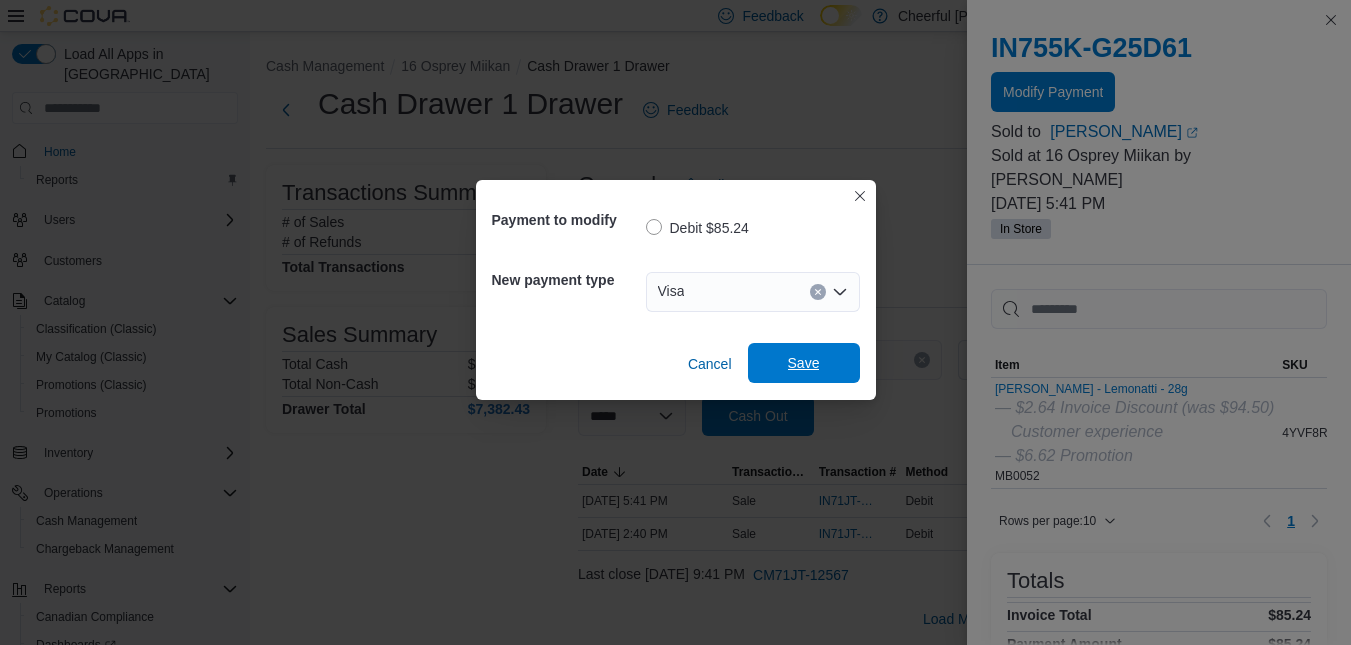 click on "Save" at bounding box center (804, 363) 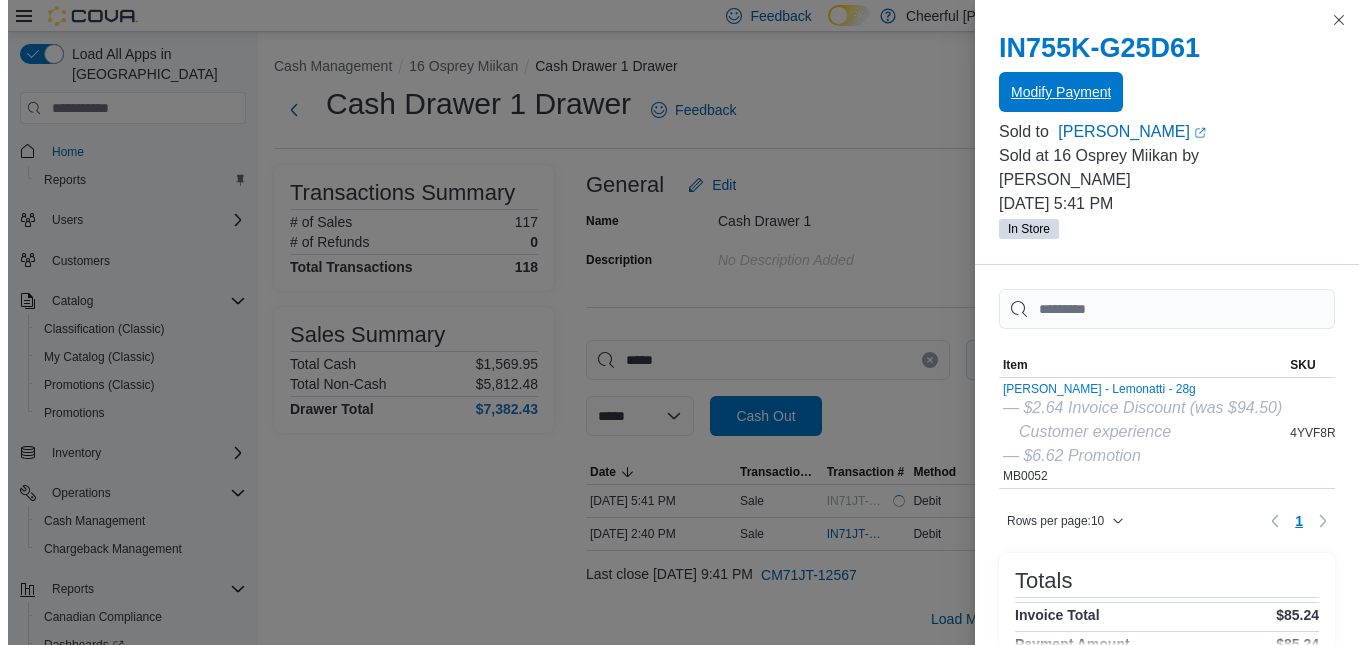 scroll, scrollTop: 0, scrollLeft: 0, axis: both 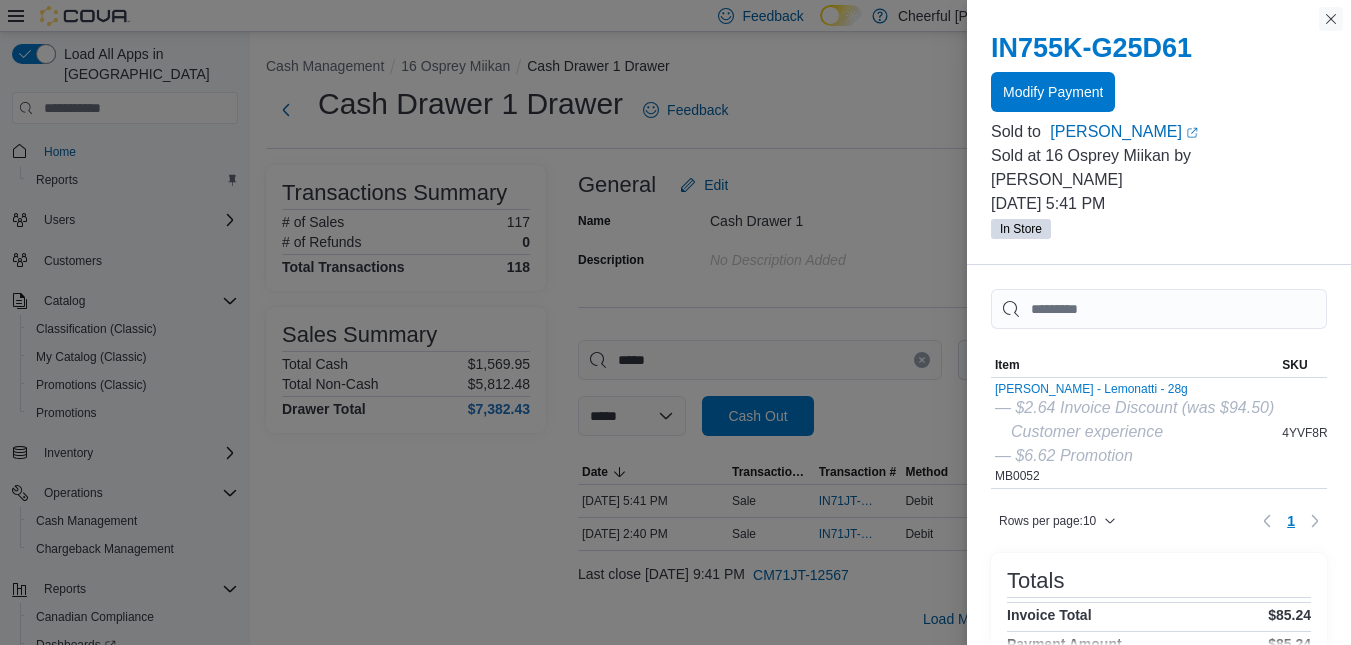 click at bounding box center [1331, 19] 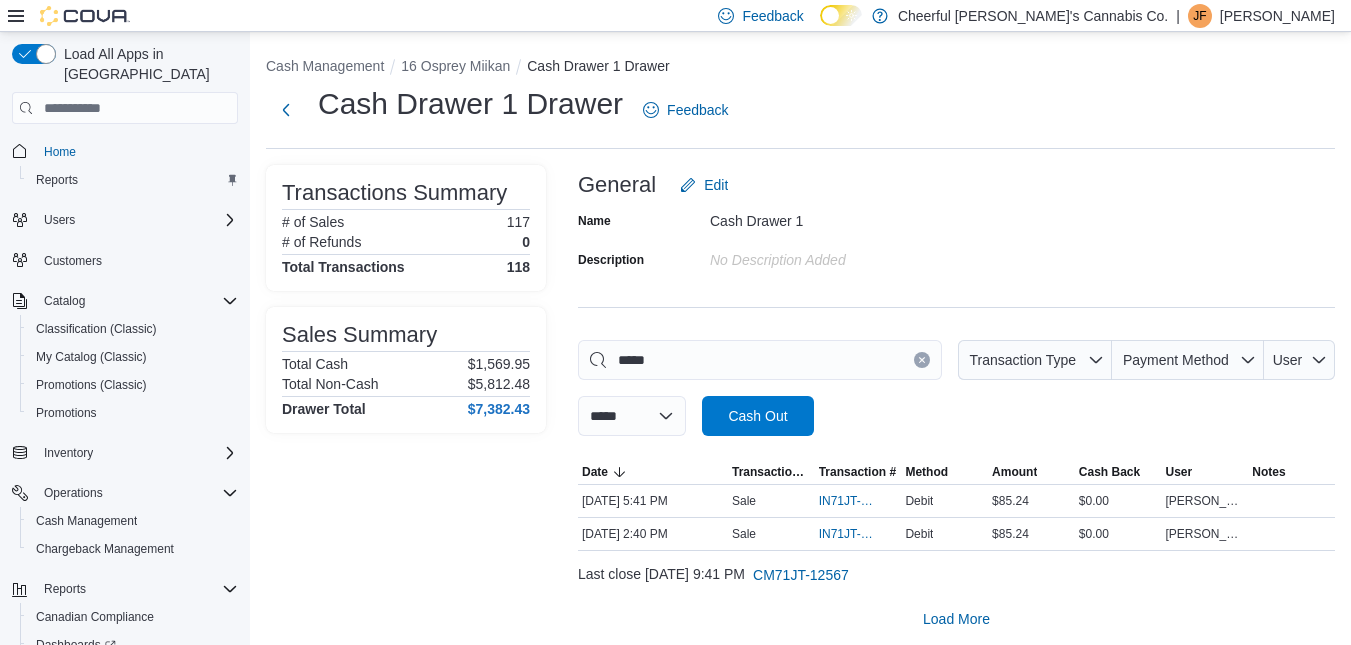 click 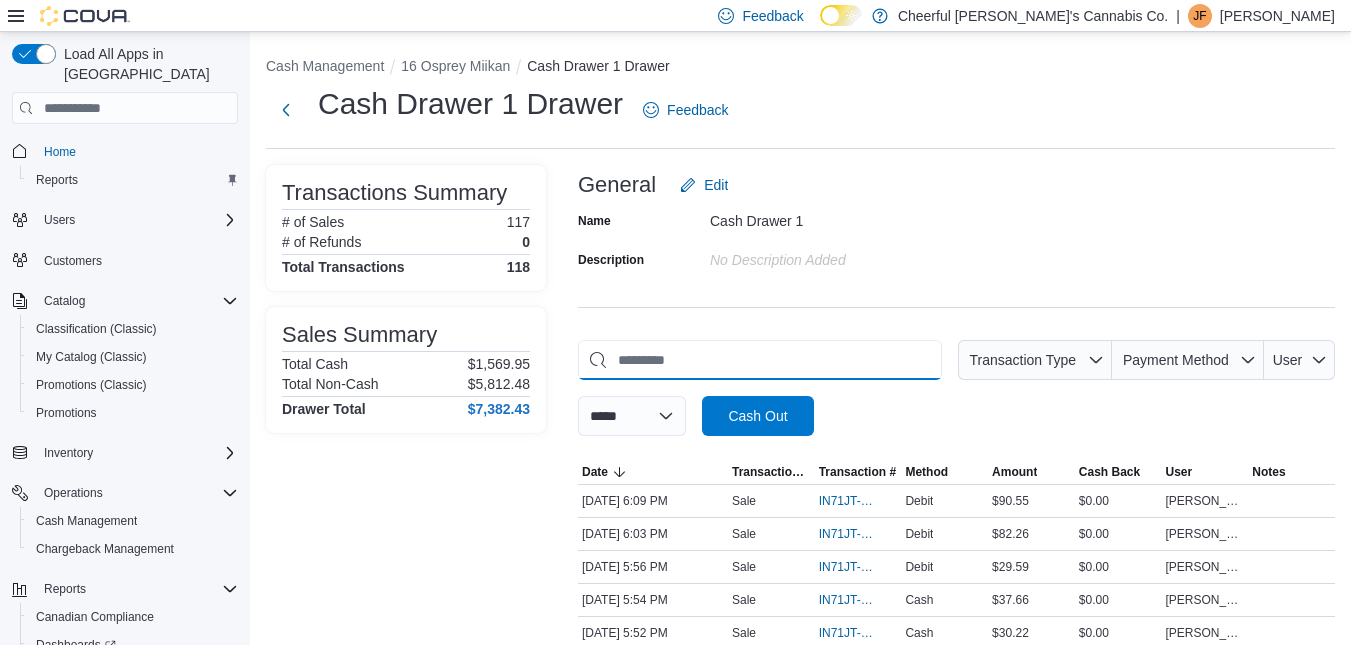 click at bounding box center (760, 360) 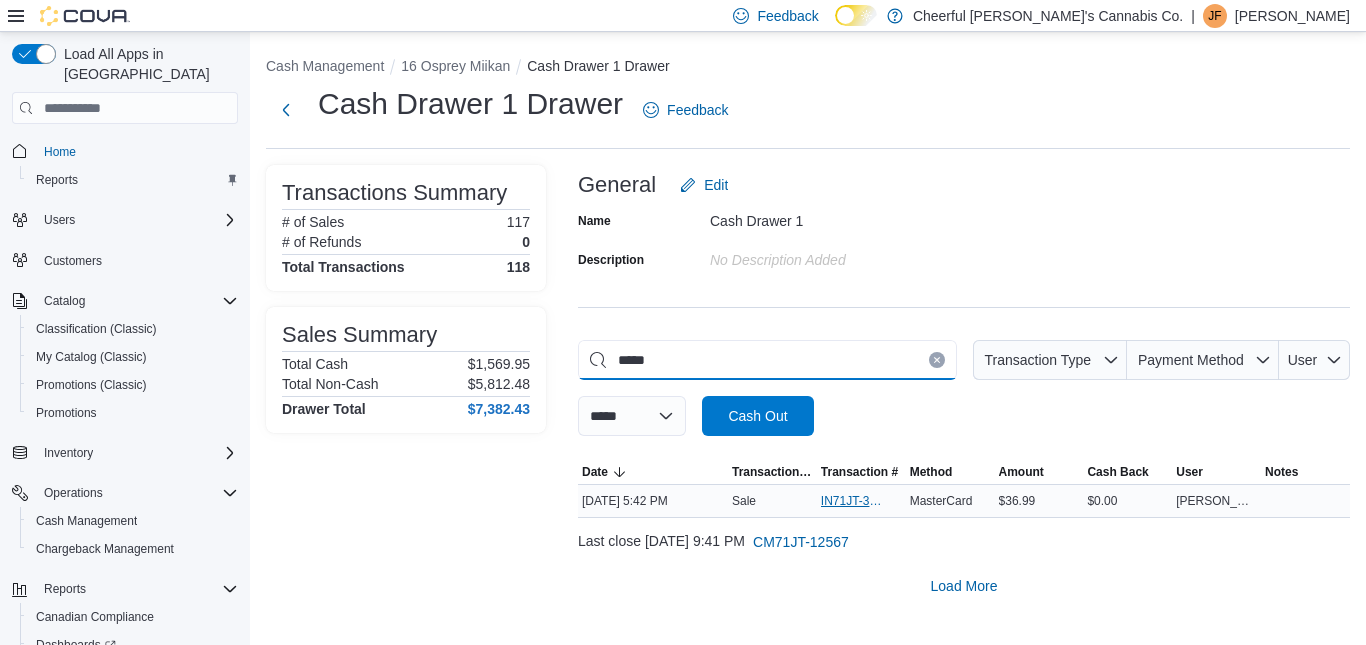 type on "*****" 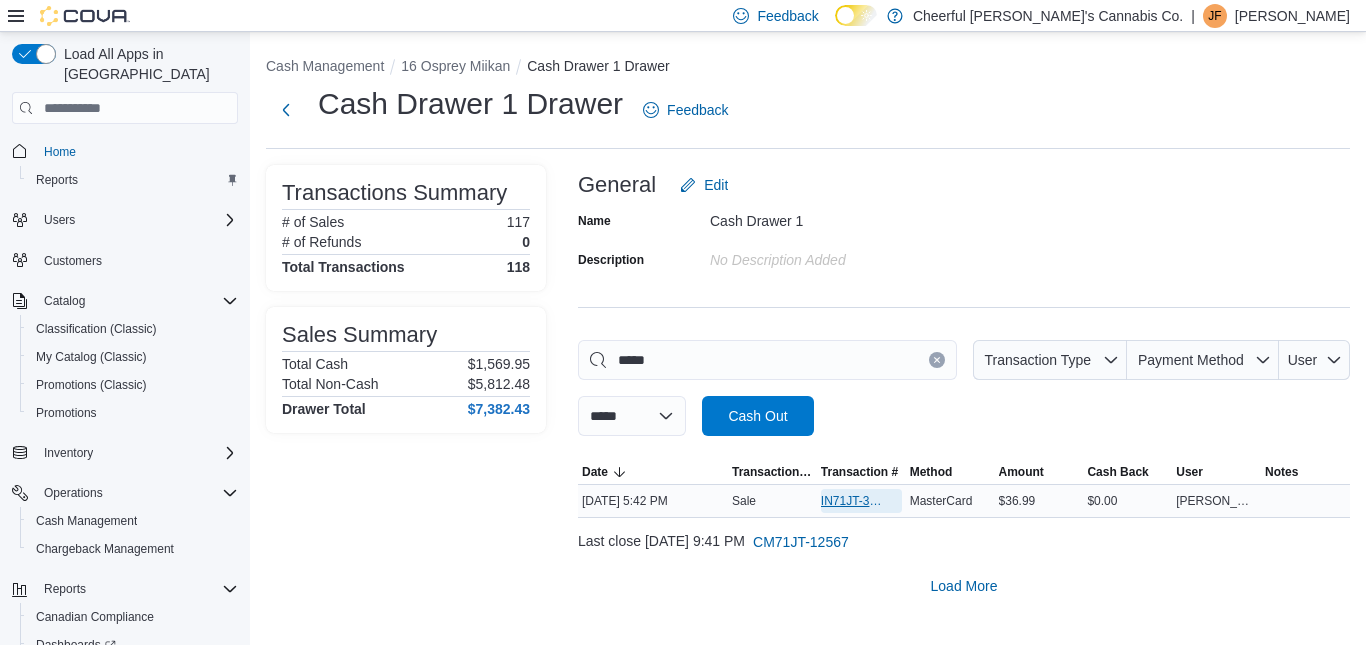 click on "IN71JT-393470" at bounding box center [851, 501] 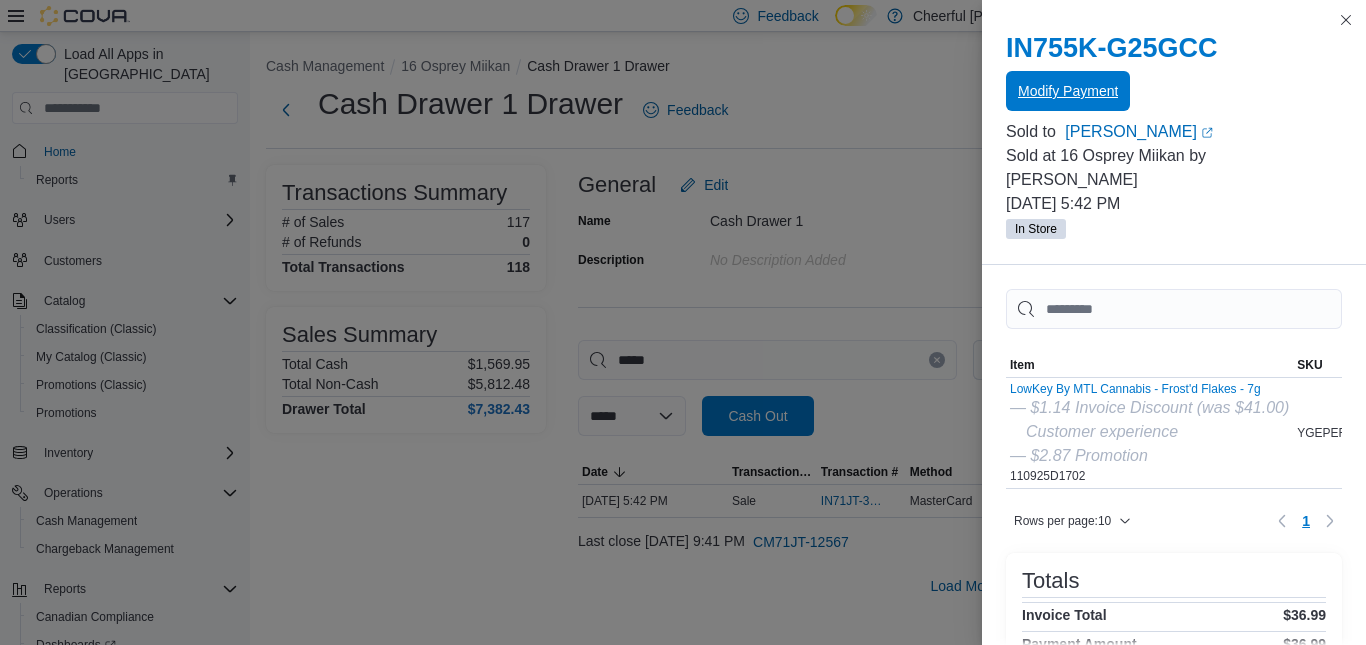 click on "Modify Payment" at bounding box center [1068, 91] 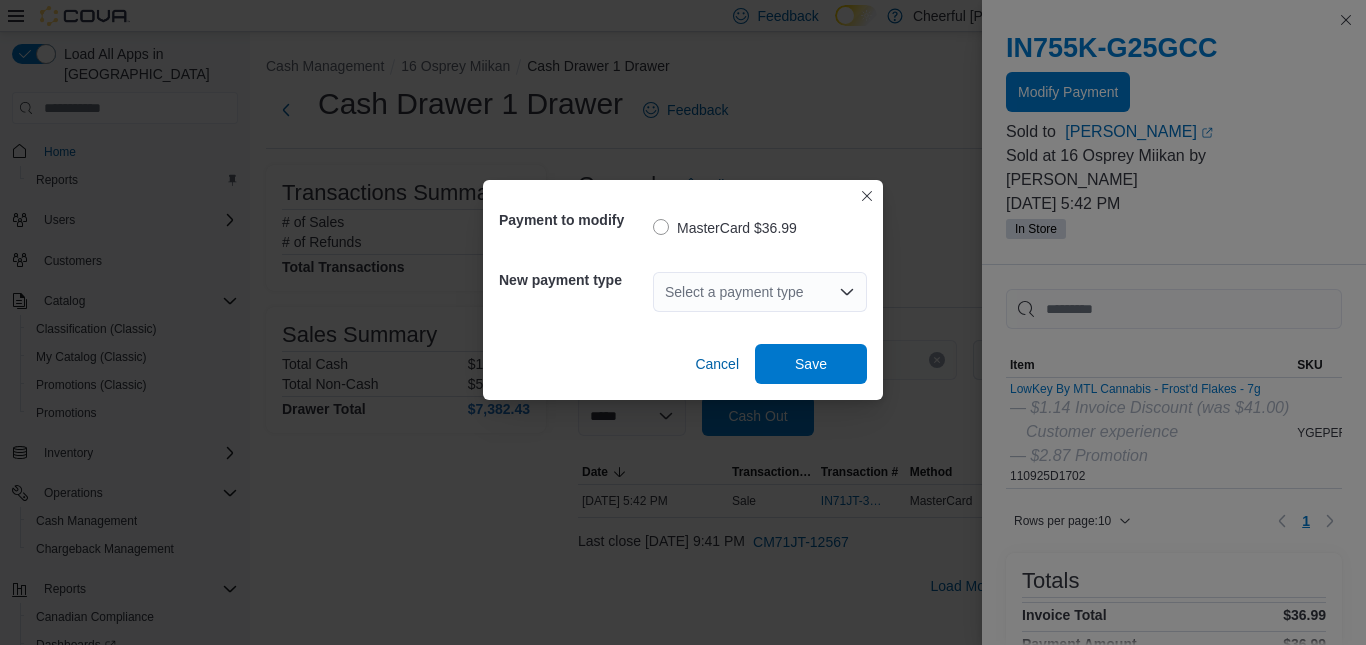 click 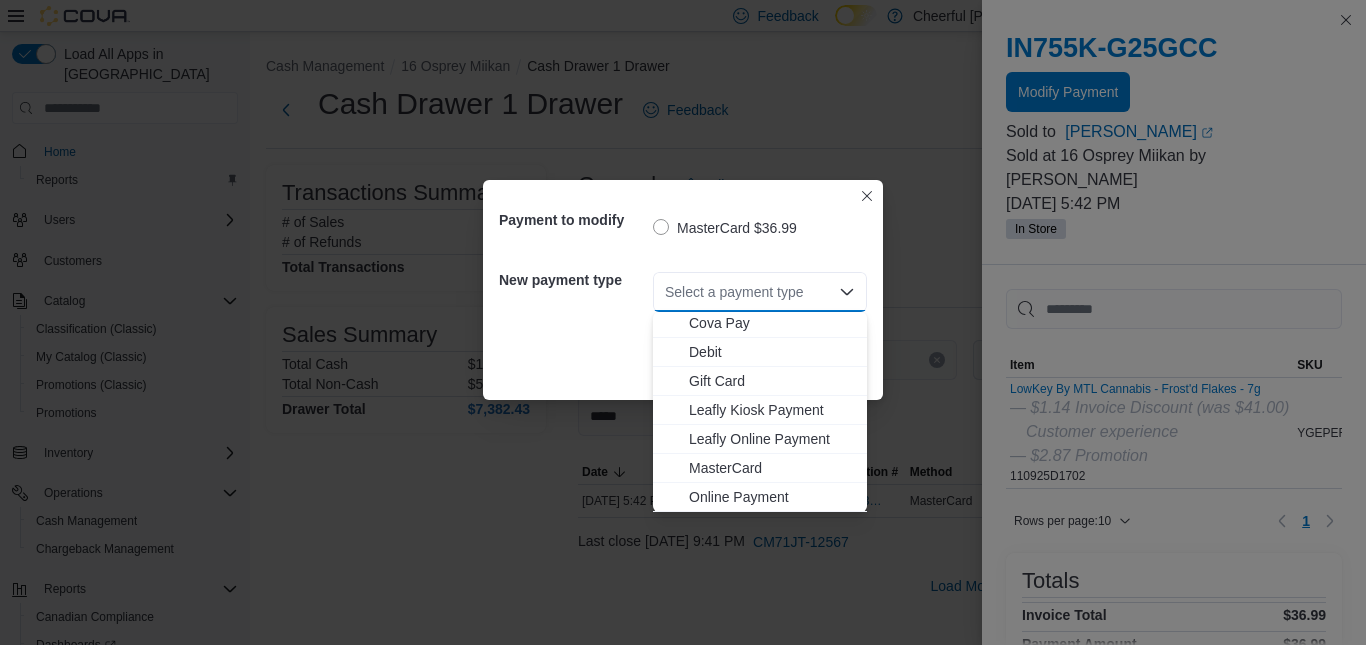 scroll, scrollTop: 119, scrollLeft: 0, axis: vertical 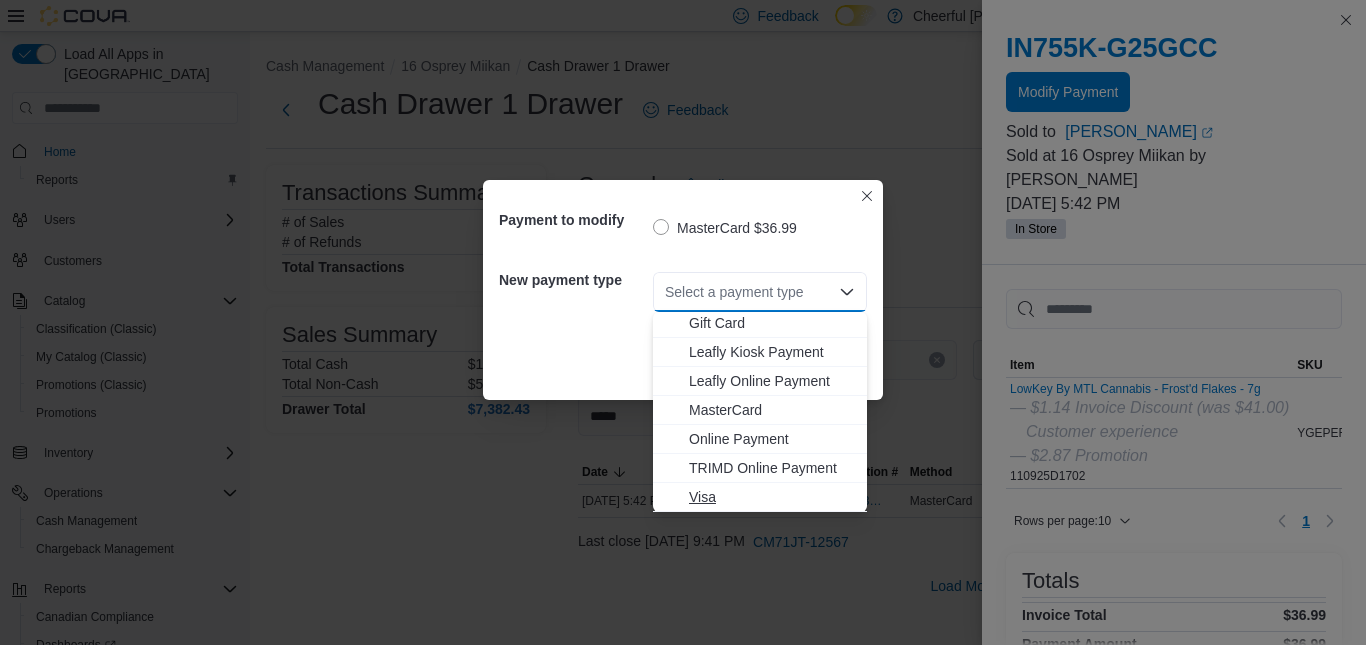 click on "Visa" at bounding box center [772, 497] 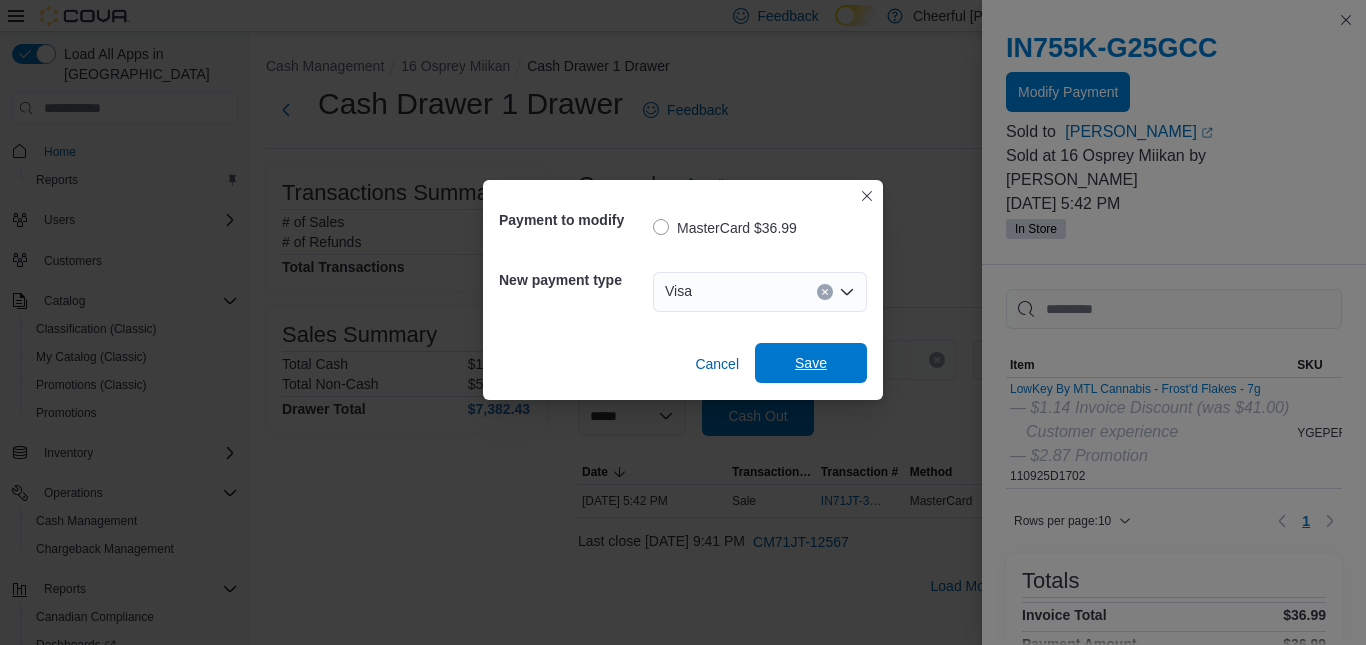 click on "Save" at bounding box center [811, 363] 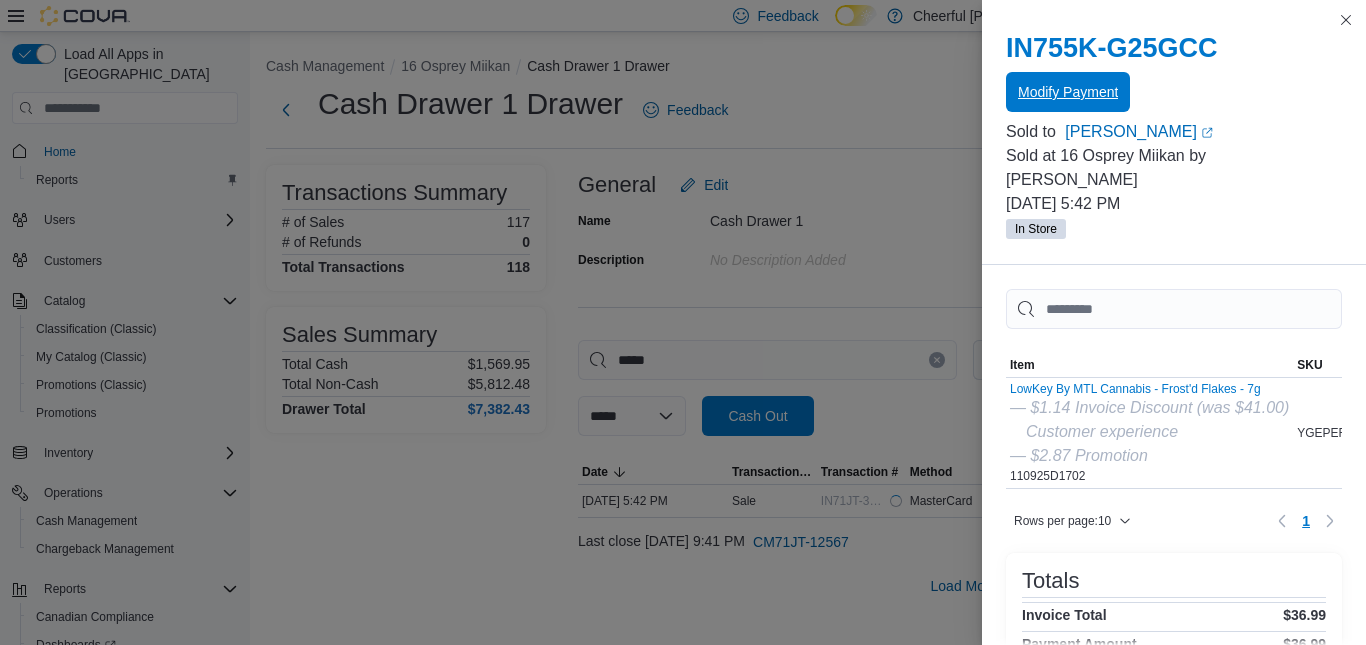 scroll, scrollTop: 0, scrollLeft: 0, axis: both 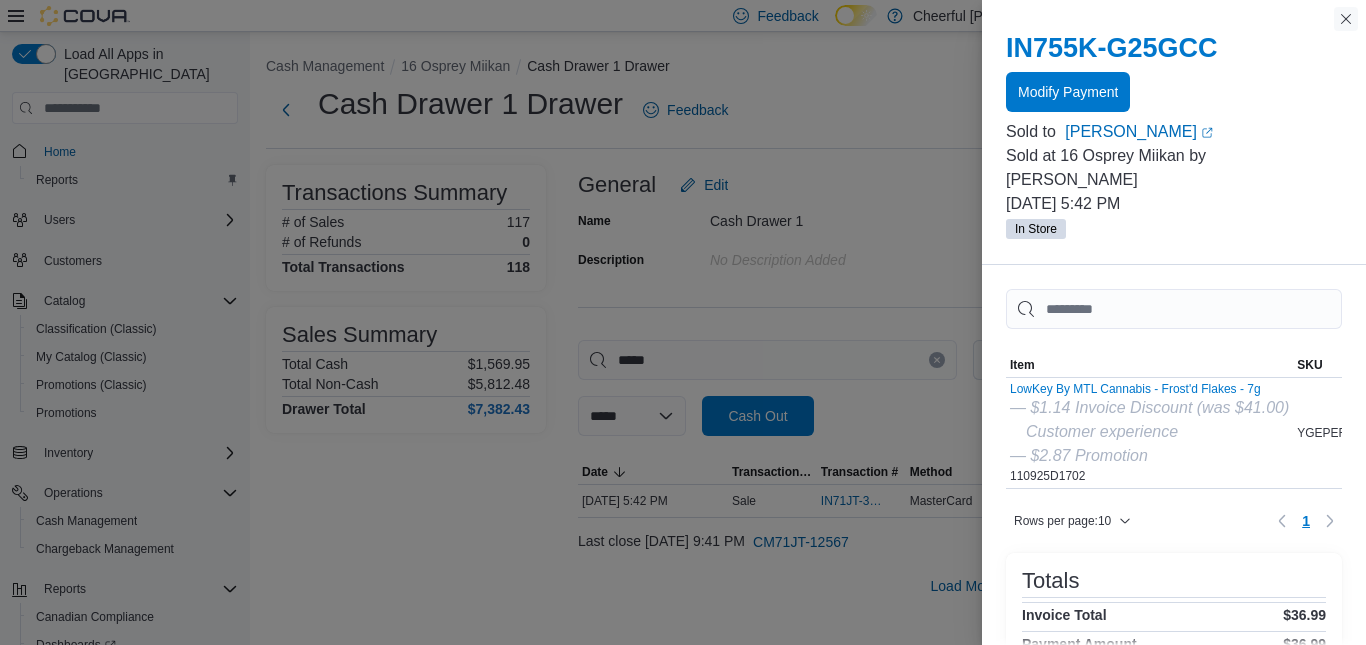 click at bounding box center [1346, 19] 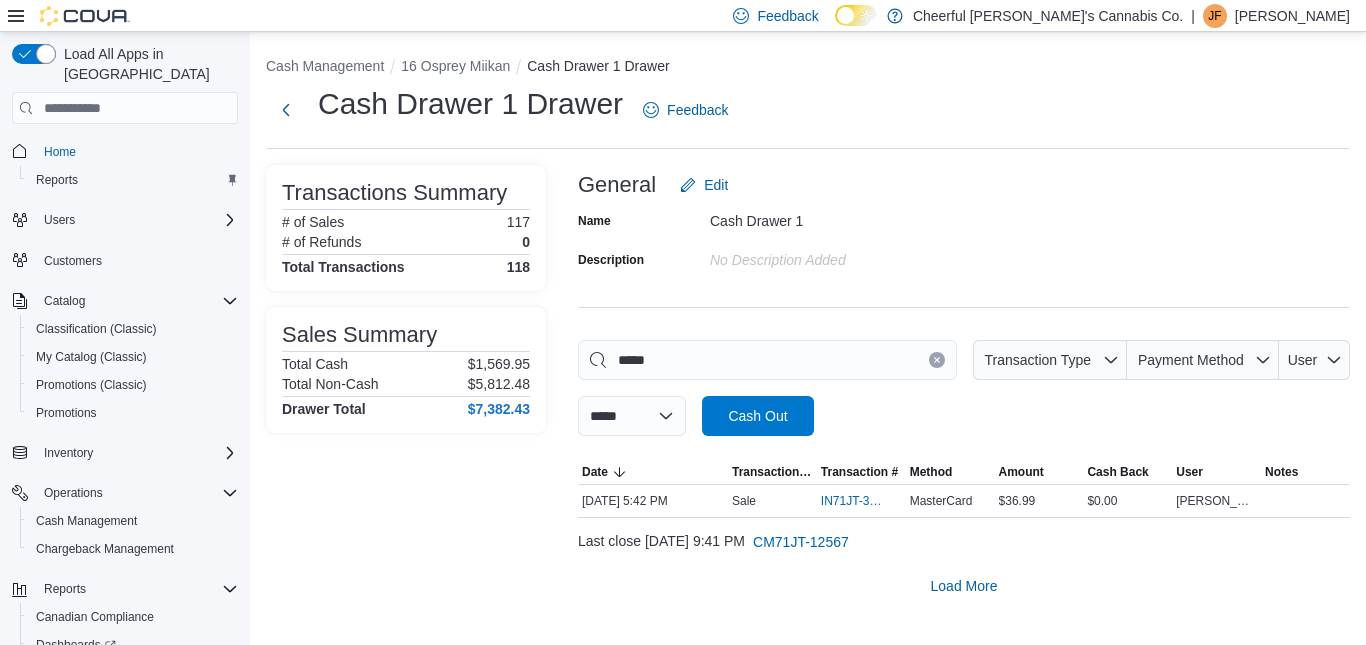 click at bounding box center (937, 360) 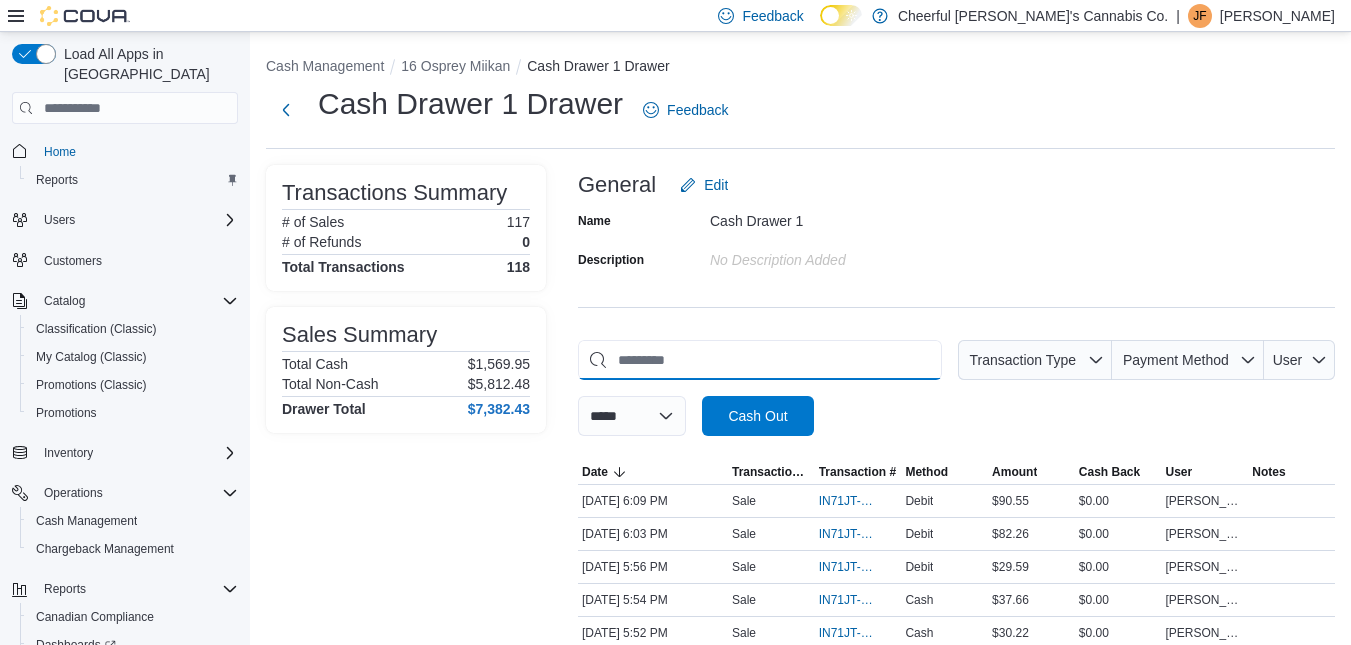 click at bounding box center [760, 360] 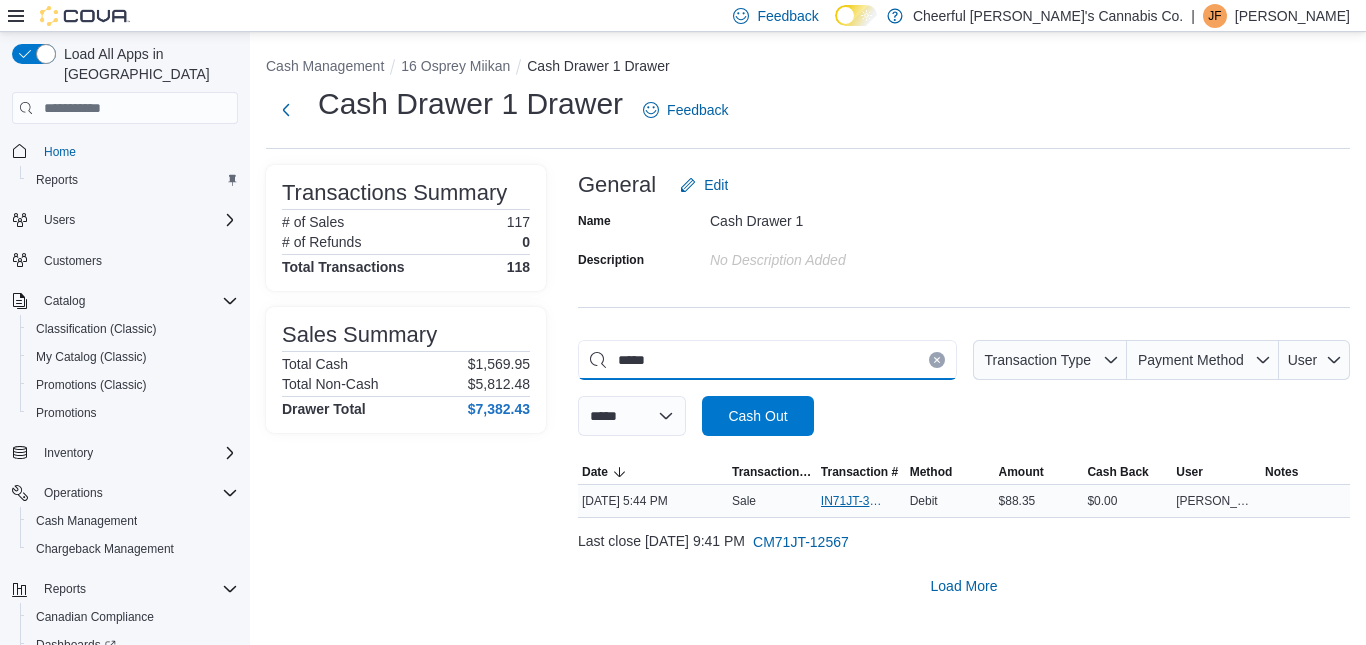 type on "*****" 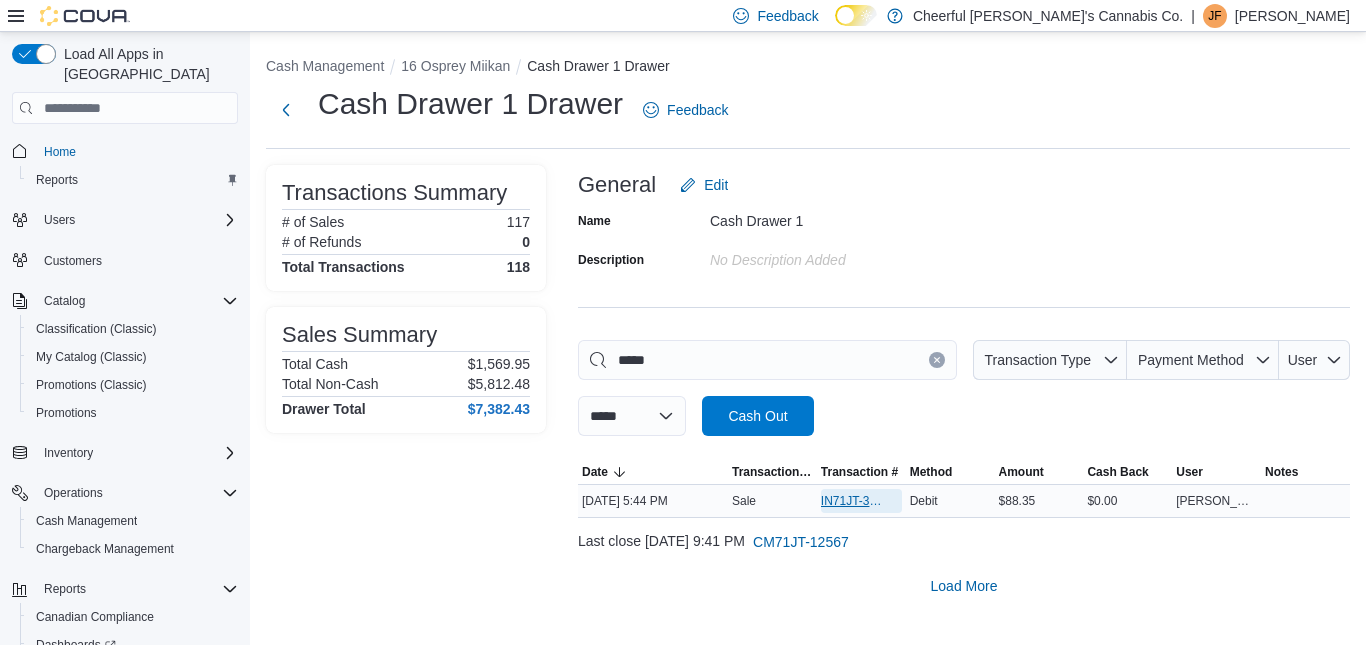 click on "IN71JT-393471" at bounding box center (851, 501) 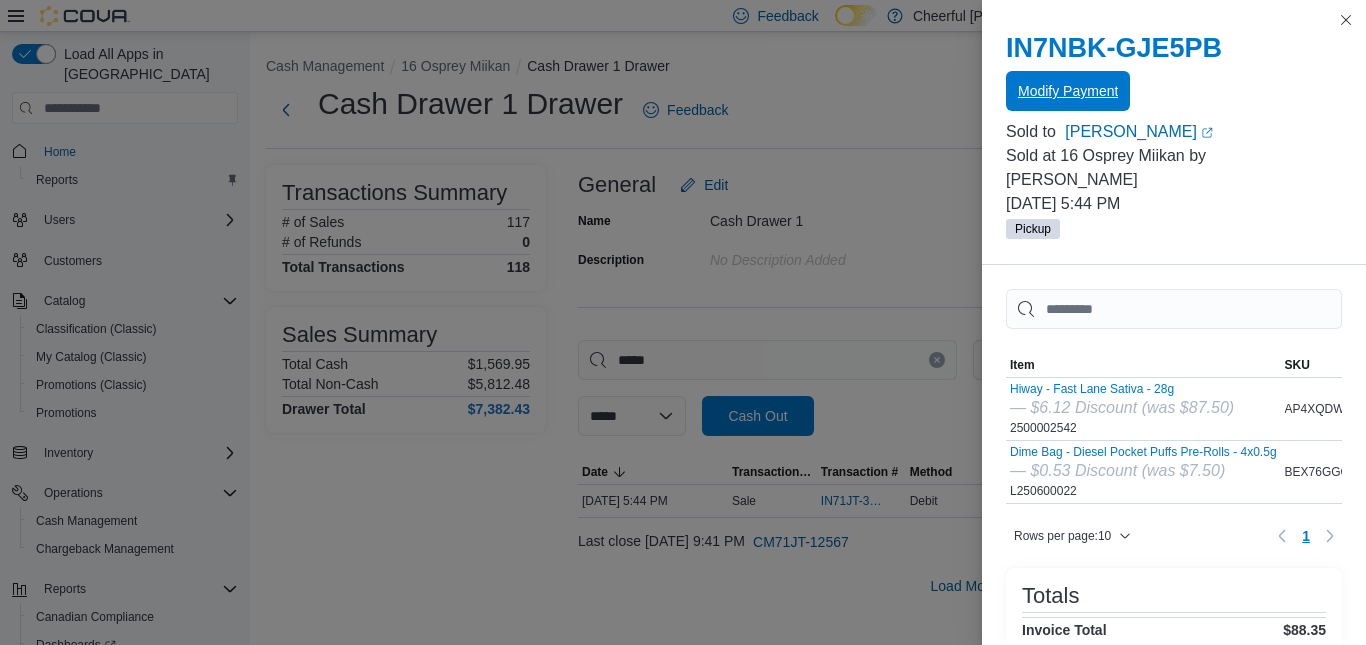 click on "Modify Payment" at bounding box center [1068, 91] 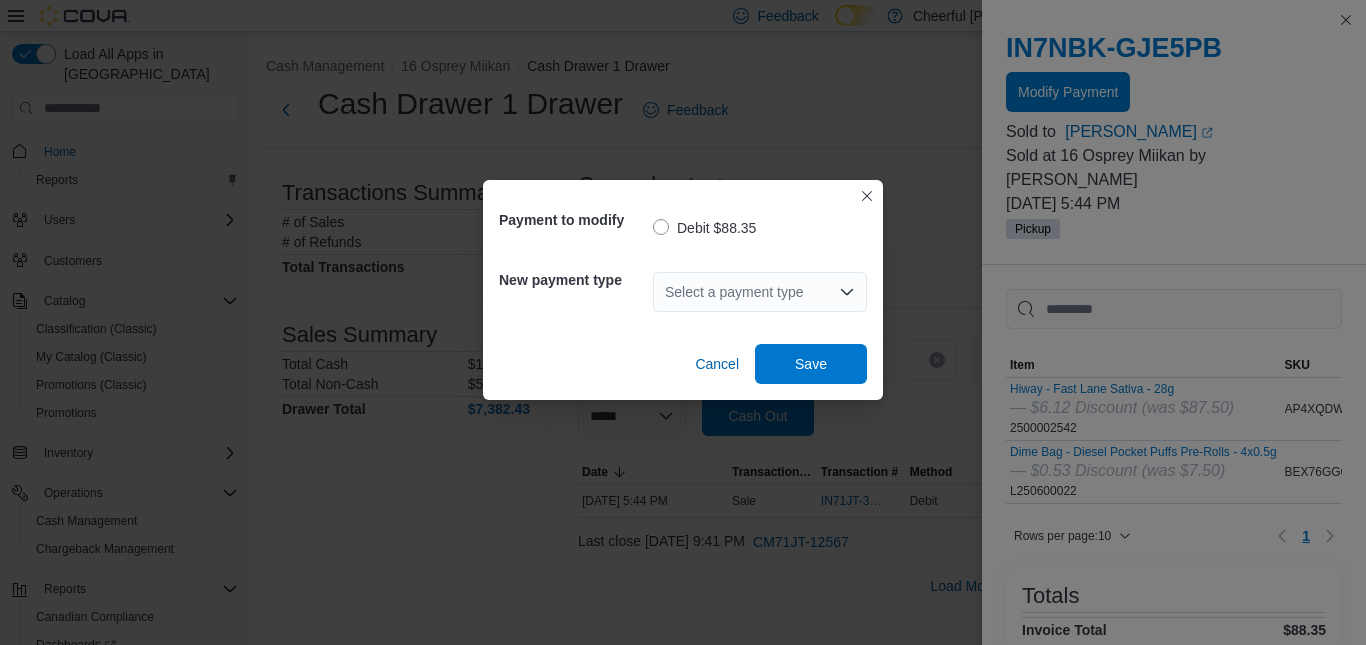 drag, startPoint x: 847, startPoint y: 282, endPoint x: 839, endPoint y: 289, distance: 10.630146 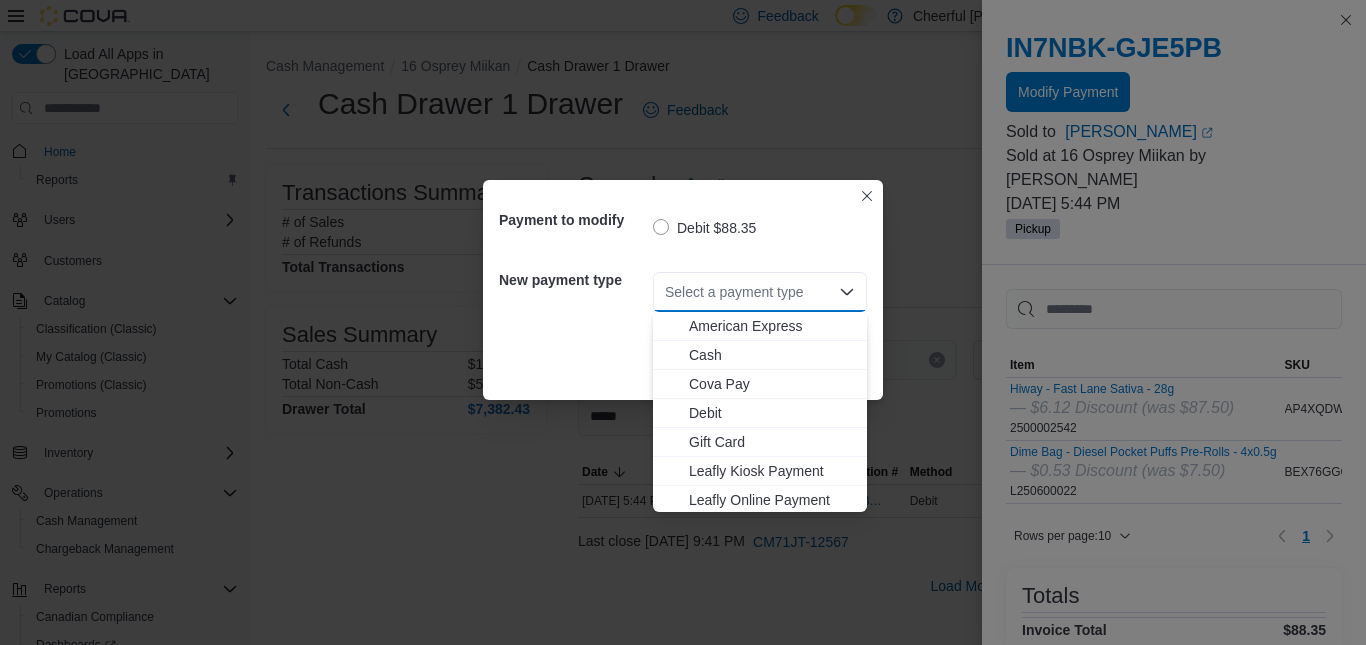 scroll, scrollTop: 119, scrollLeft: 0, axis: vertical 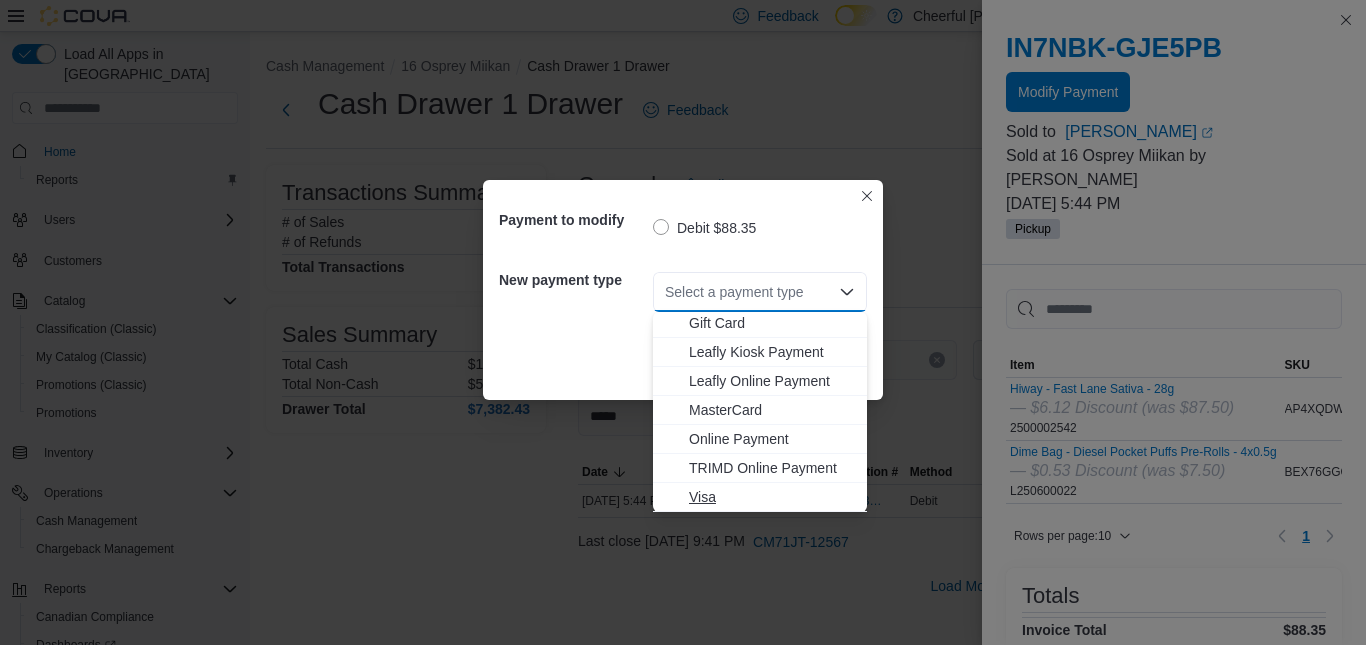 click on "Visa" at bounding box center (772, 497) 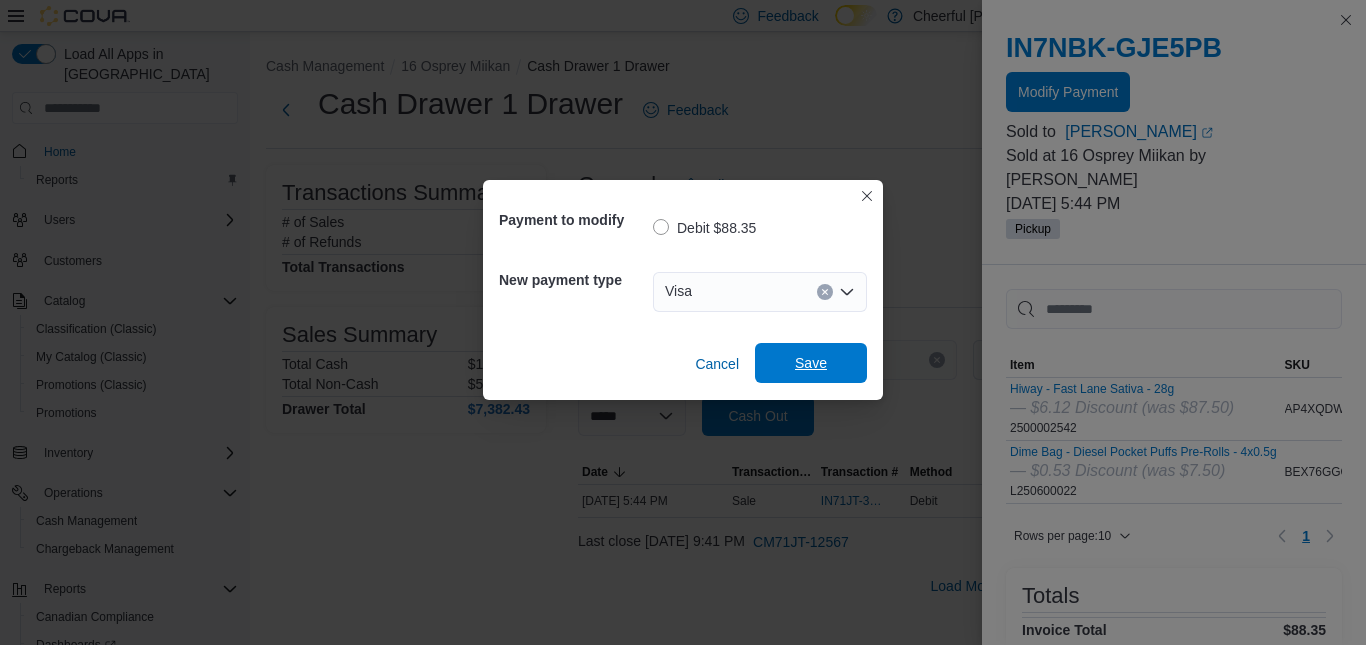 click on "Save" at bounding box center [811, 363] 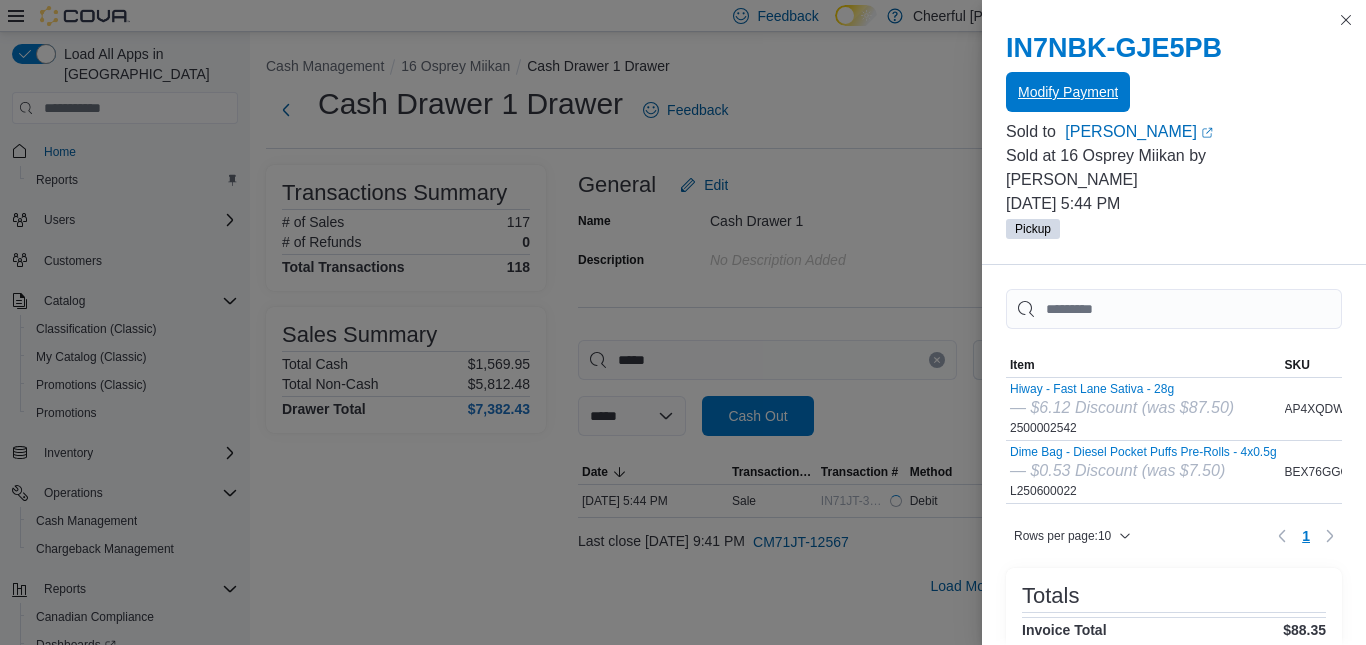 scroll, scrollTop: 0, scrollLeft: 0, axis: both 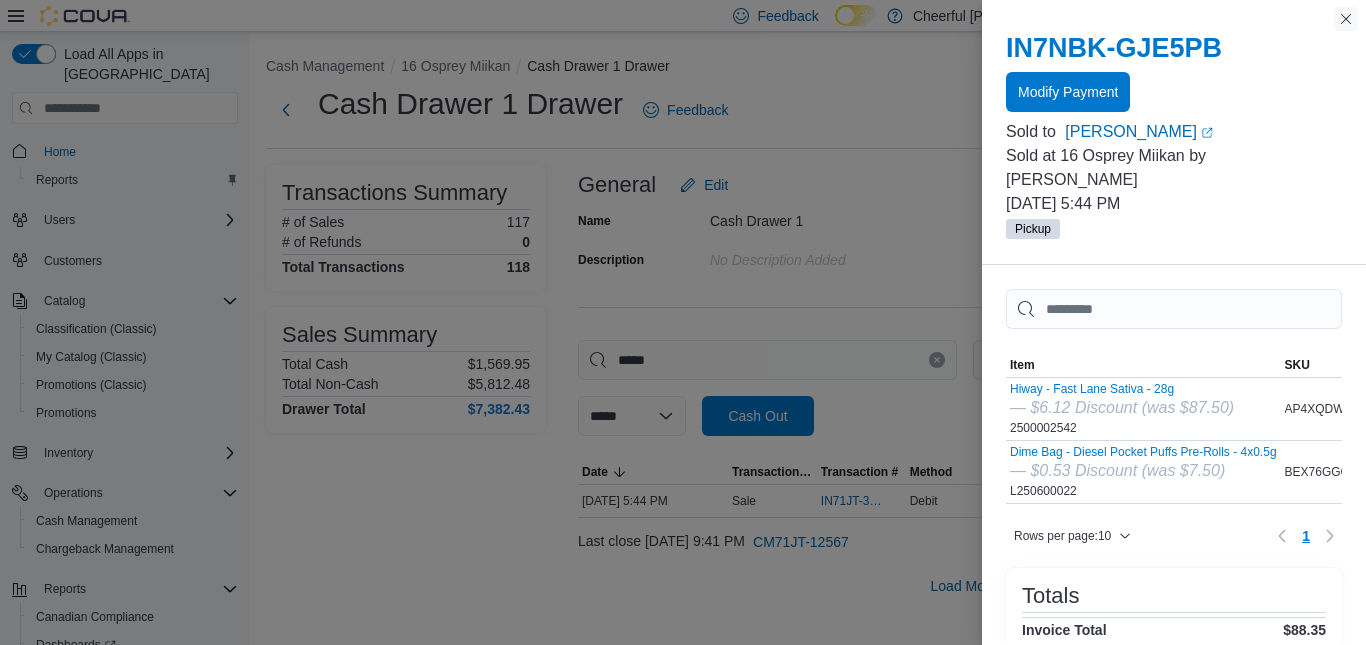 click at bounding box center (1346, 19) 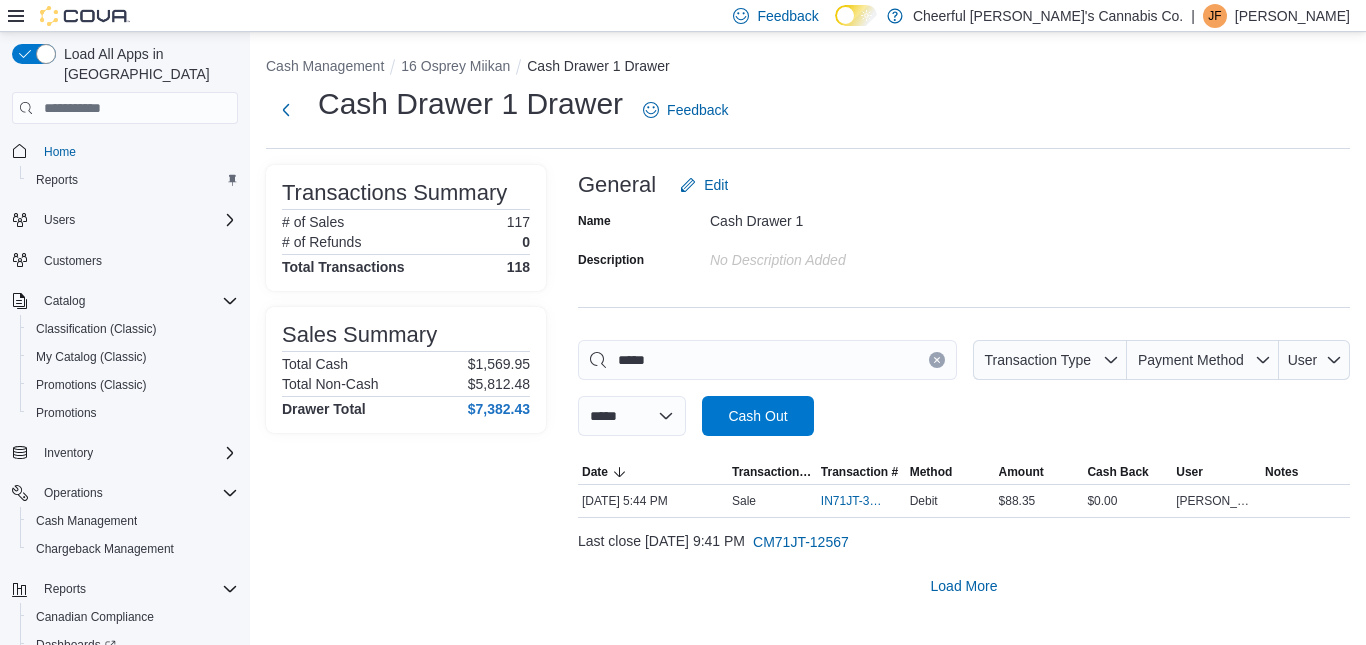 click 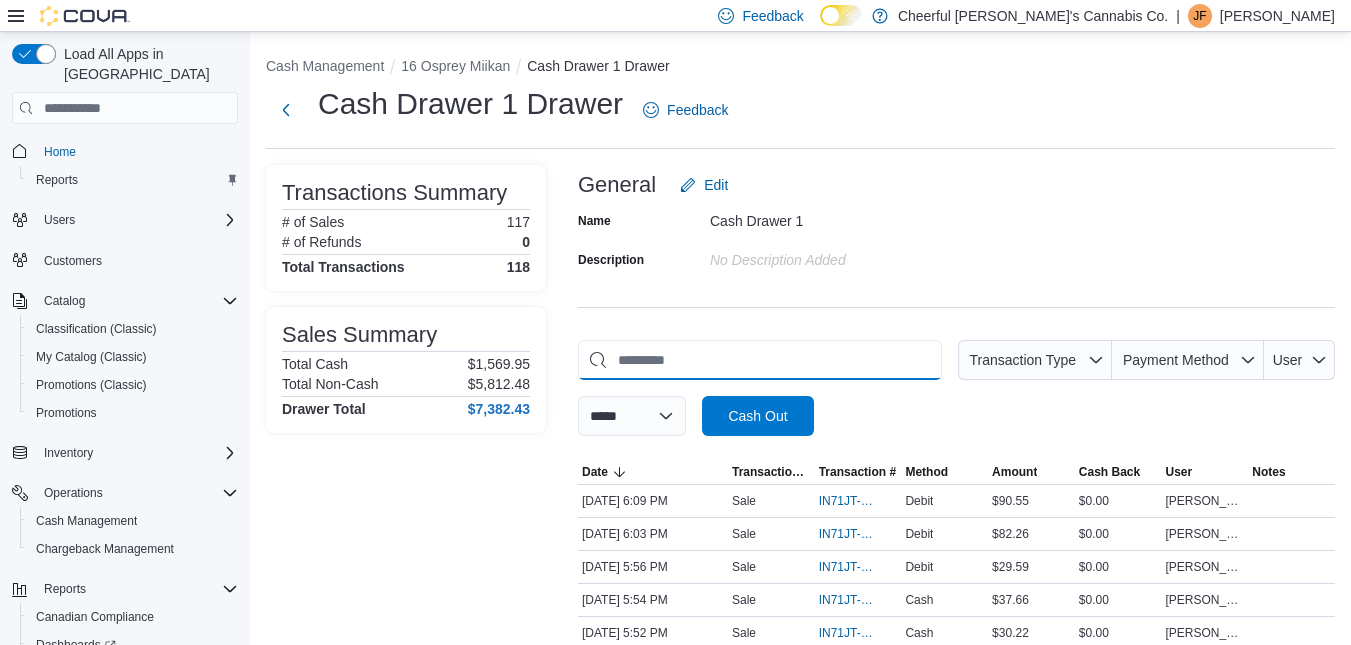 click at bounding box center (760, 360) 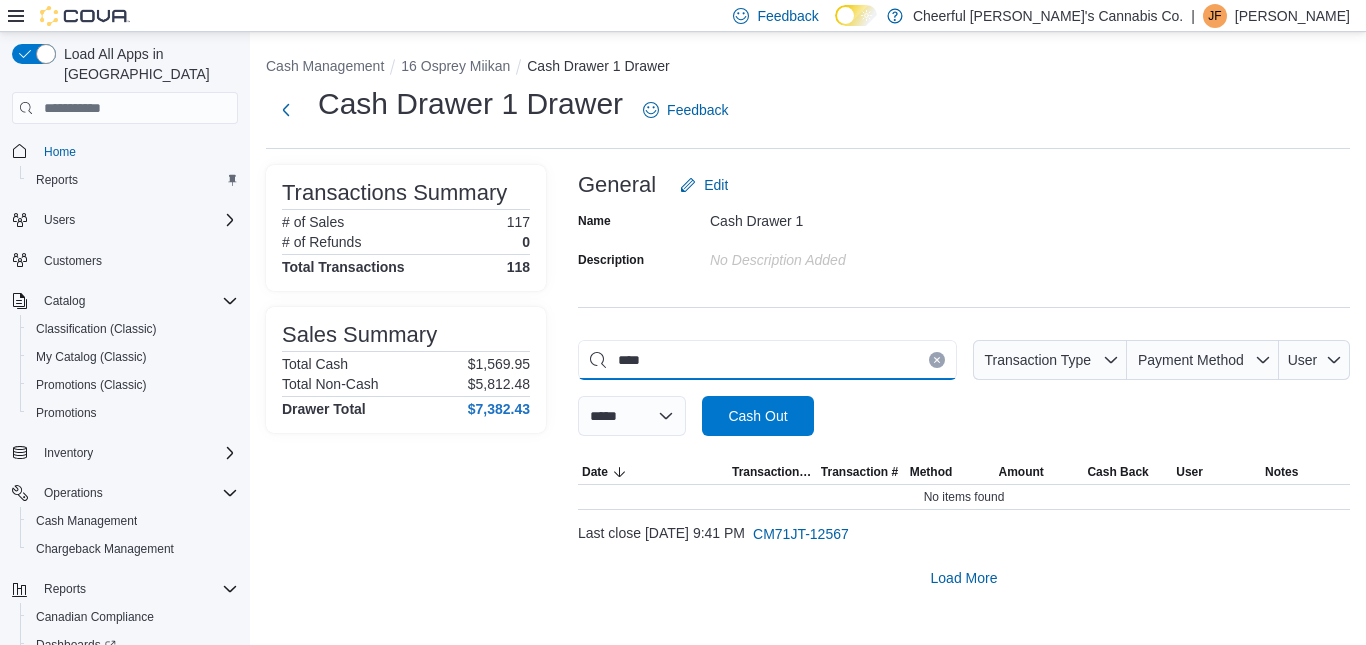 click on "****" at bounding box center [767, 360] 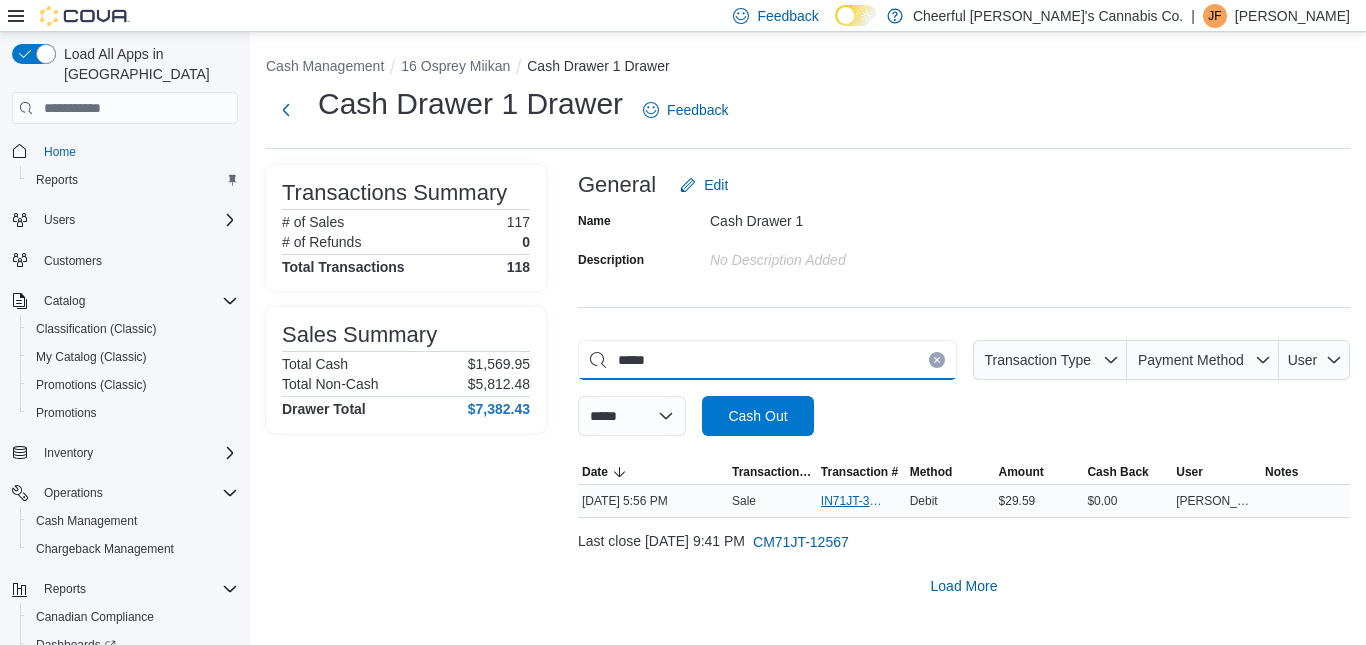 type on "*****" 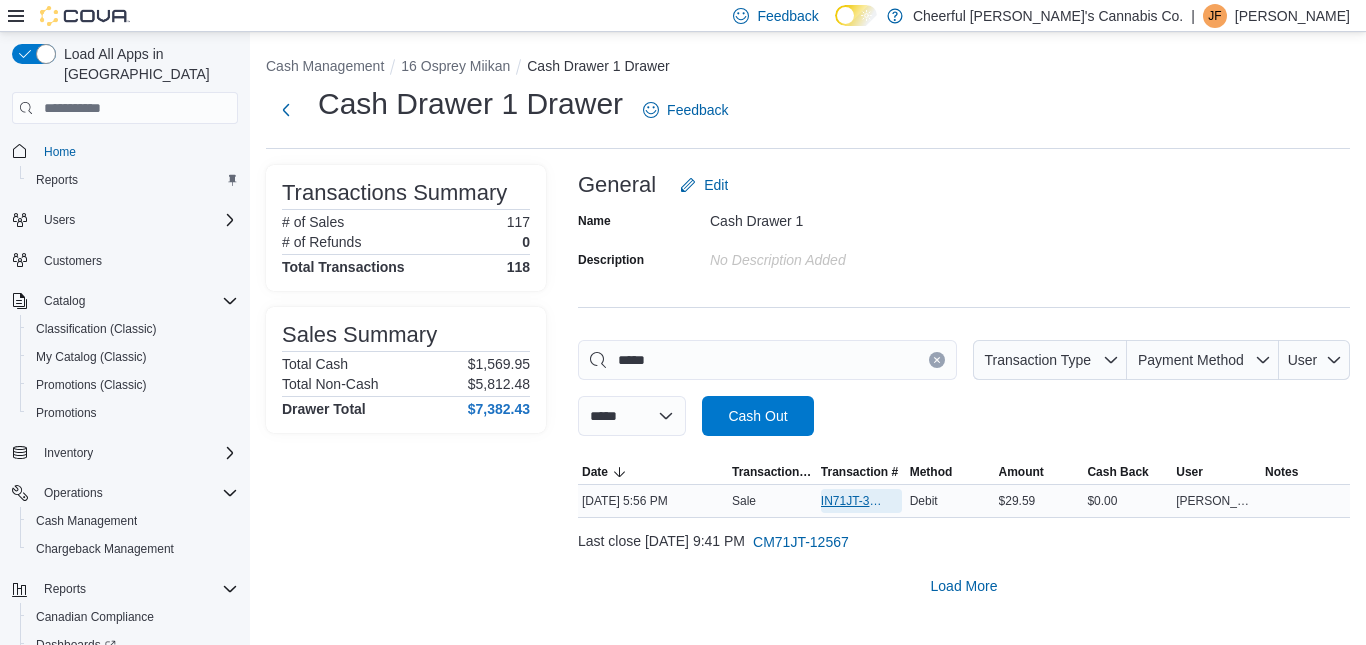 click on "IN71JT-393480" at bounding box center [851, 501] 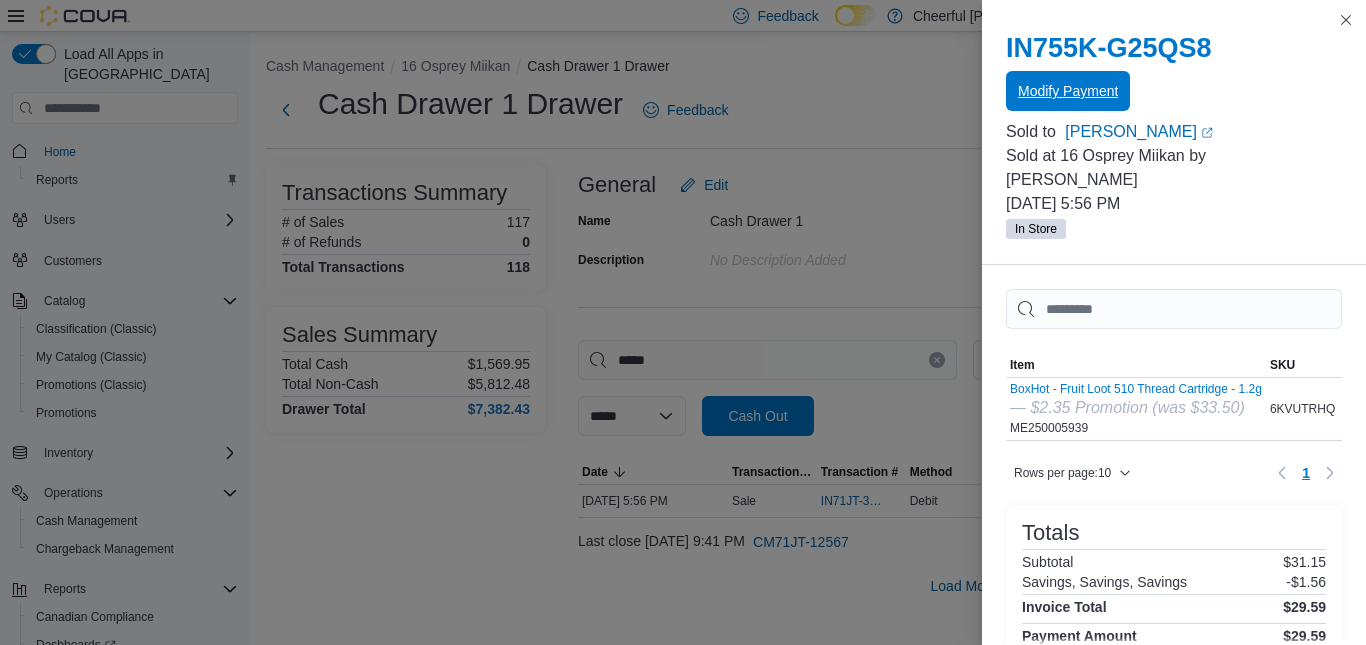 click on "Modify Payment" at bounding box center (1068, 91) 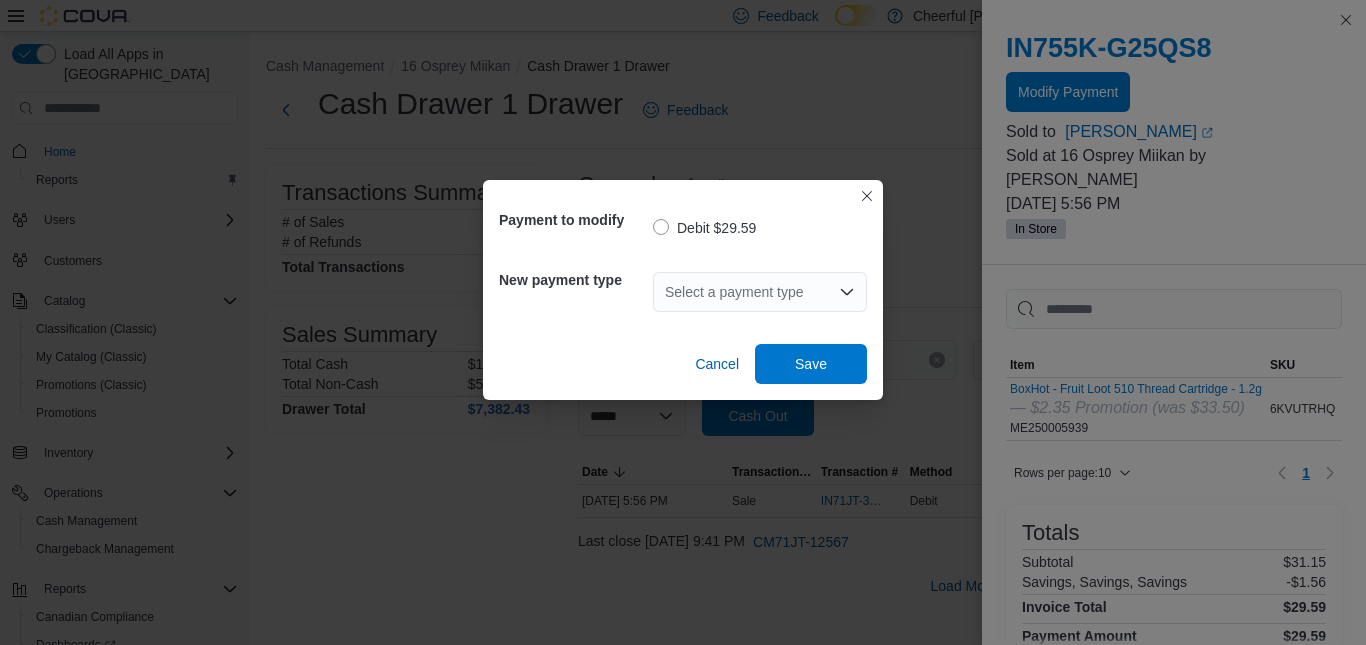 click 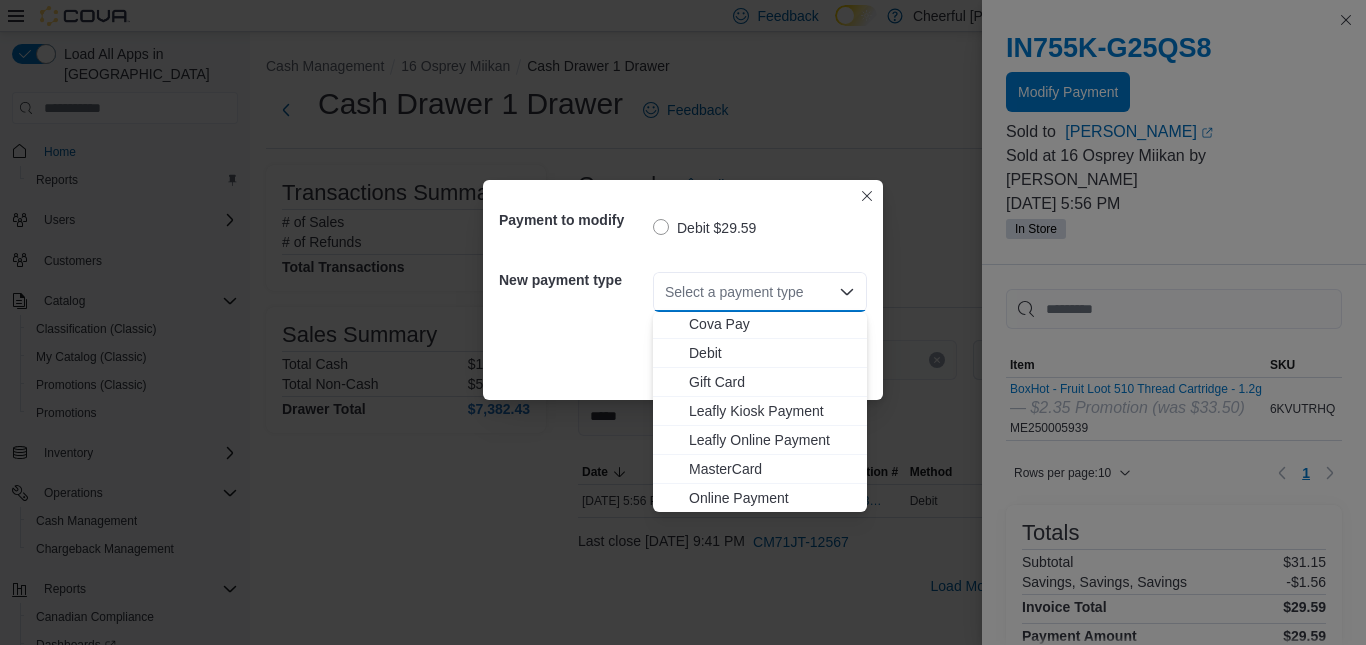 scroll, scrollTop: 119, scrollLeft: 0, axis: vertical 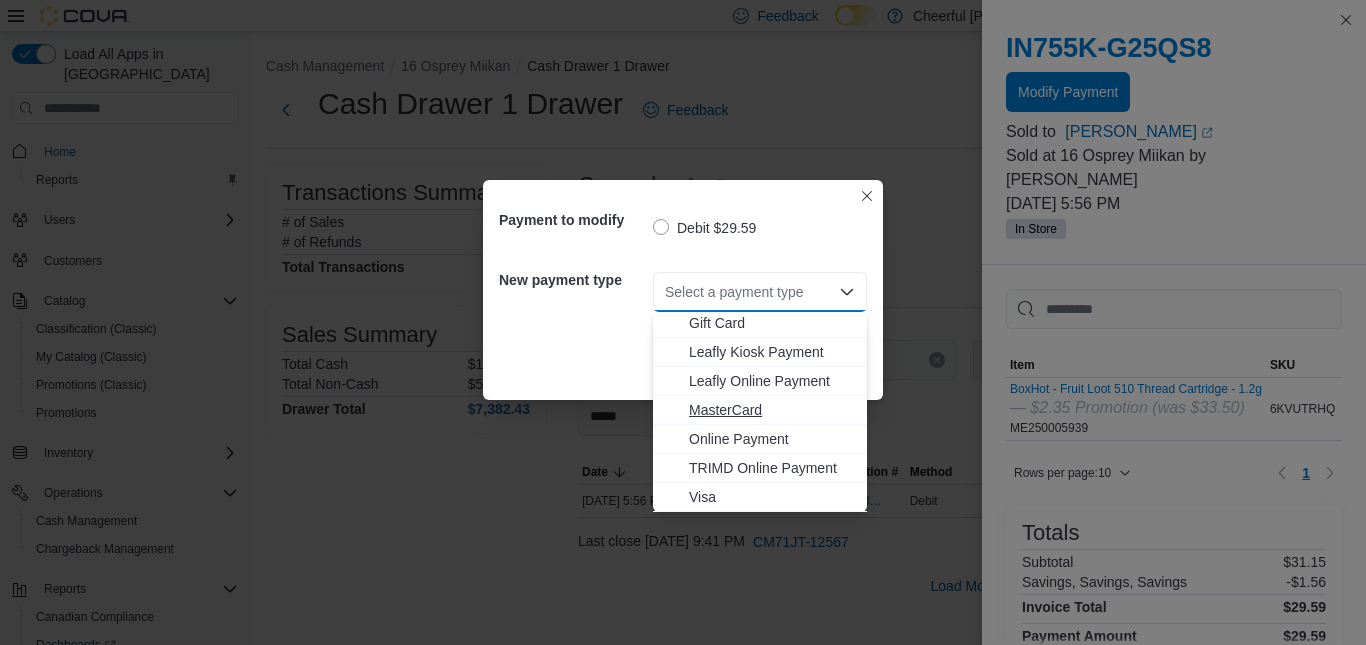 click on "MasterCard" at bounding box center [772, 410] 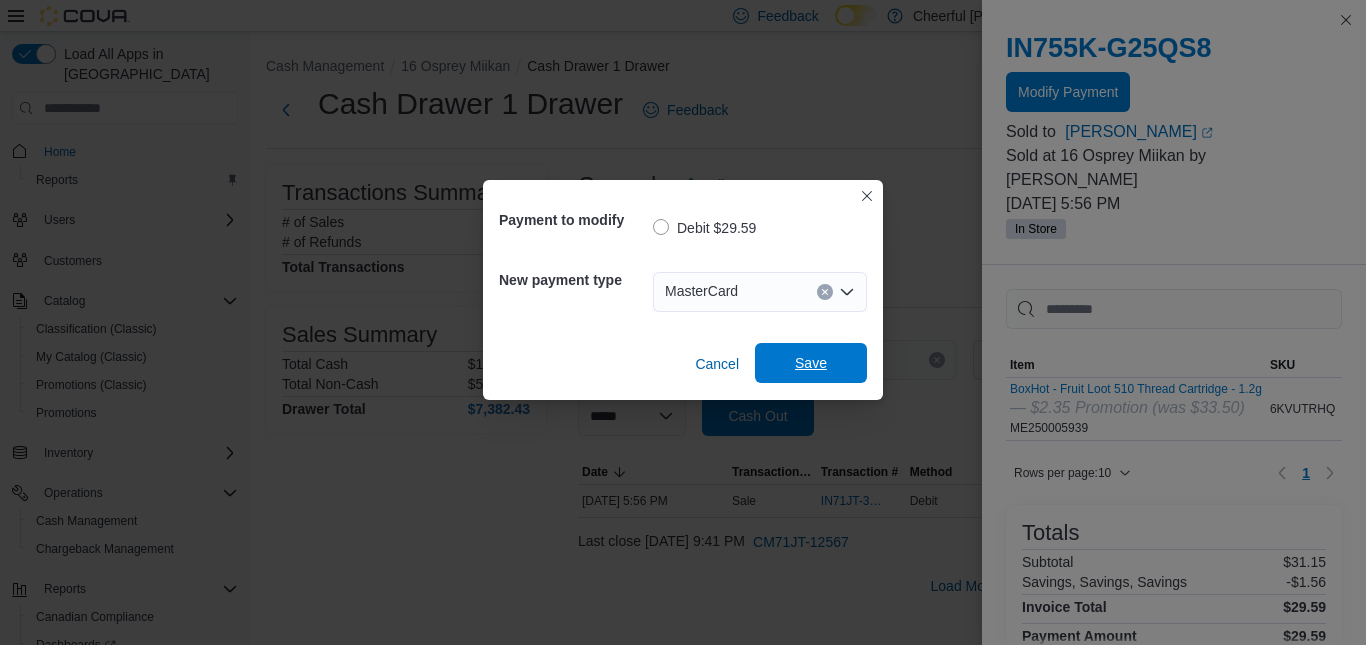 click on "Save" at bounding box center [811, 363] 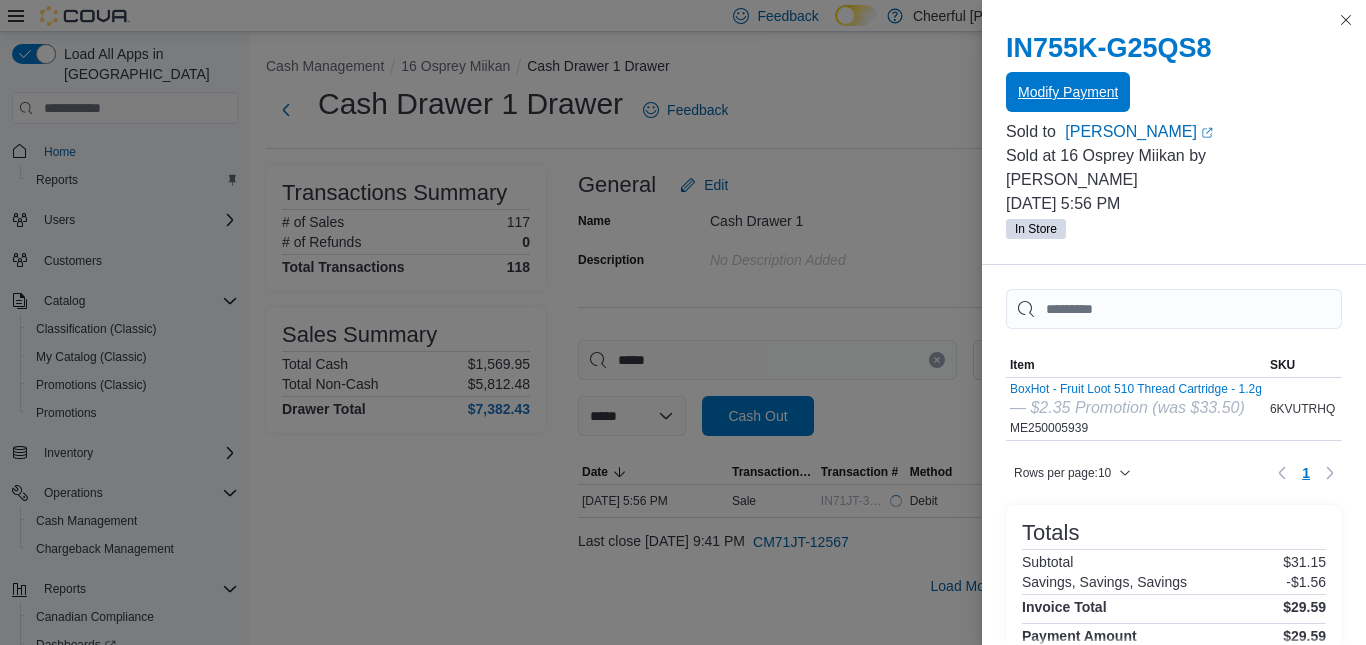 scroll, scrollTop: 0, scrollLeft: 0, axis: both 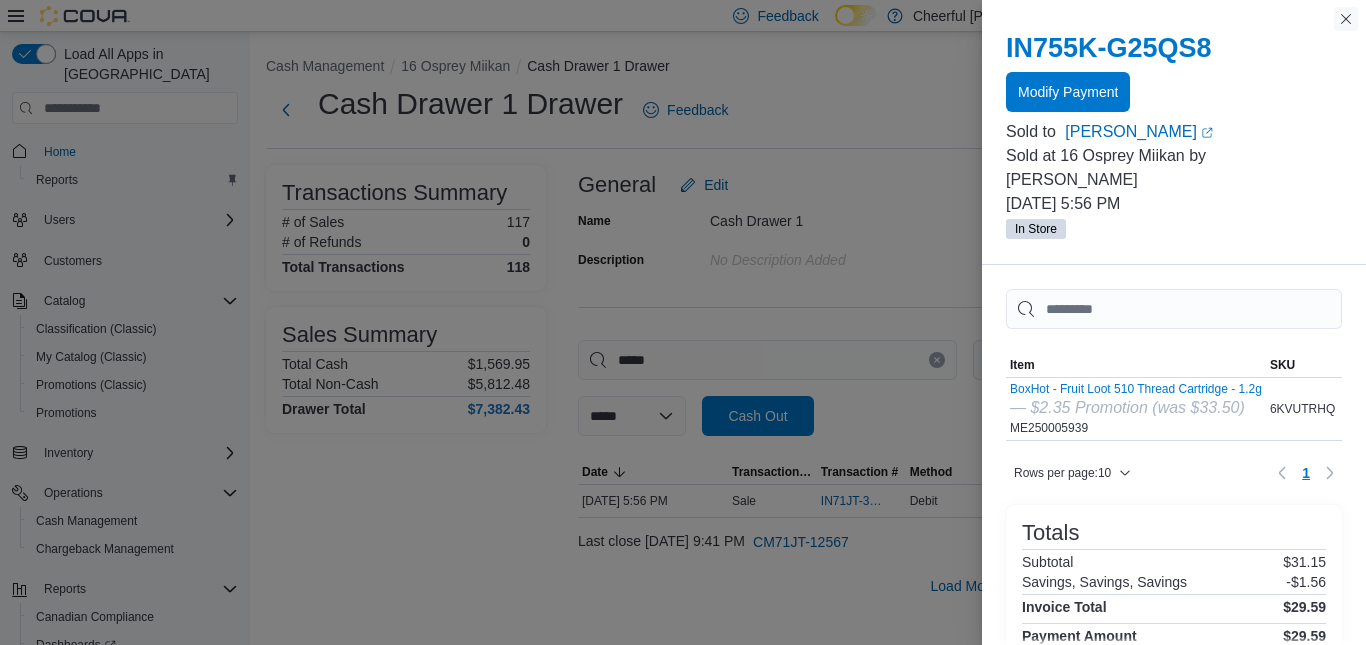 click at bounding box center (1346, 19) 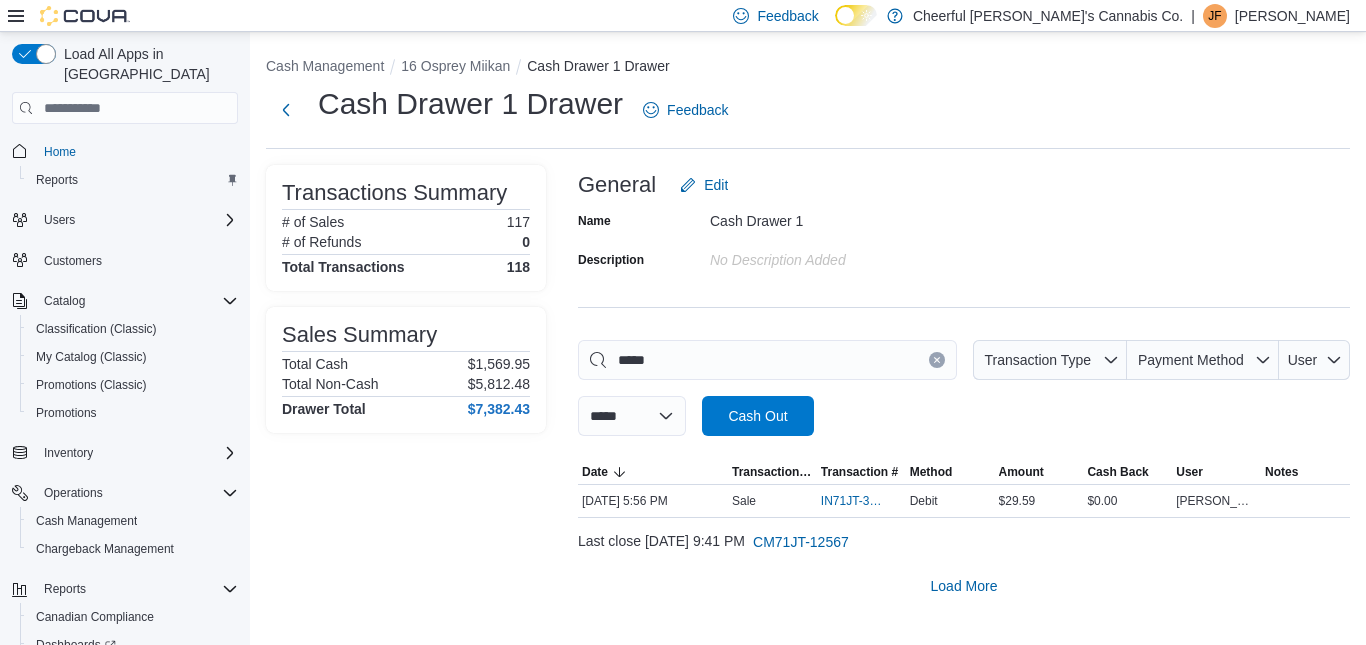 click 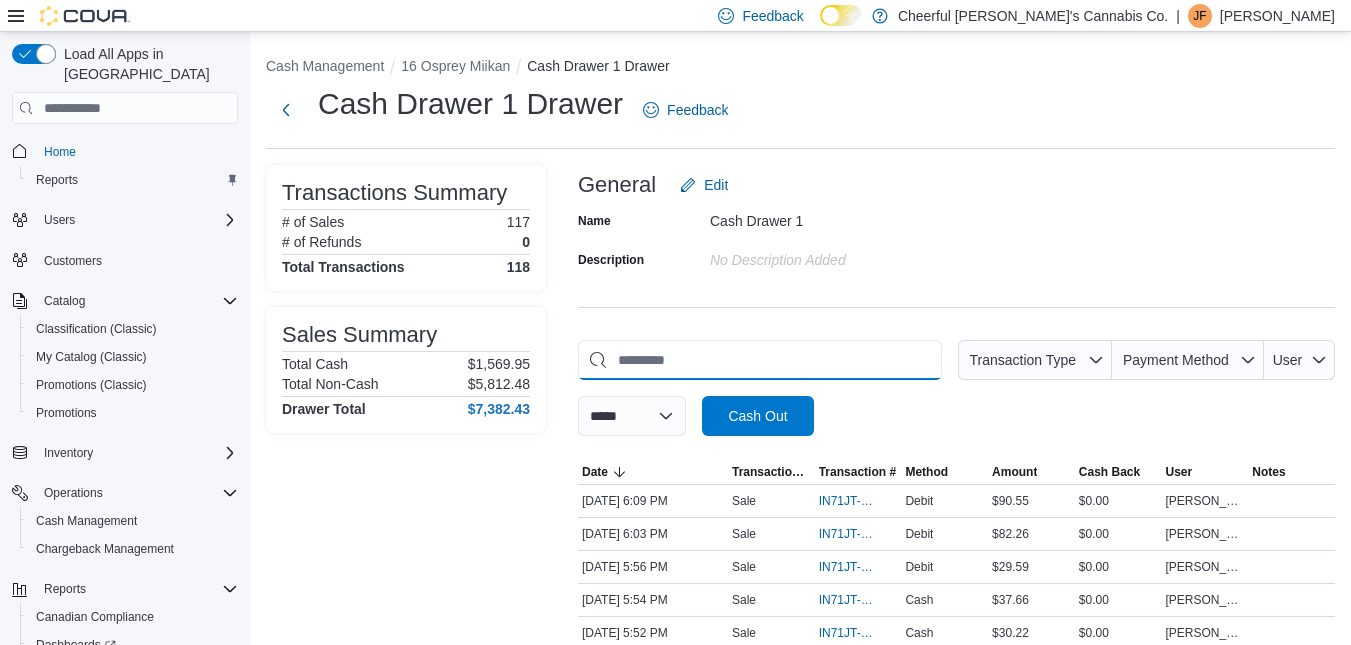 click at bounding box center (760, 360) 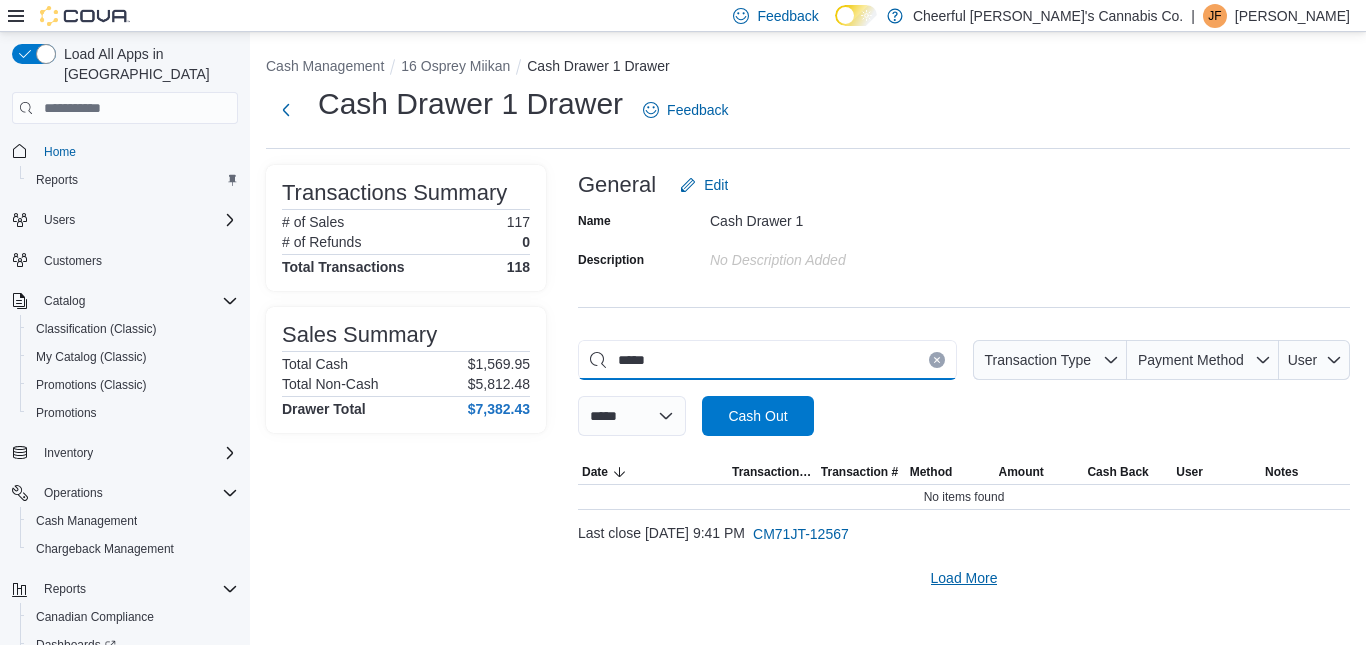 type on "*****" 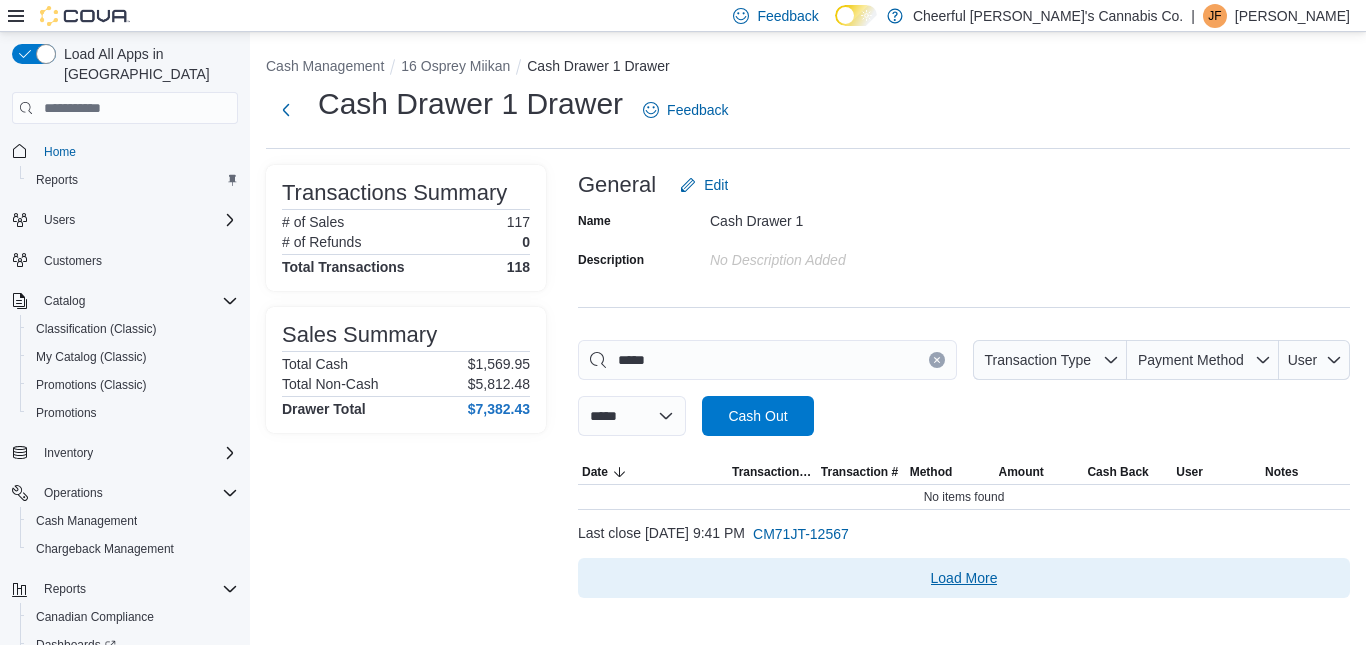 click on "Load More" at bounding box center [964, 578] 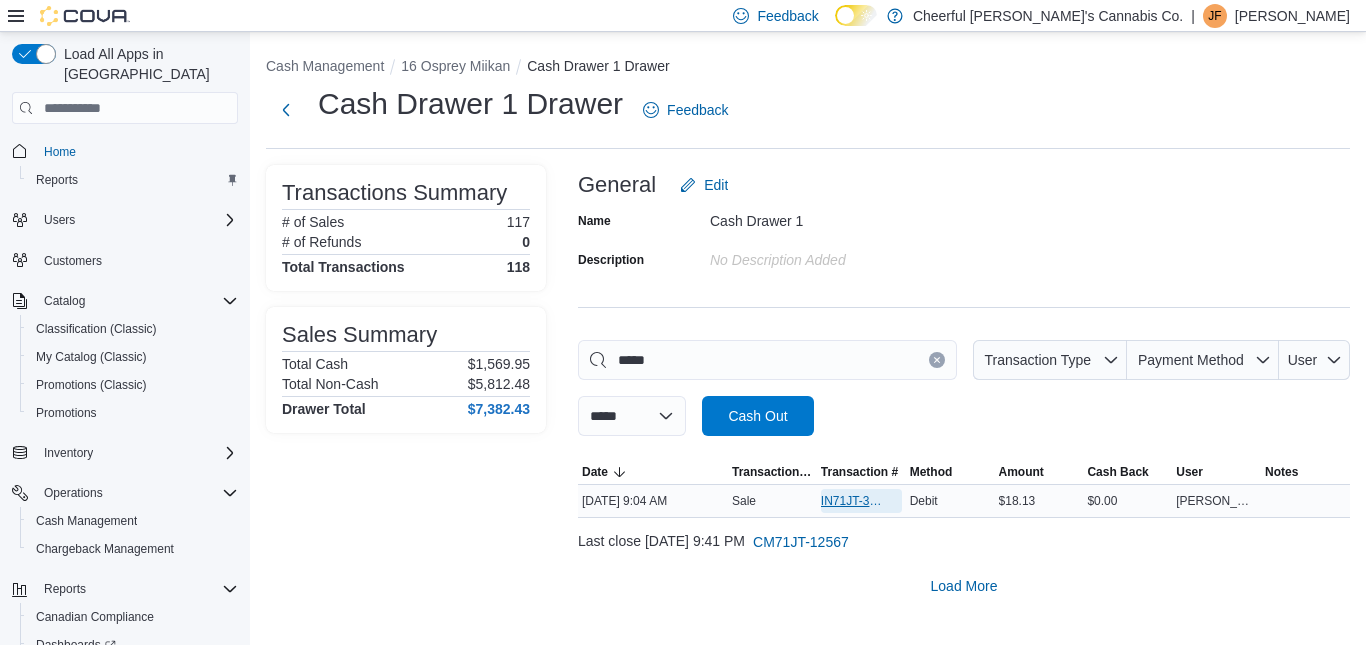 click on "IN71JT-393238" at bounding box center (851, 501) 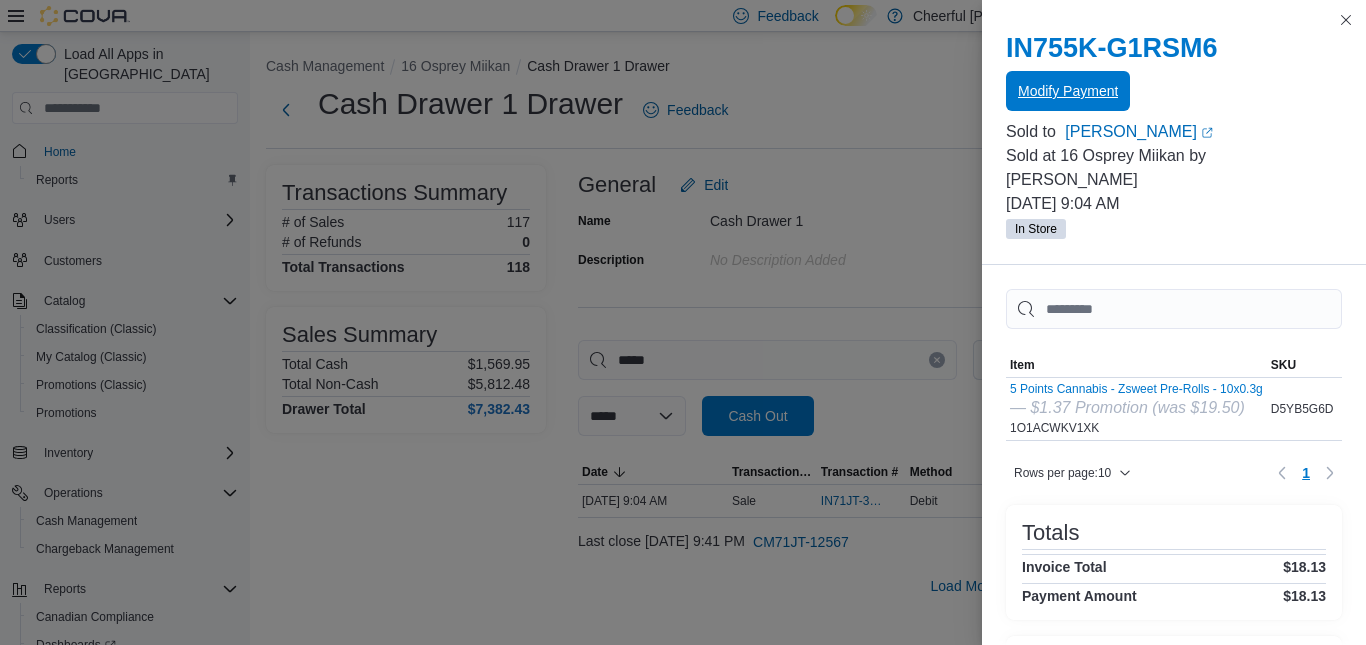 click on "Modify Payment" at bounding box center (1068, 91) 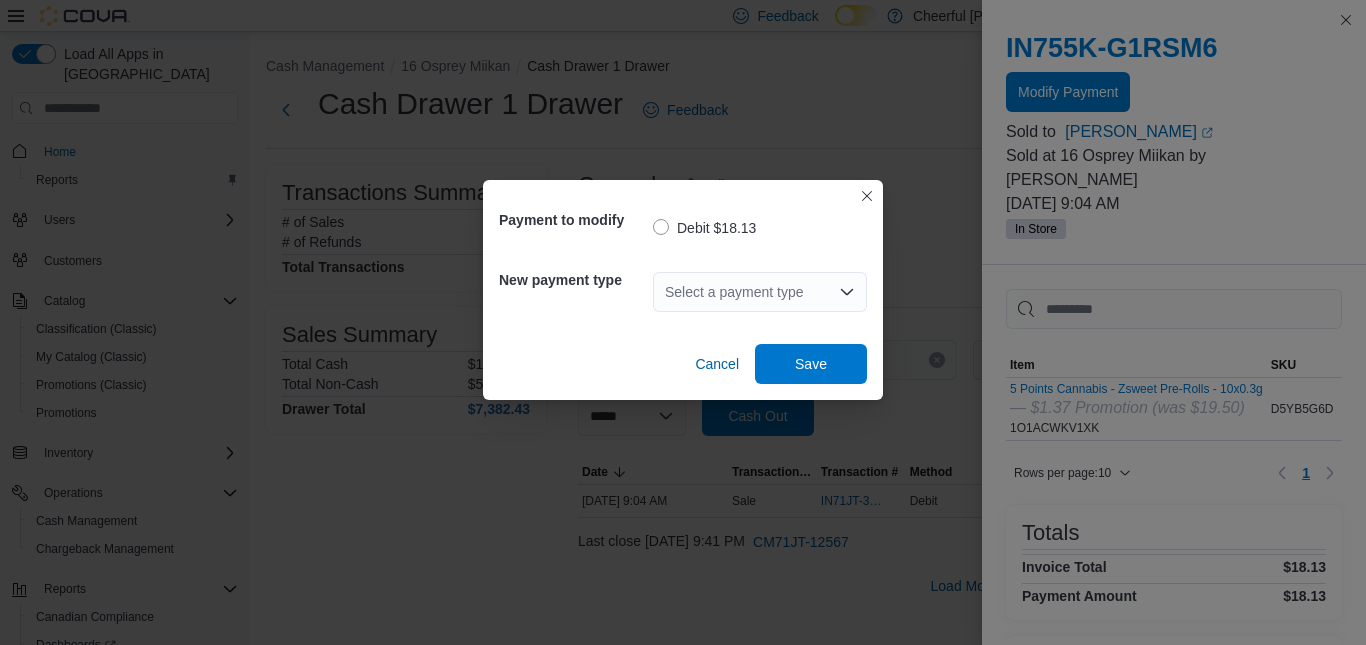 click 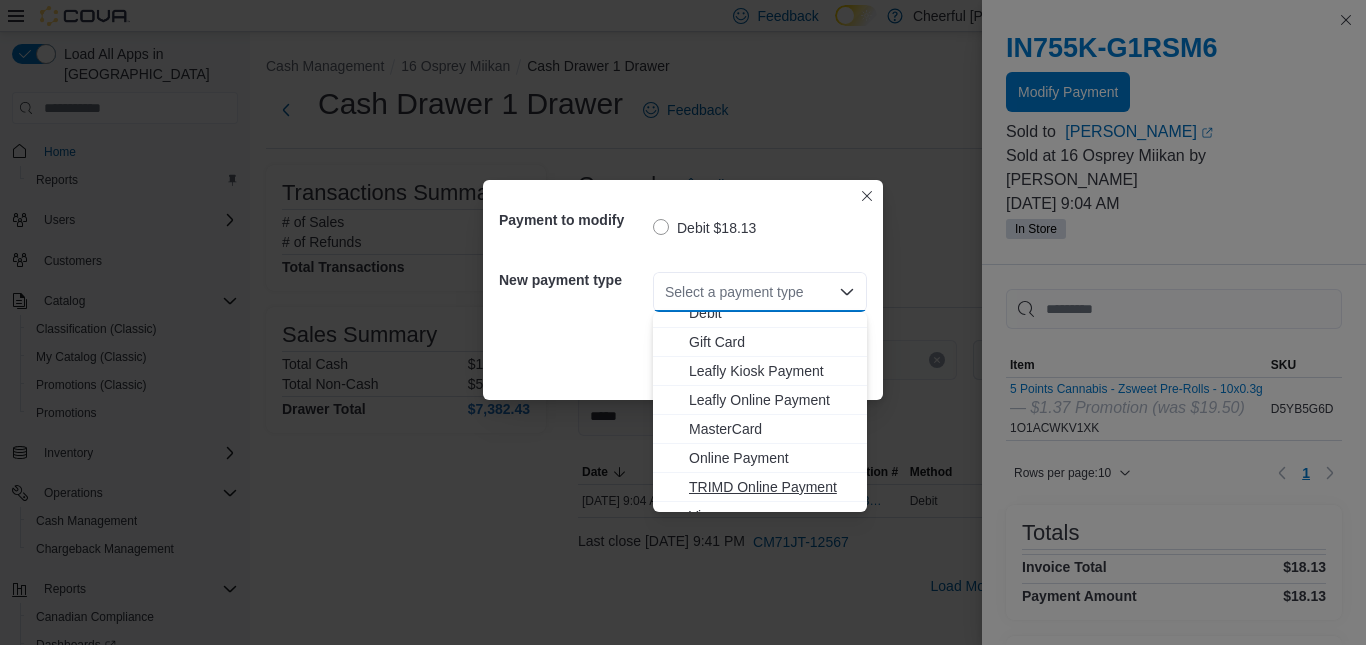 scroll, scrollTop: 119, scrollLeft: 0, axis: vertical 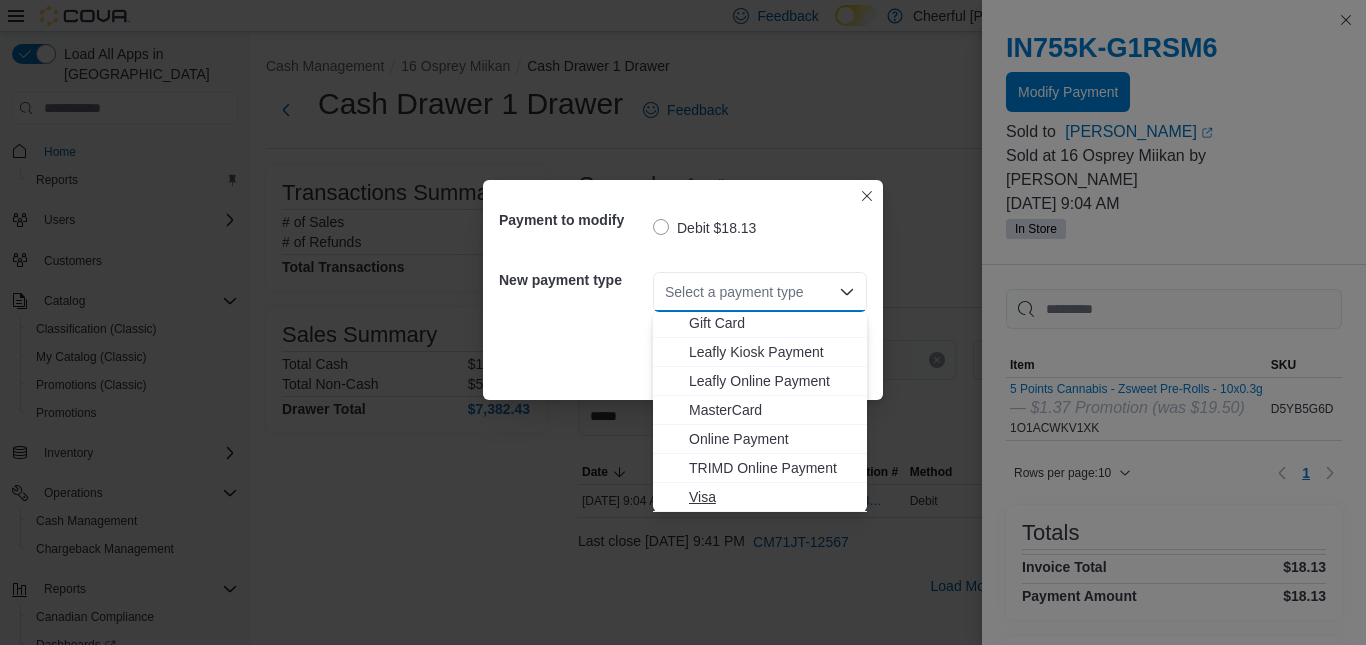 click on "Visa" at bounding box center (772, 497) 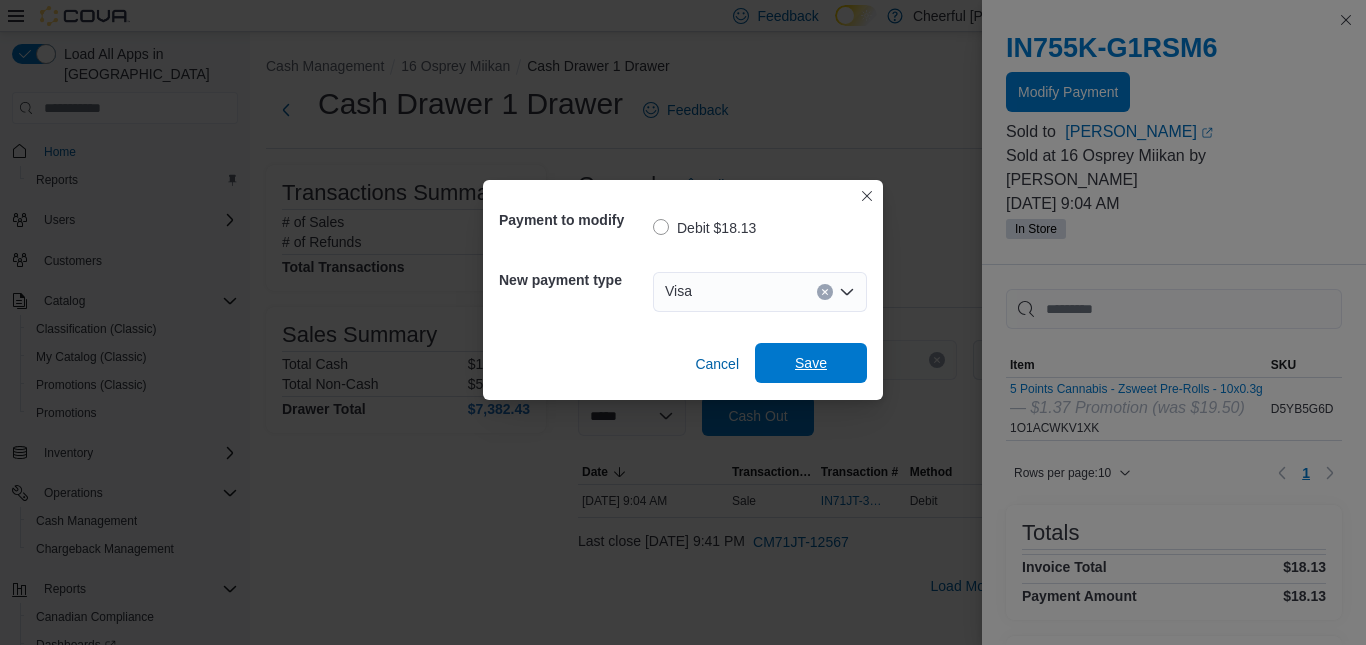 click on "Save" at bounding box center (811, 363) 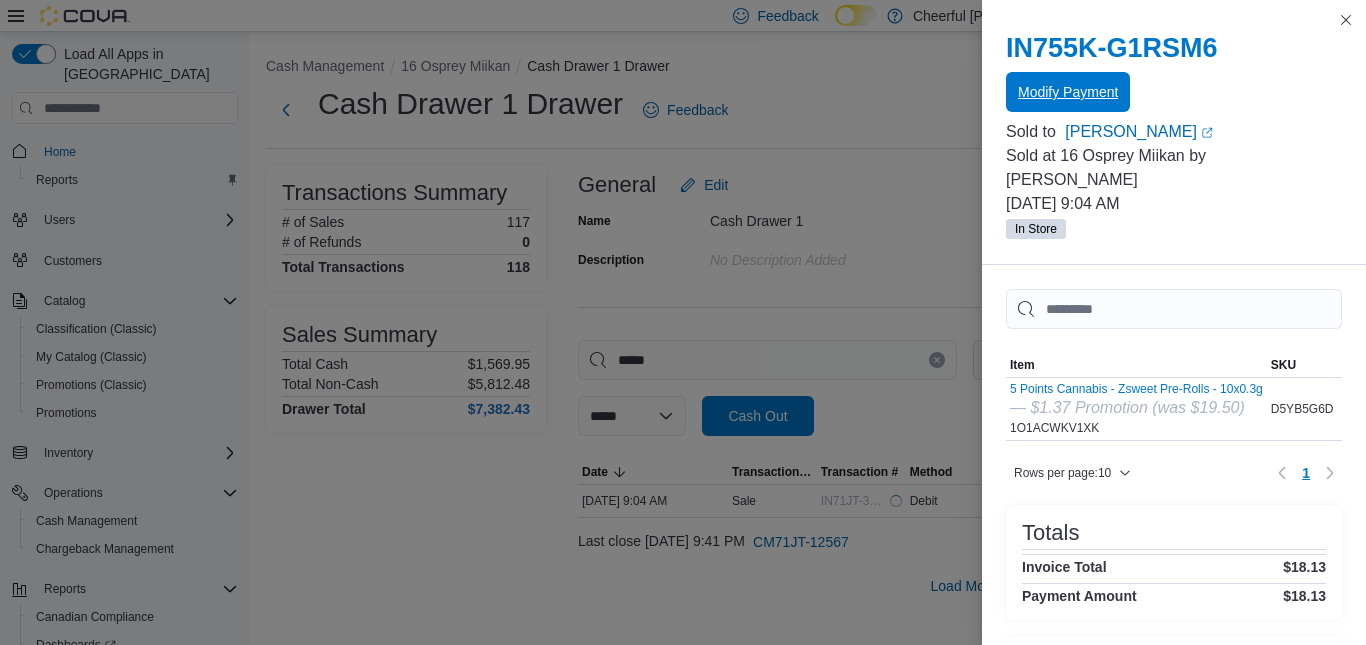scroll, scrollTop: 0, scrollLeft: 0, axis: both 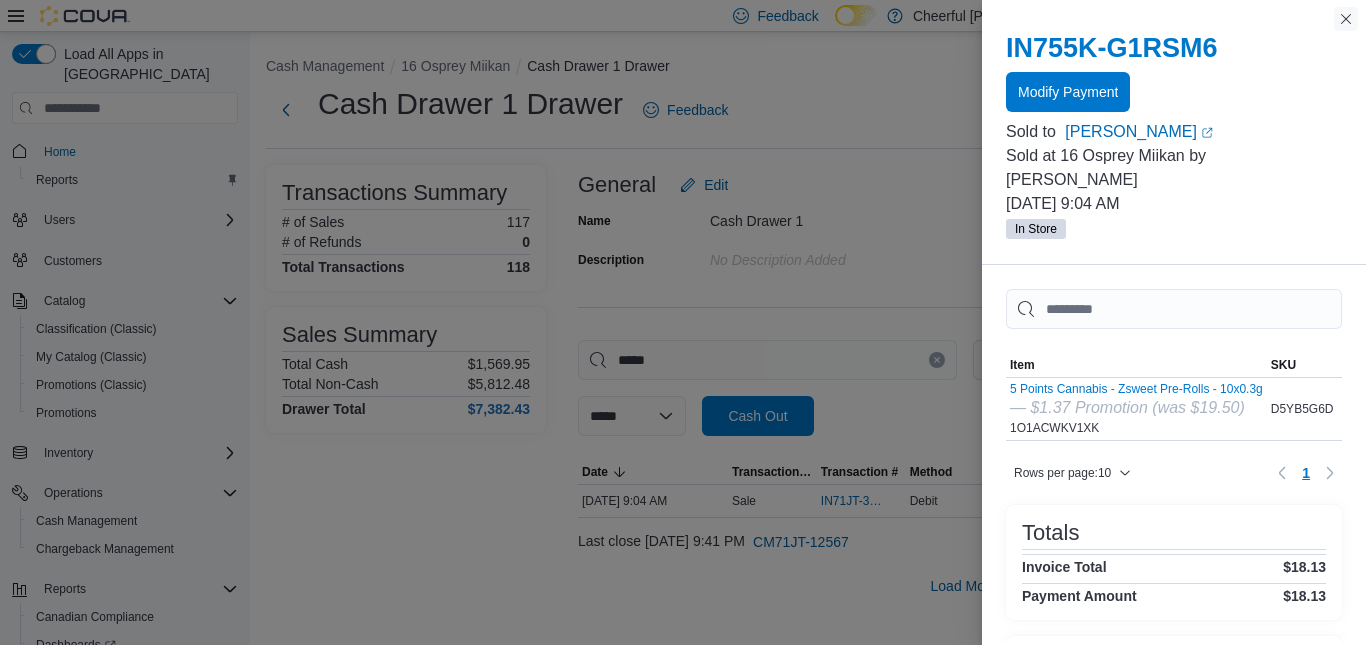 click at bounding box center [1346, 19] 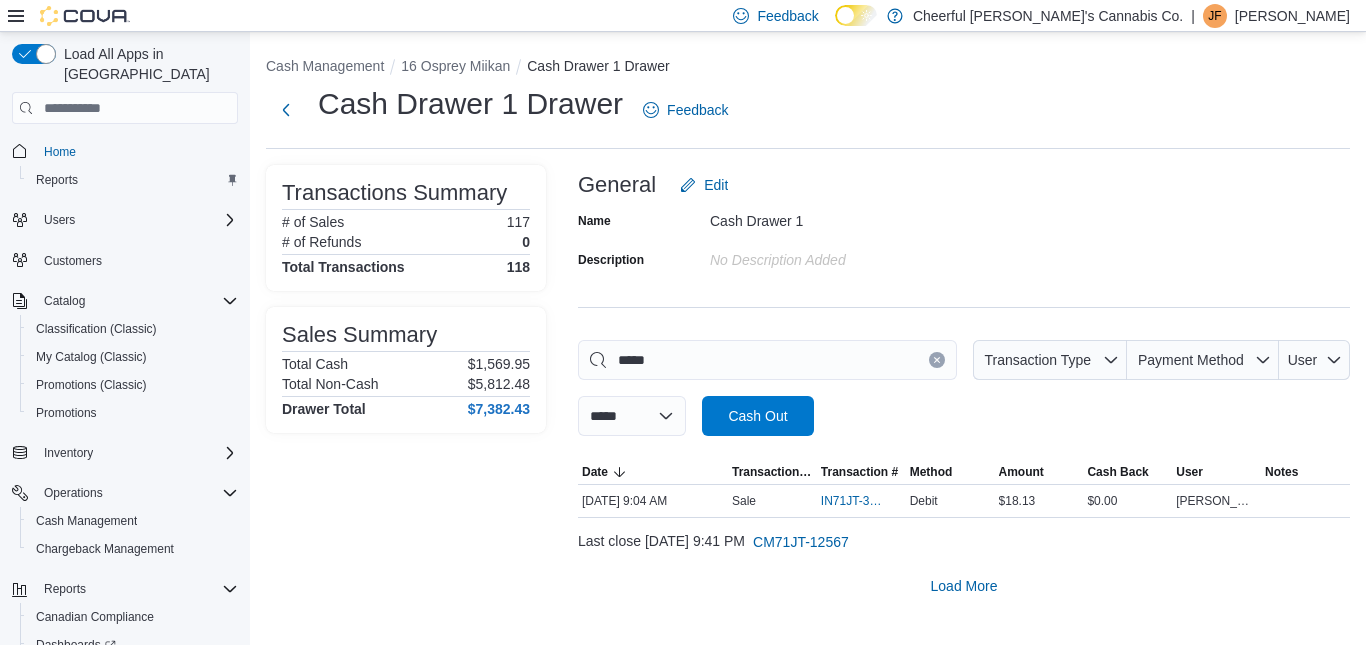 click 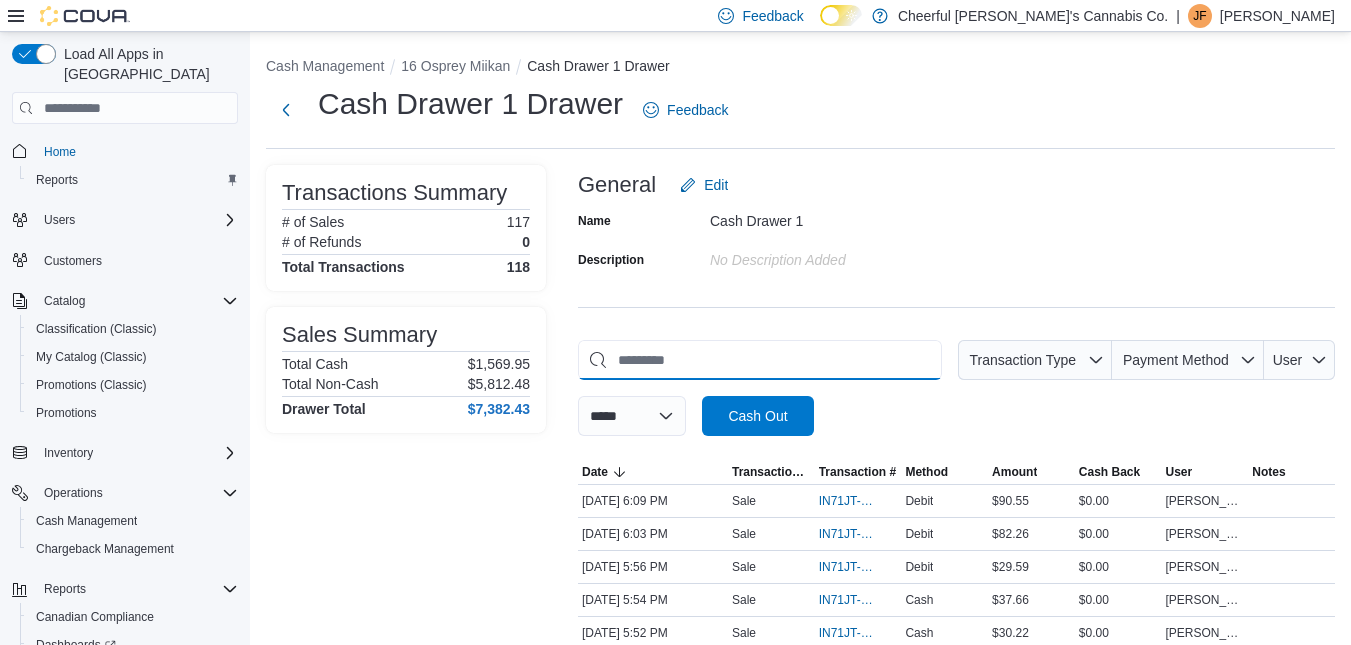 click at bounding box center (760, 360) 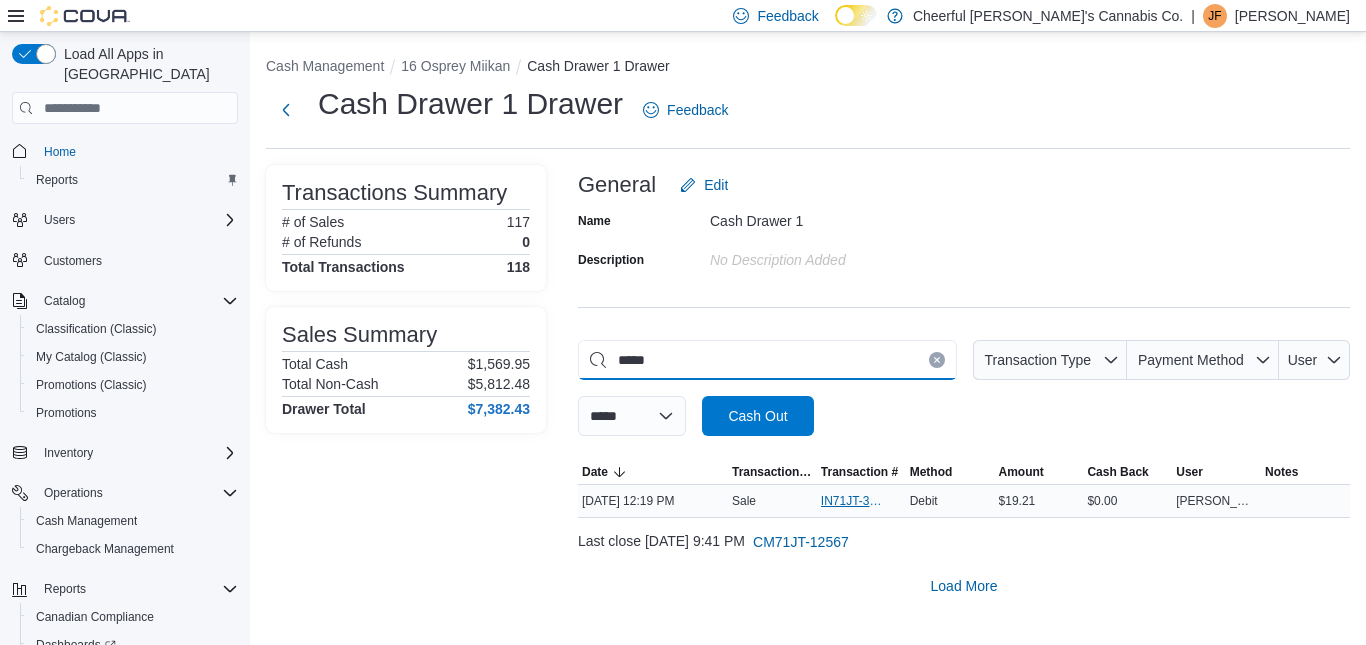 type on "*****" 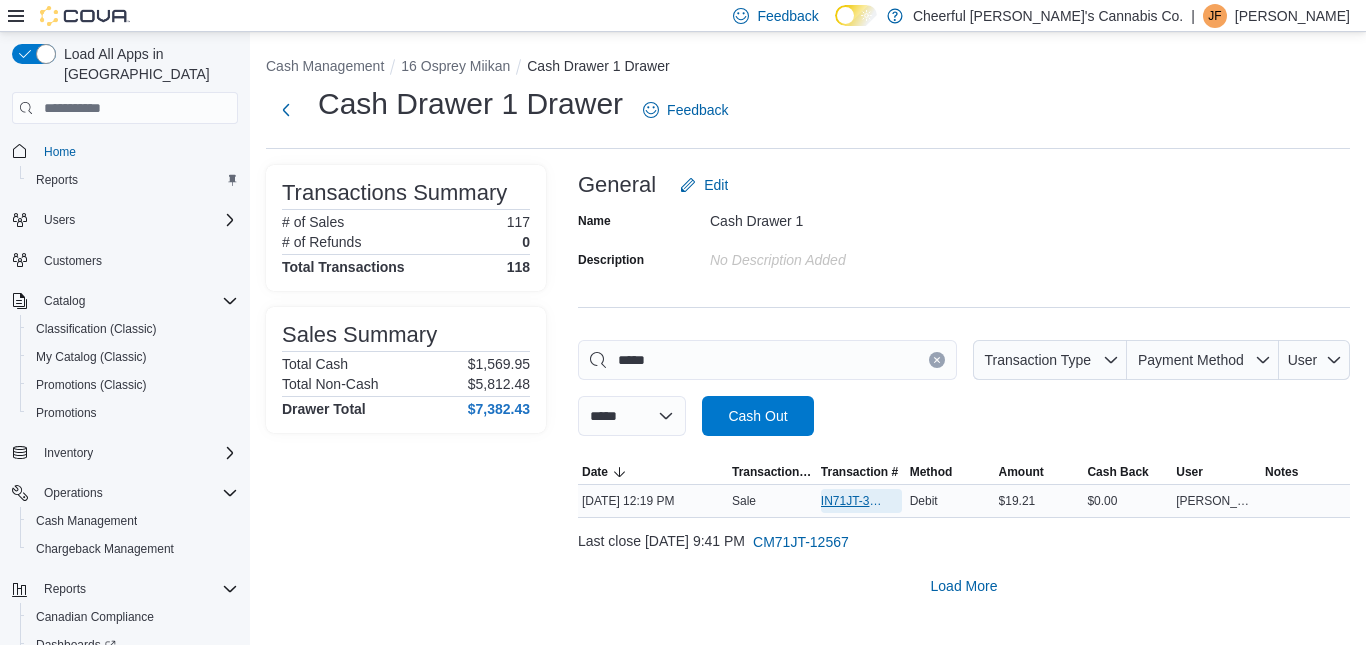 click on "IN71JT-393304" at bounding box center [851, 501] 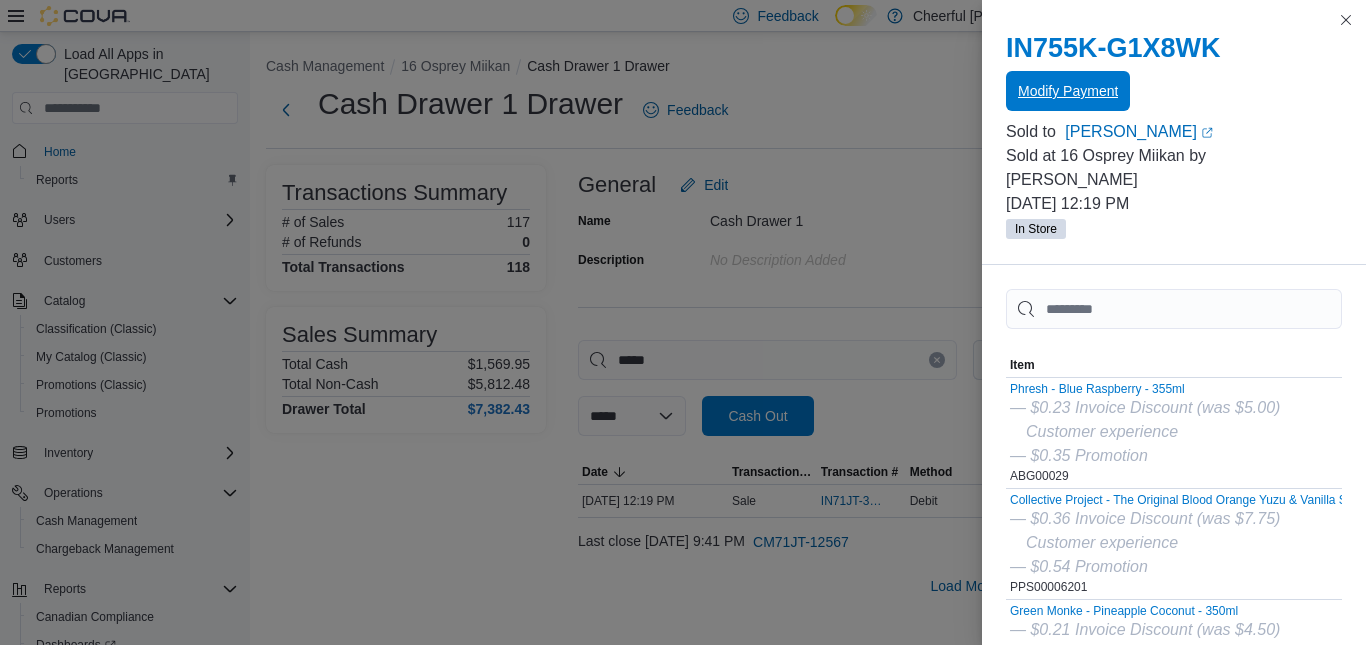 click on "Modify Payment" at bounding box center (1068, 91) 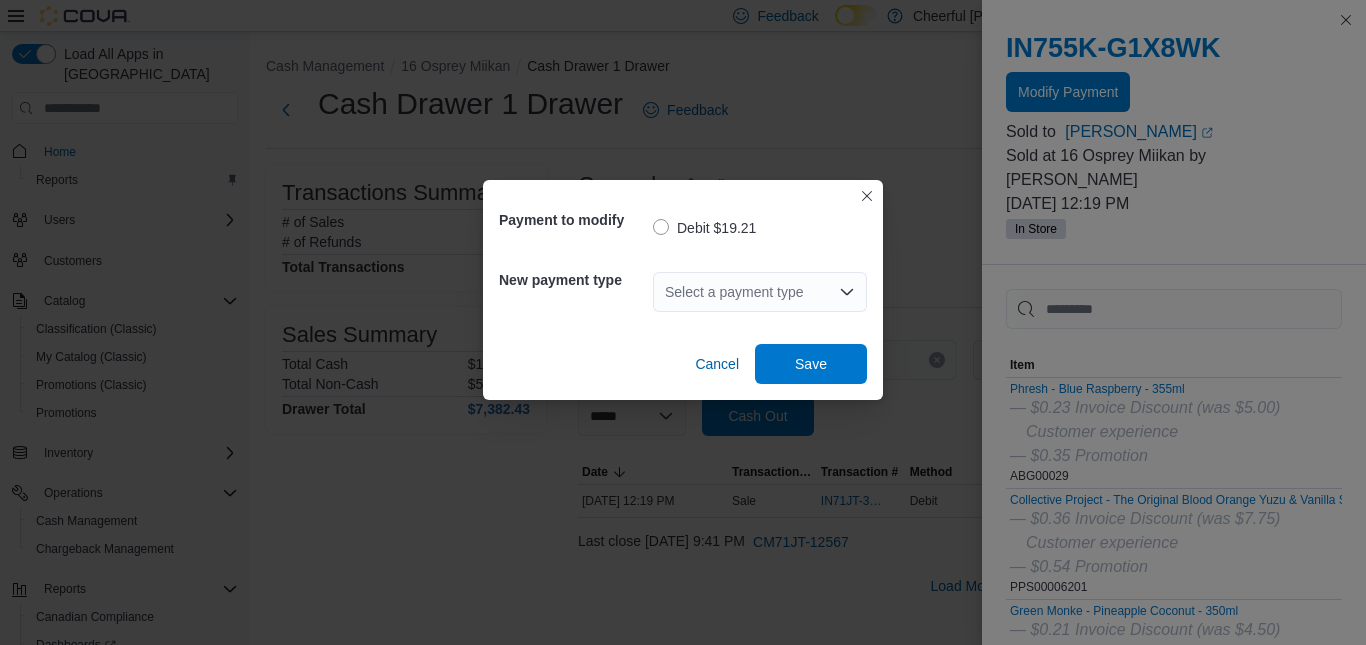 click 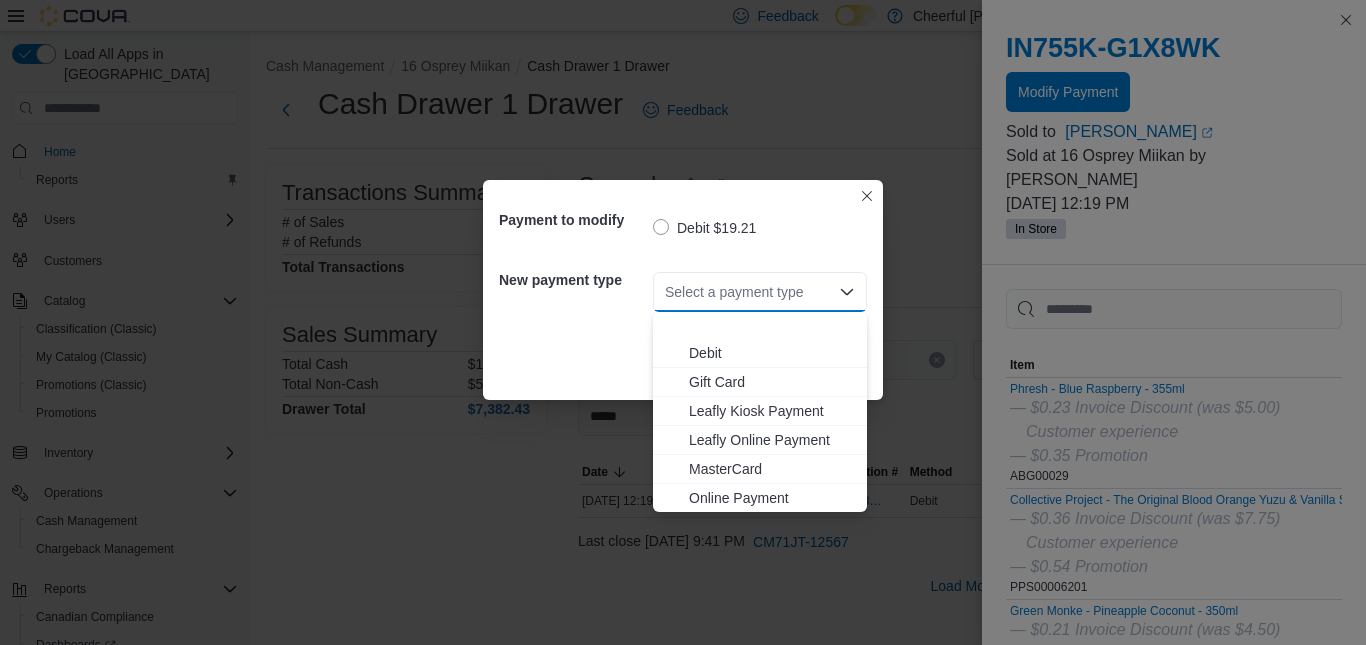 scroll, scrollTop: 119, scrollLeft: 0, axis: vertical 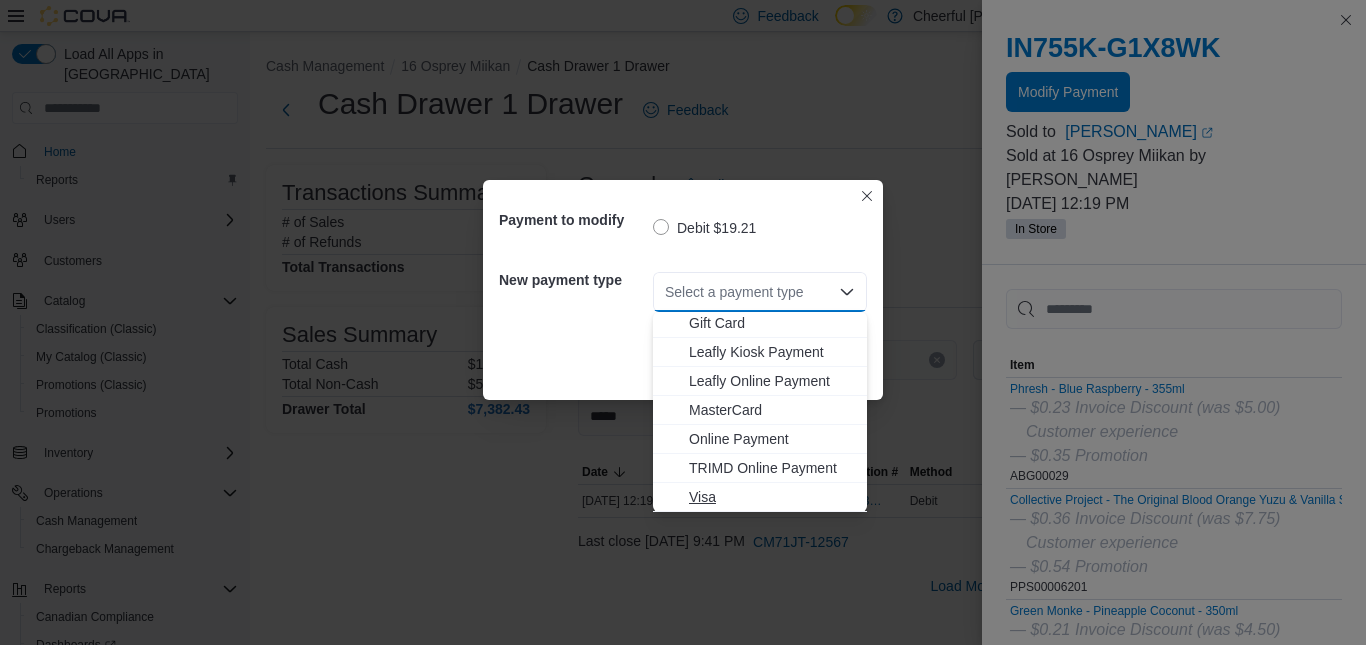 click on "Visa" at bounding box center [772, 497] 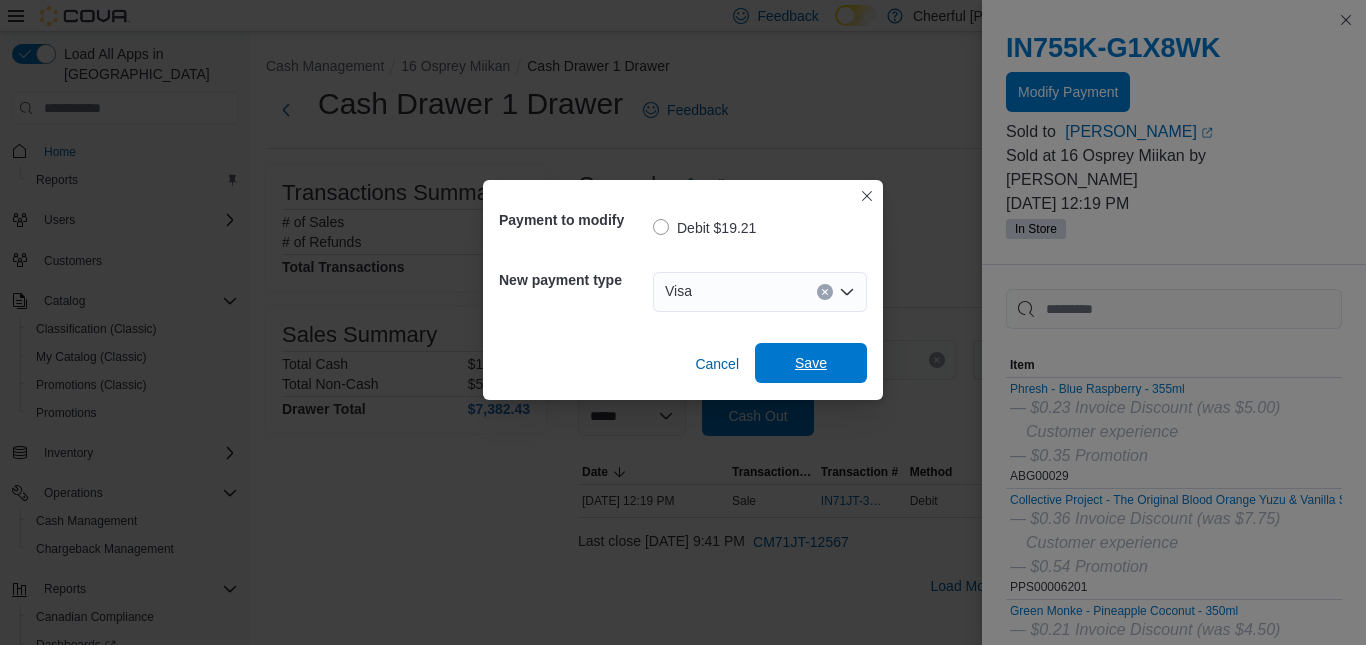 click on "Save" at bounding box center (811, 363) 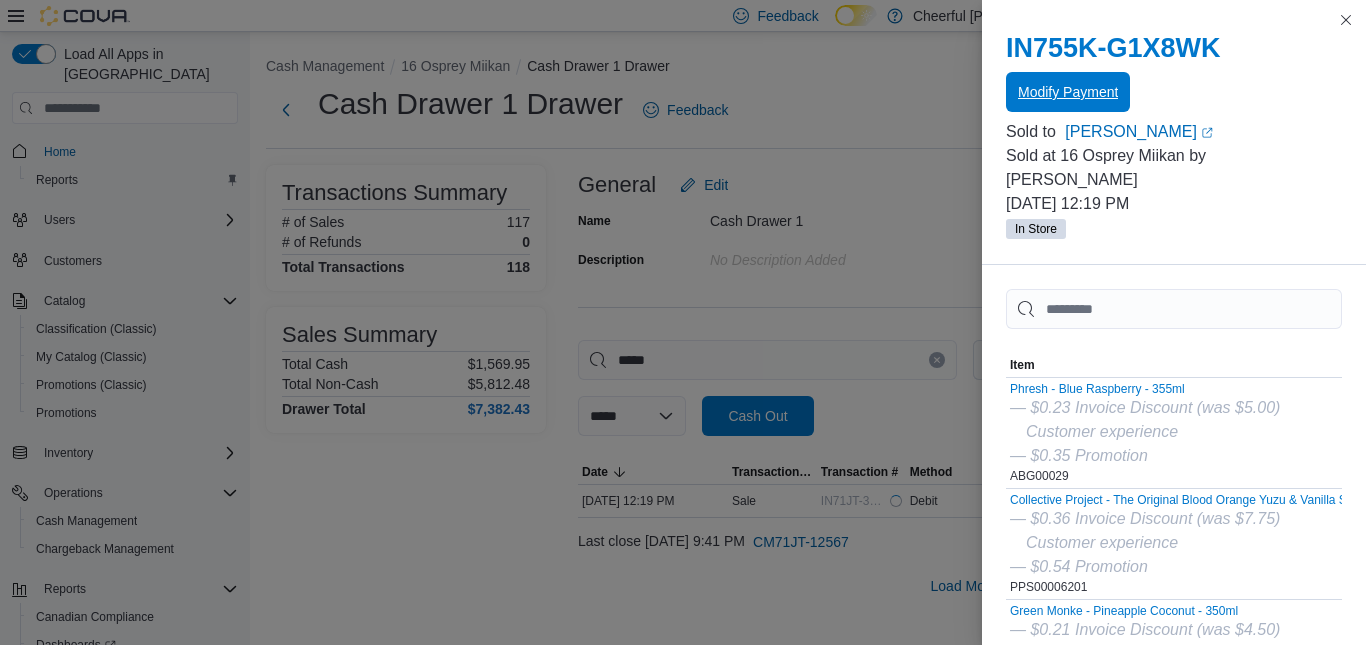 scroll, scrollTop: 0, scrollLeft: 0, axis: both 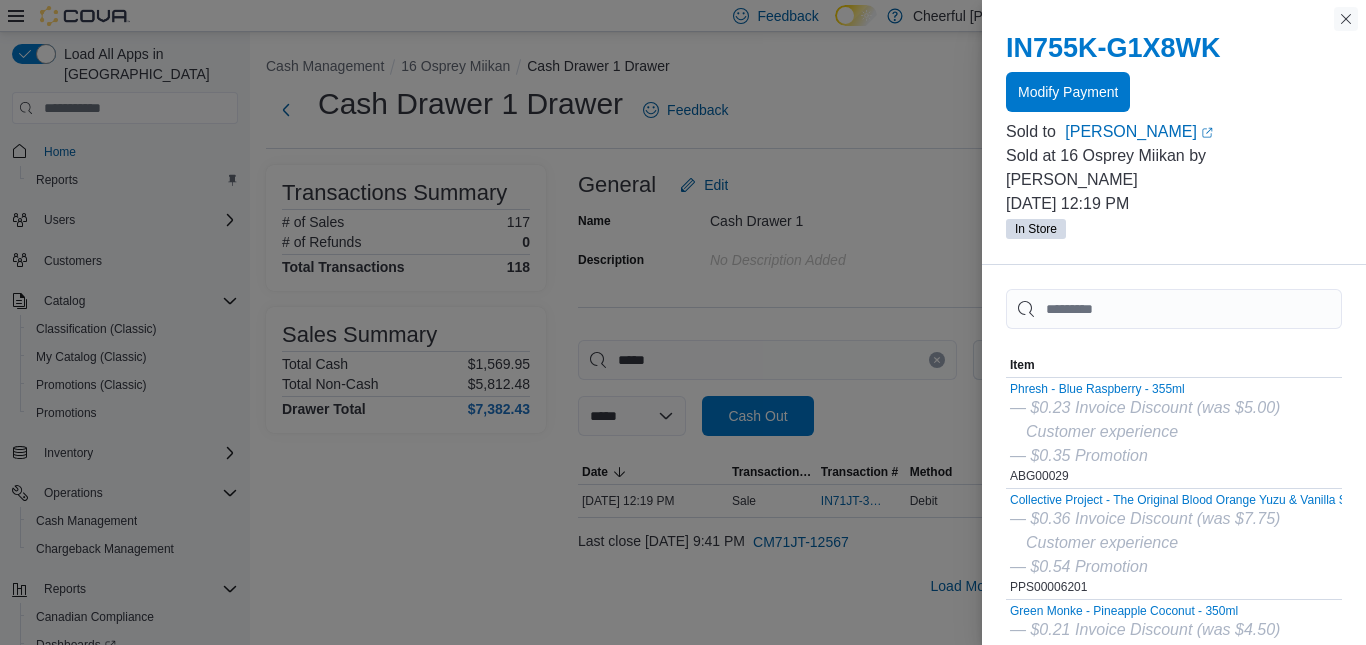 click at bounding box center [1346, 19] 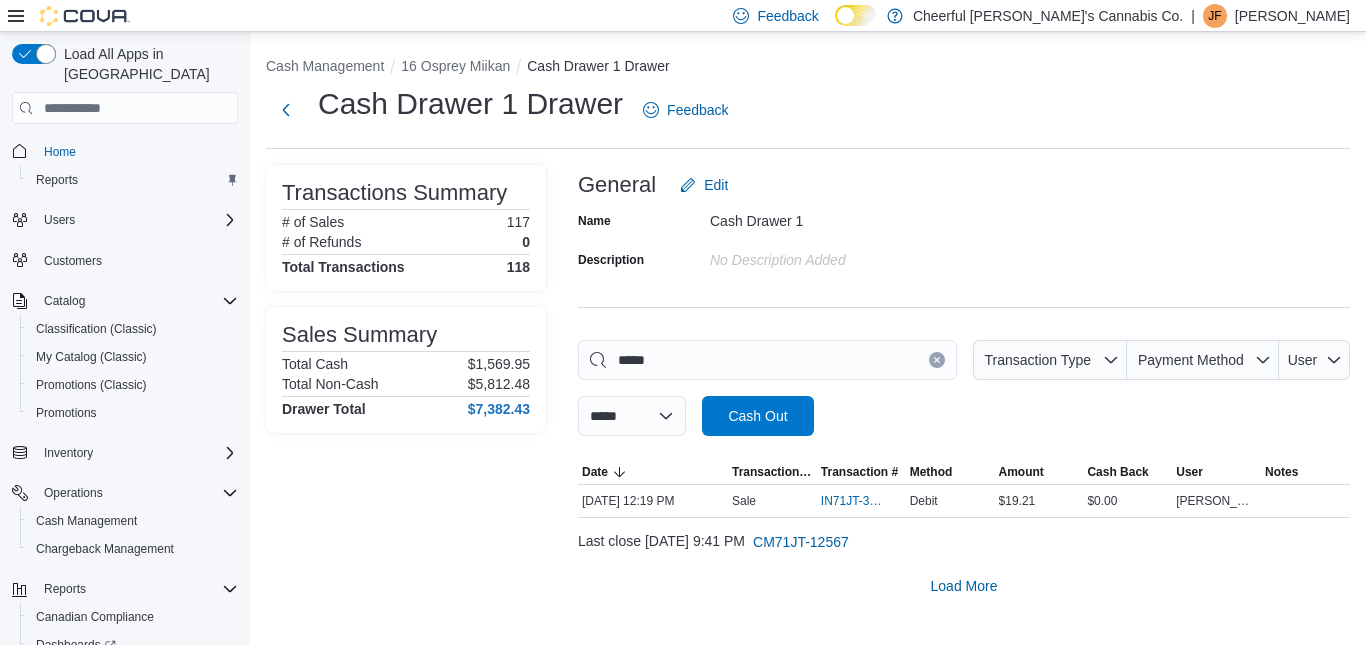 click at bounding box center [937, 360] 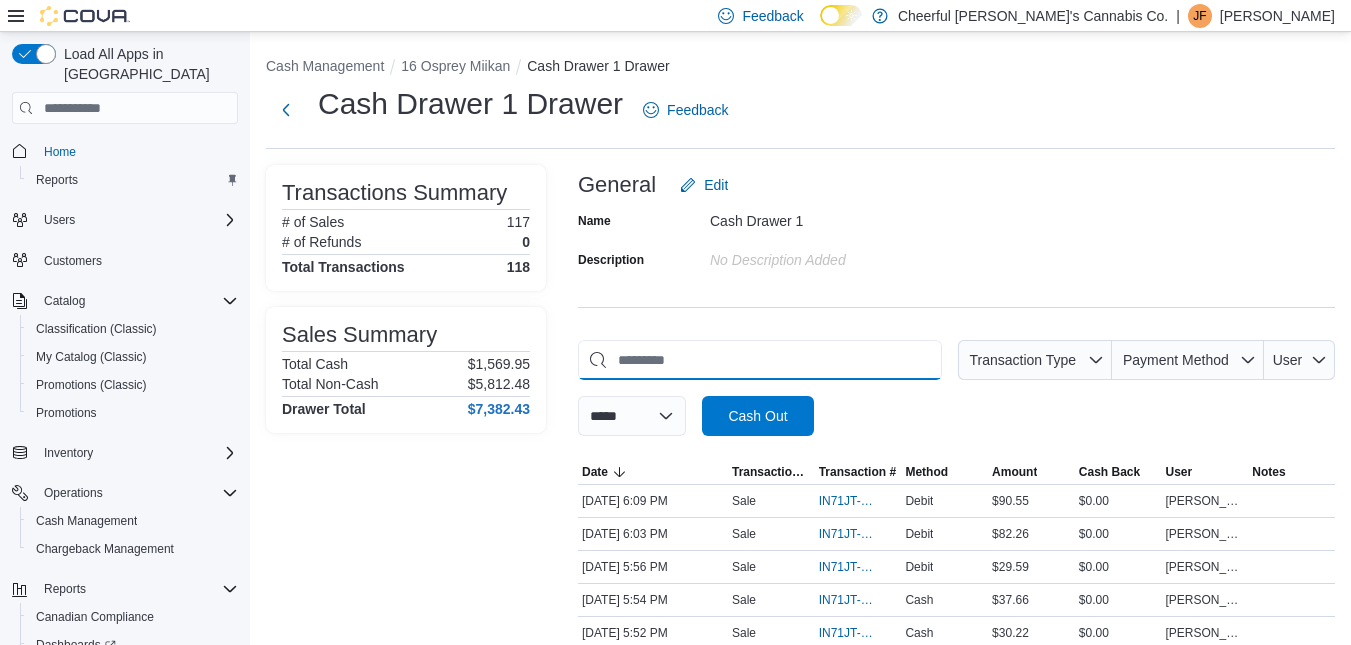click at bounding box center (760, 360) 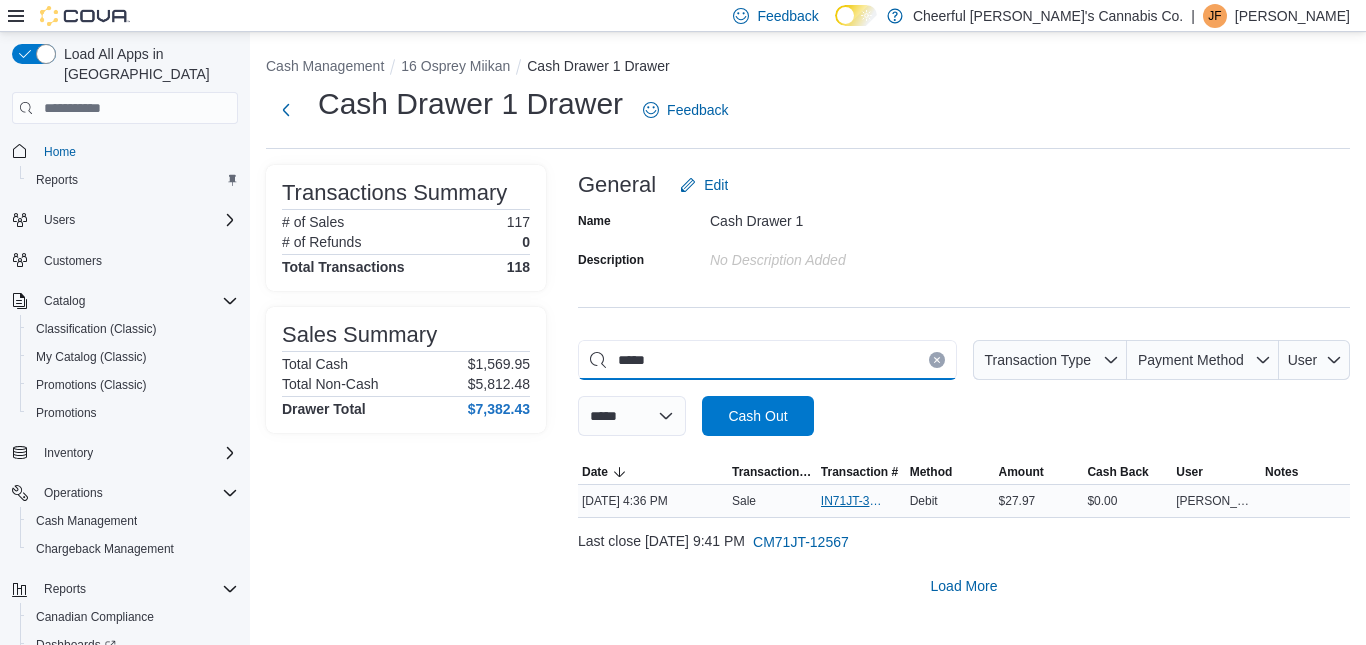type on "*****" 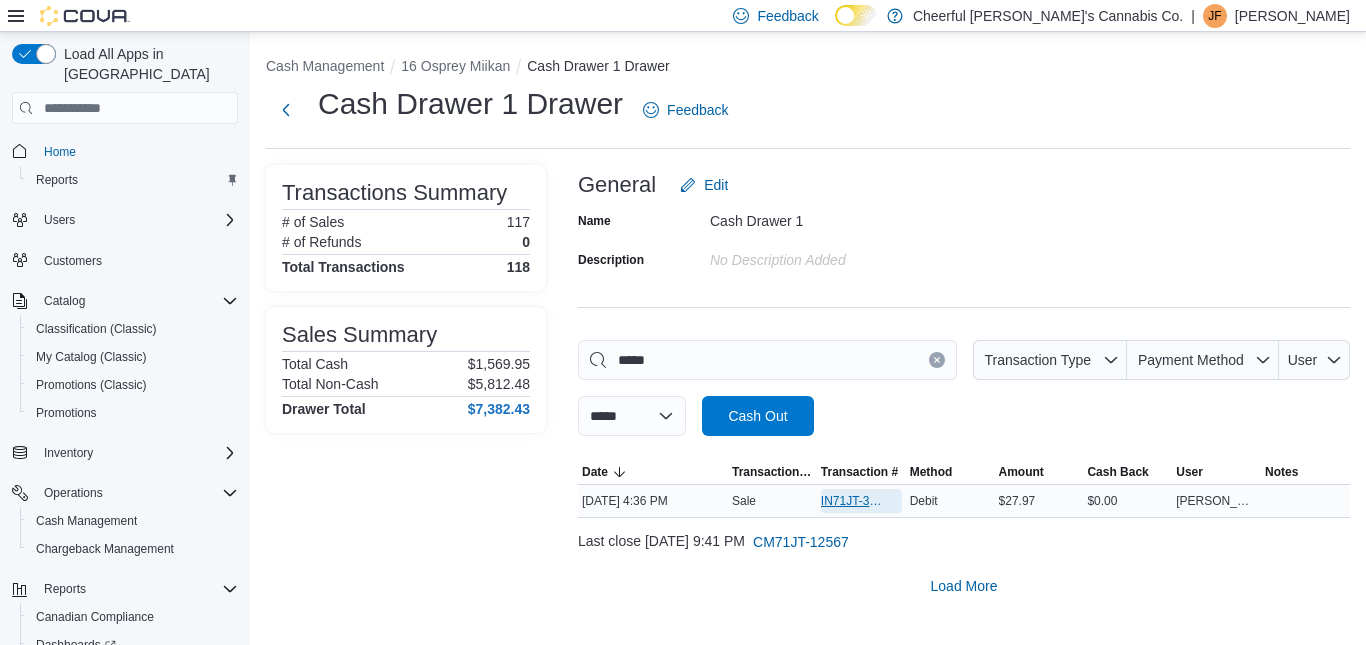 click on "IN71JT-393438" at bounding box center (851, 501) 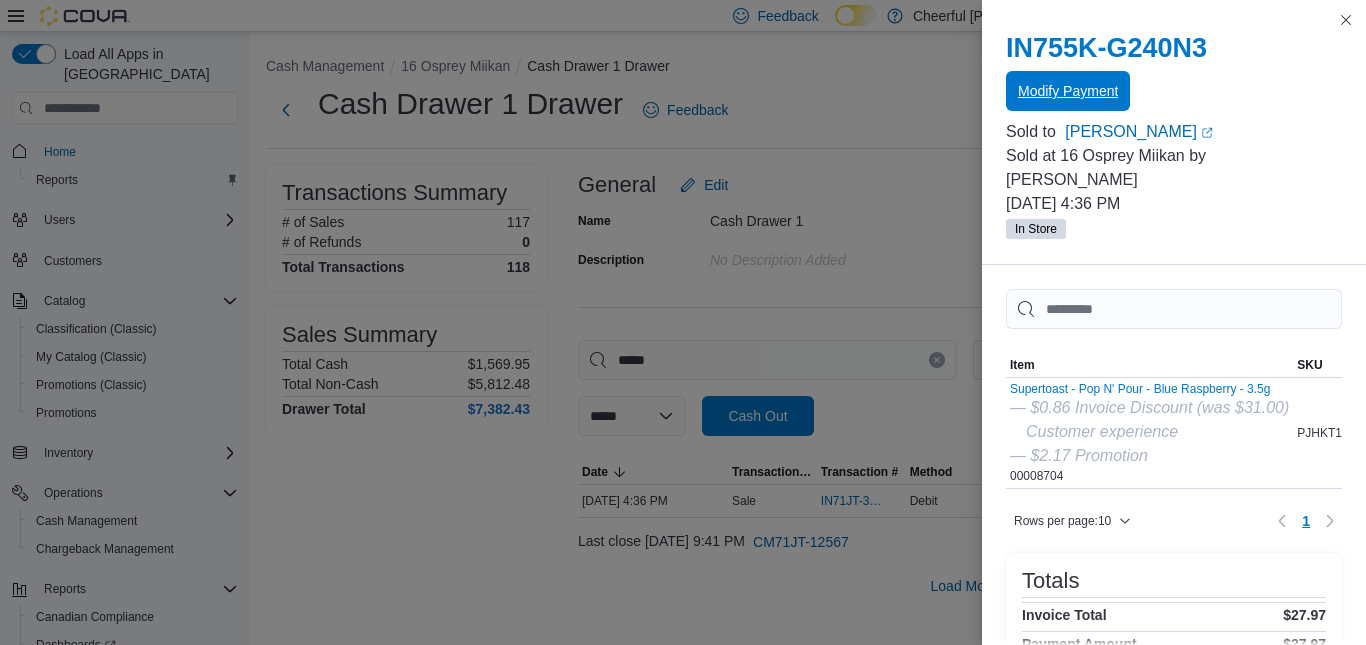 click on "Modify Payment" at bounding box center (1068, 91) 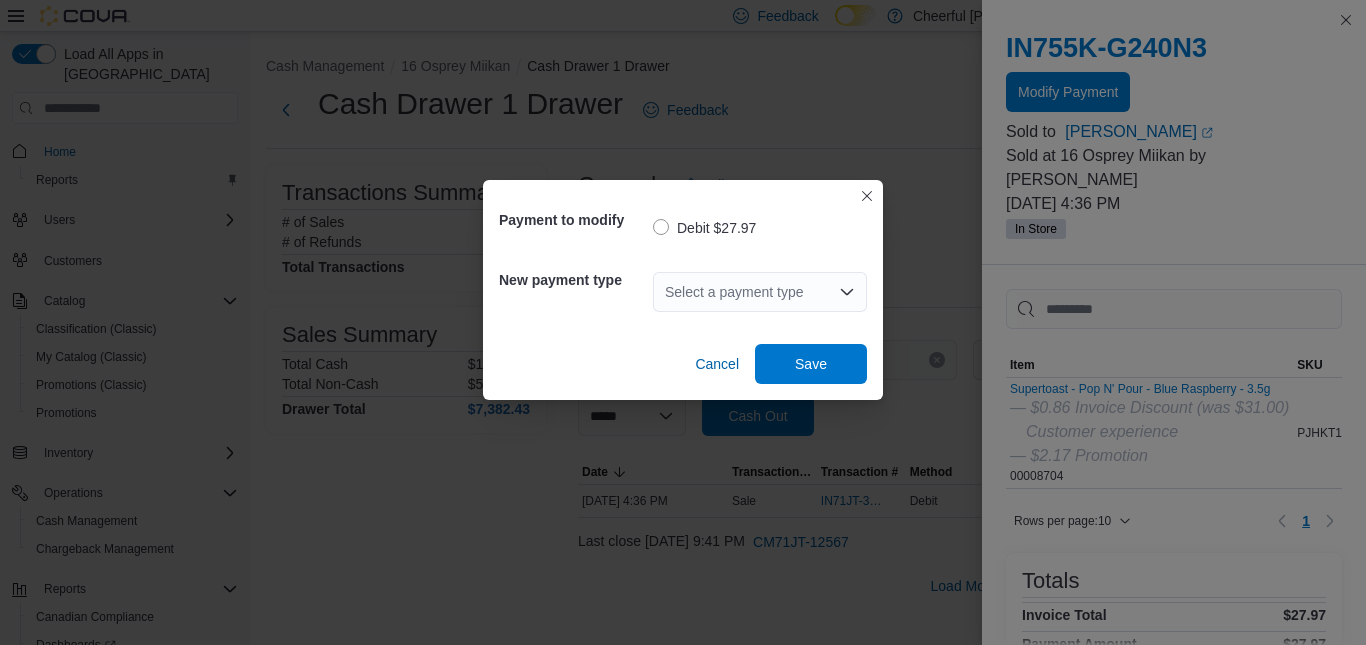 click 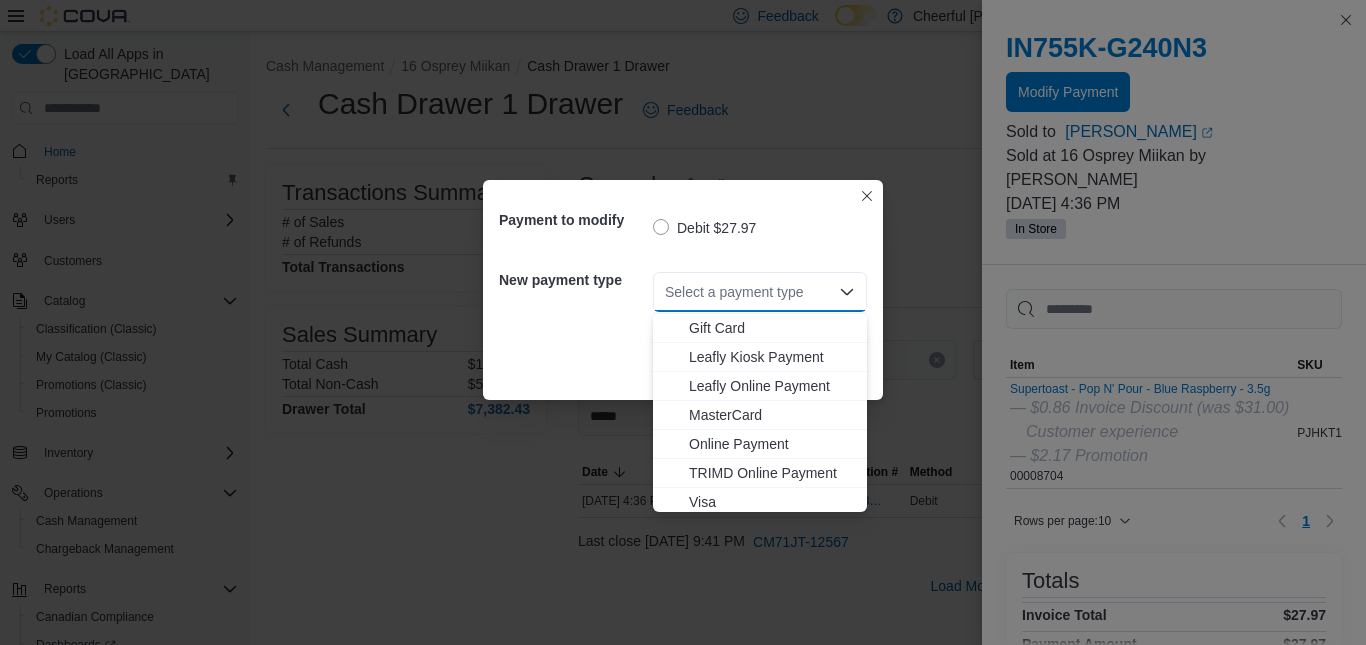 scroll, scrollTop: 119, scrollLeft: 0, axis: vertical 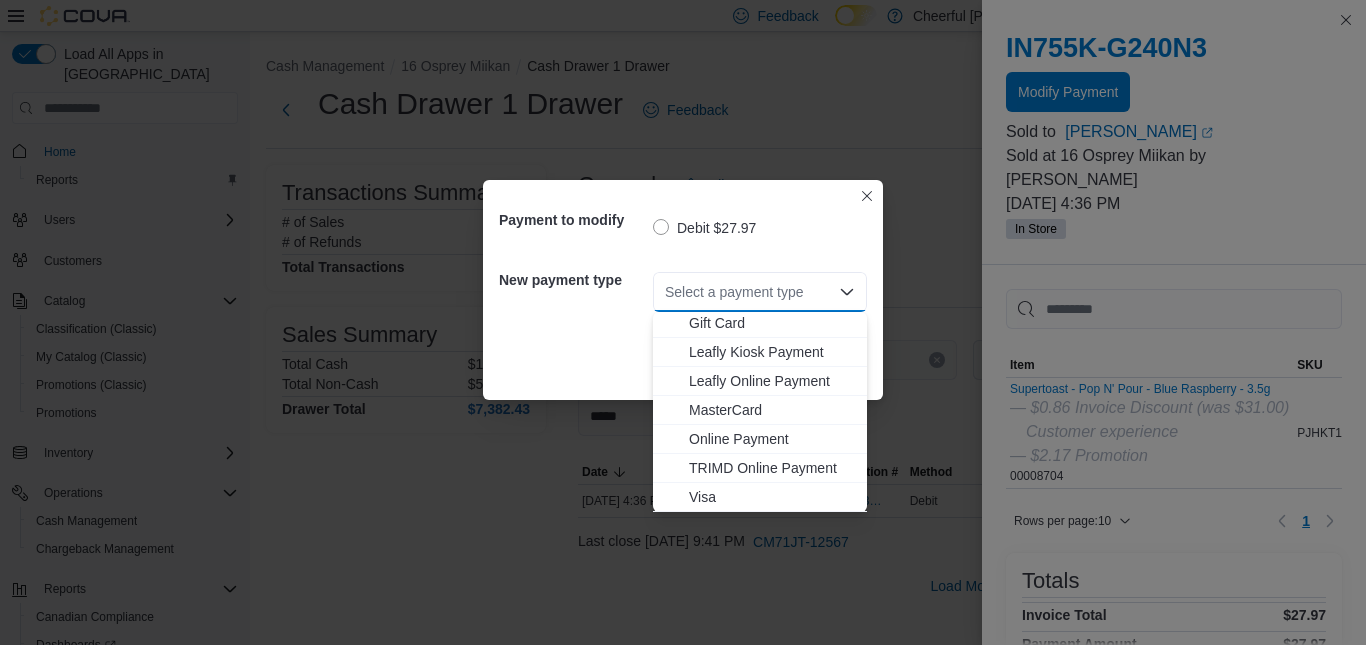 click on "MasterCard" at bounding box center [772, 410] 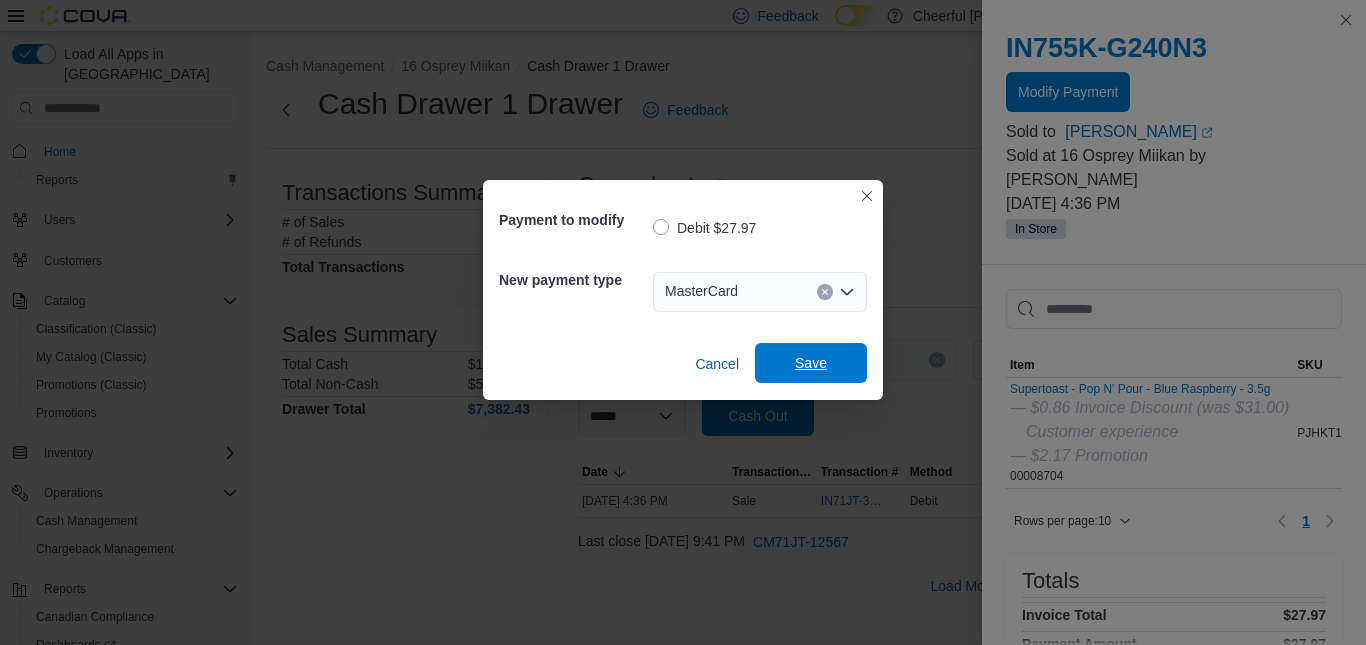 click on "Save" at bounding box center (811, 363) 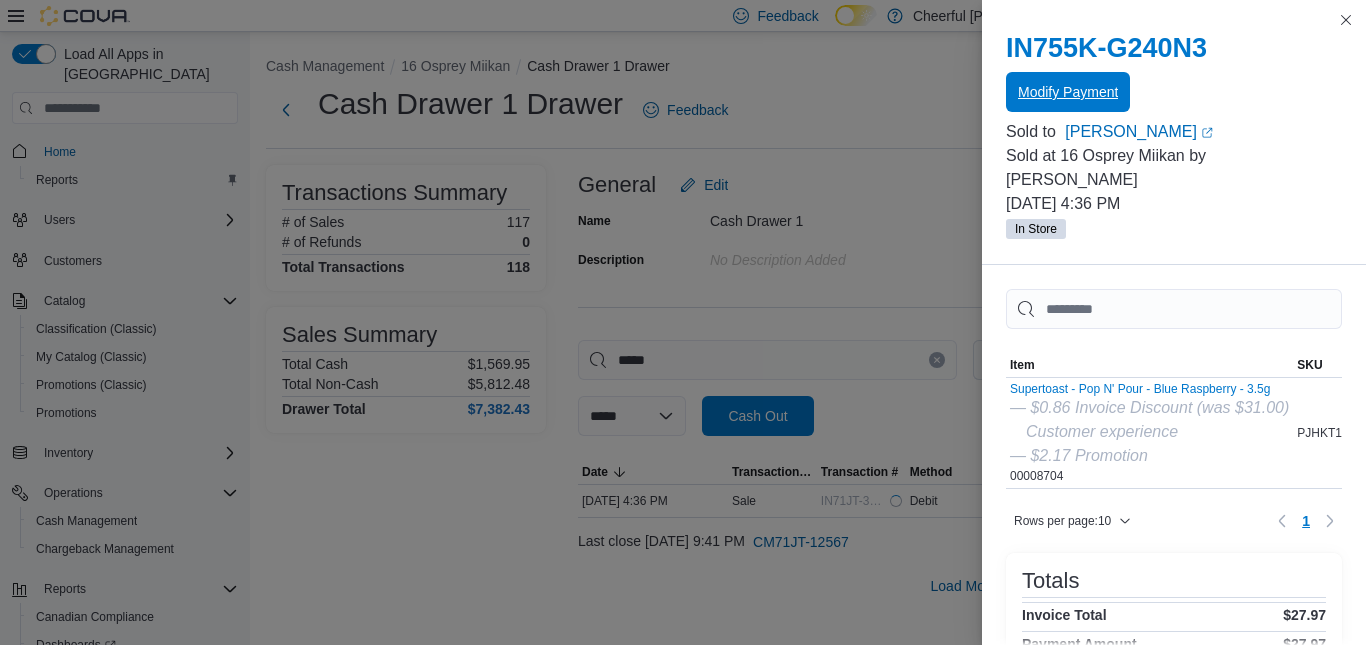 scroll, scrollTop: 0, scrollLeft: 0, axis: both 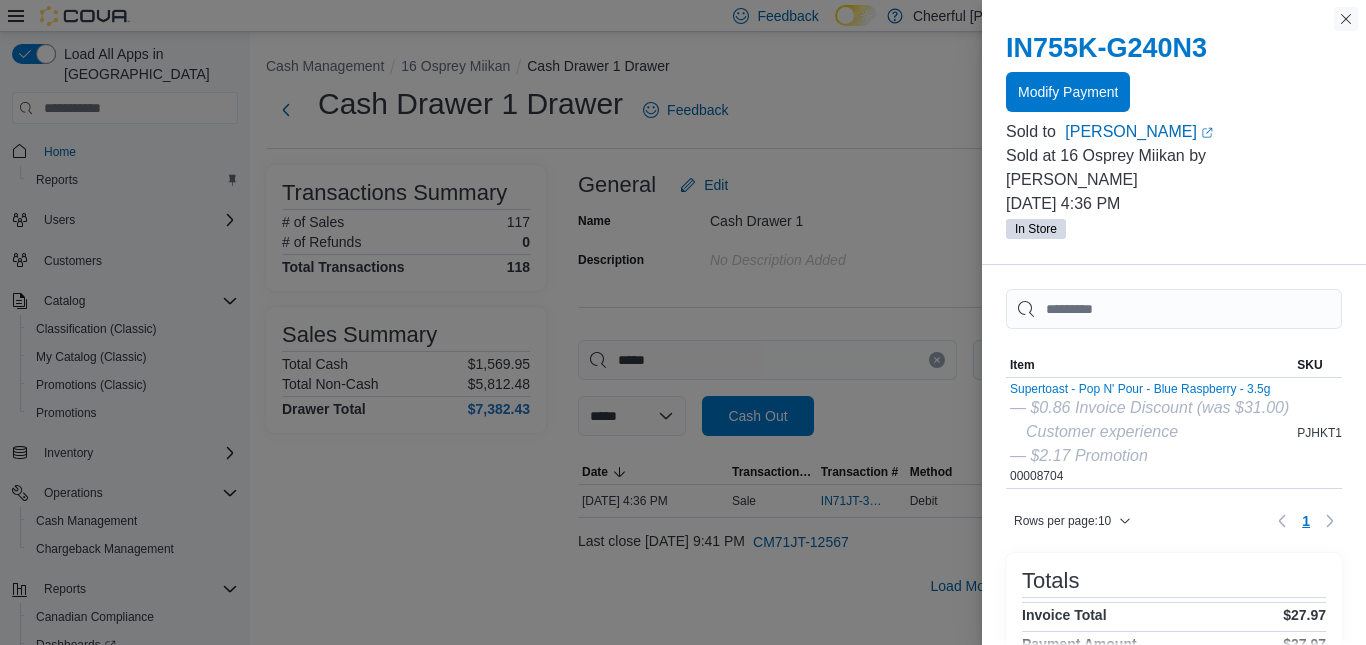 click at bounding box center [1346, 19] 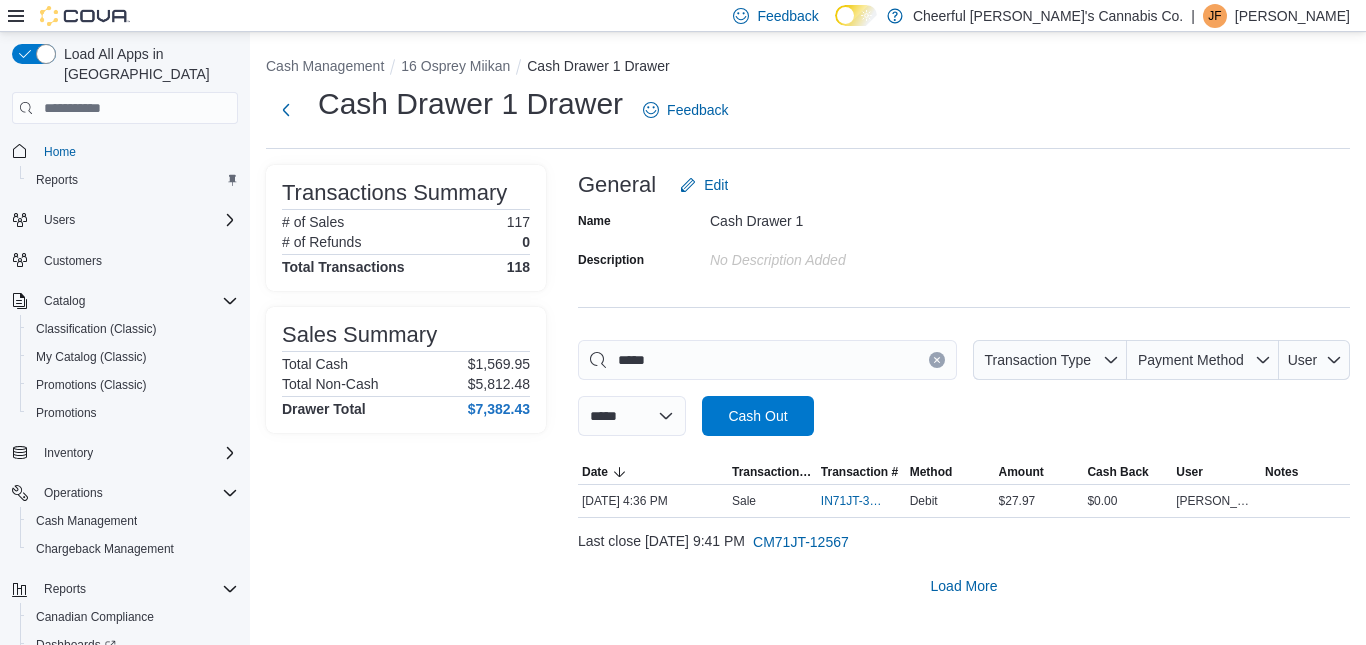 click 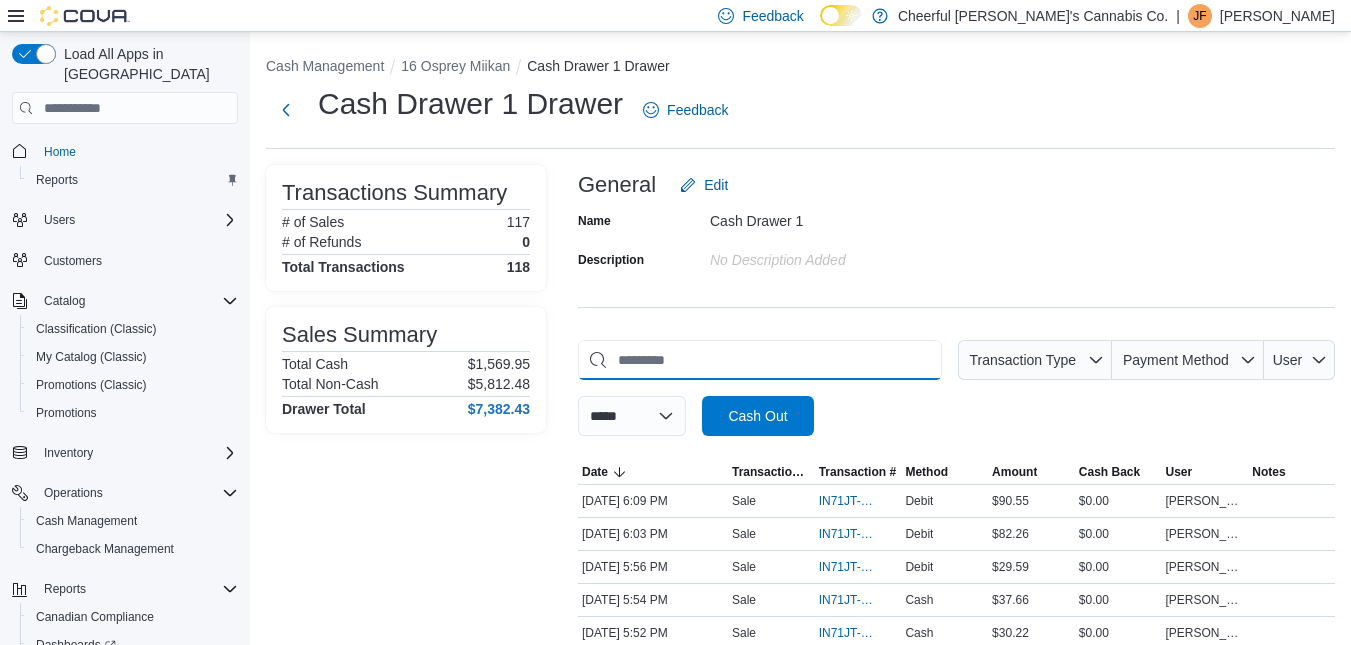 click at bounding box center (760, 360) 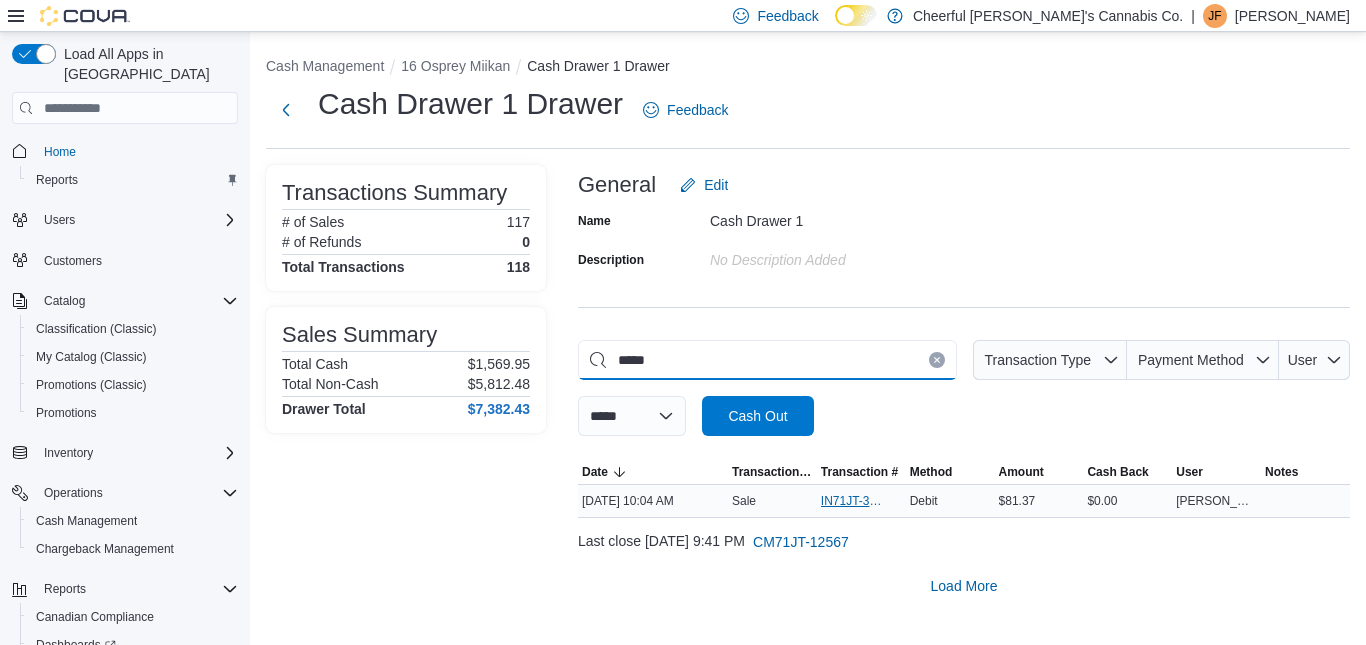type on "*****" 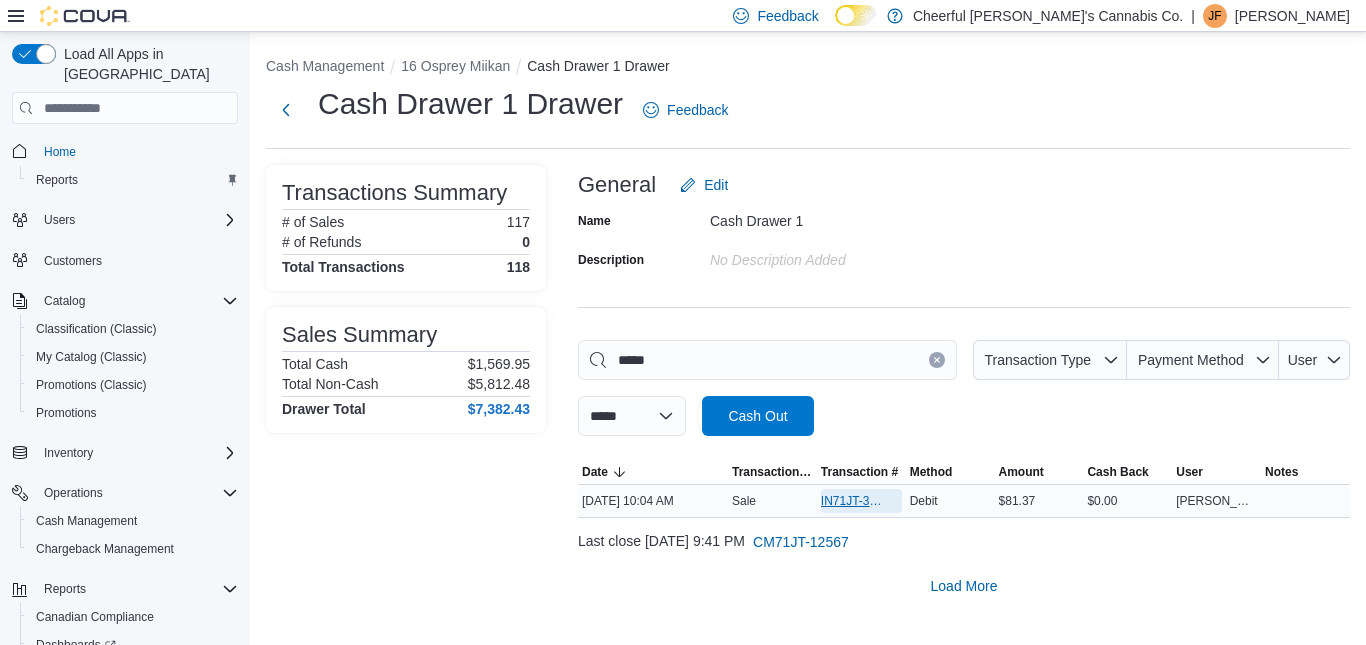 click on "IN71JT-393258" at bounding box center [851, 501] 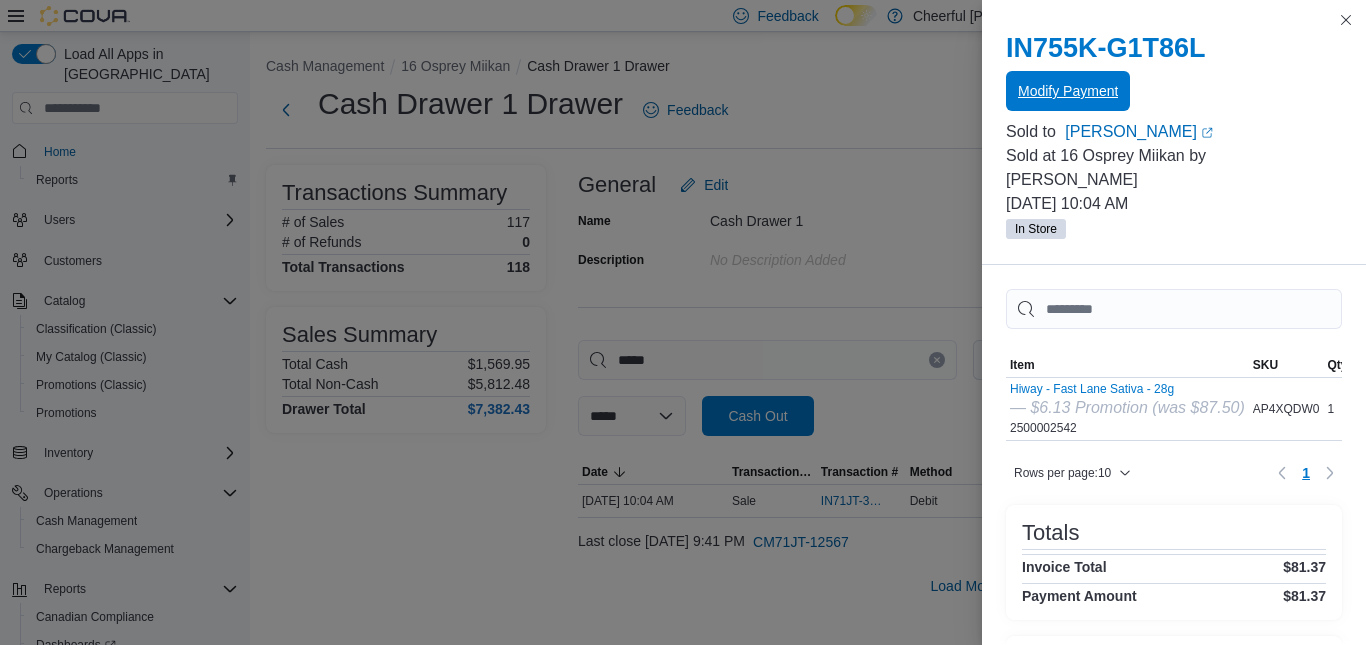 click on "Modify Payment" at bounding box center (1068, 91) 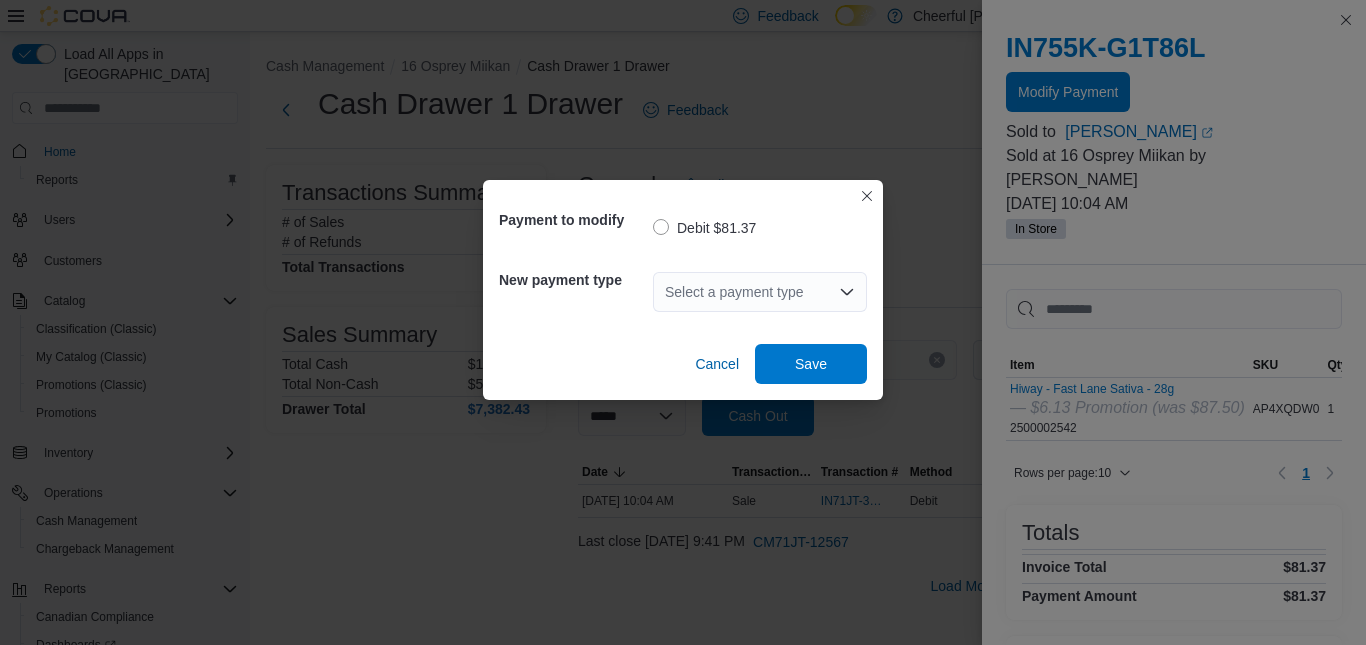click on "Select a payment type" at bounding box center [760, 292] 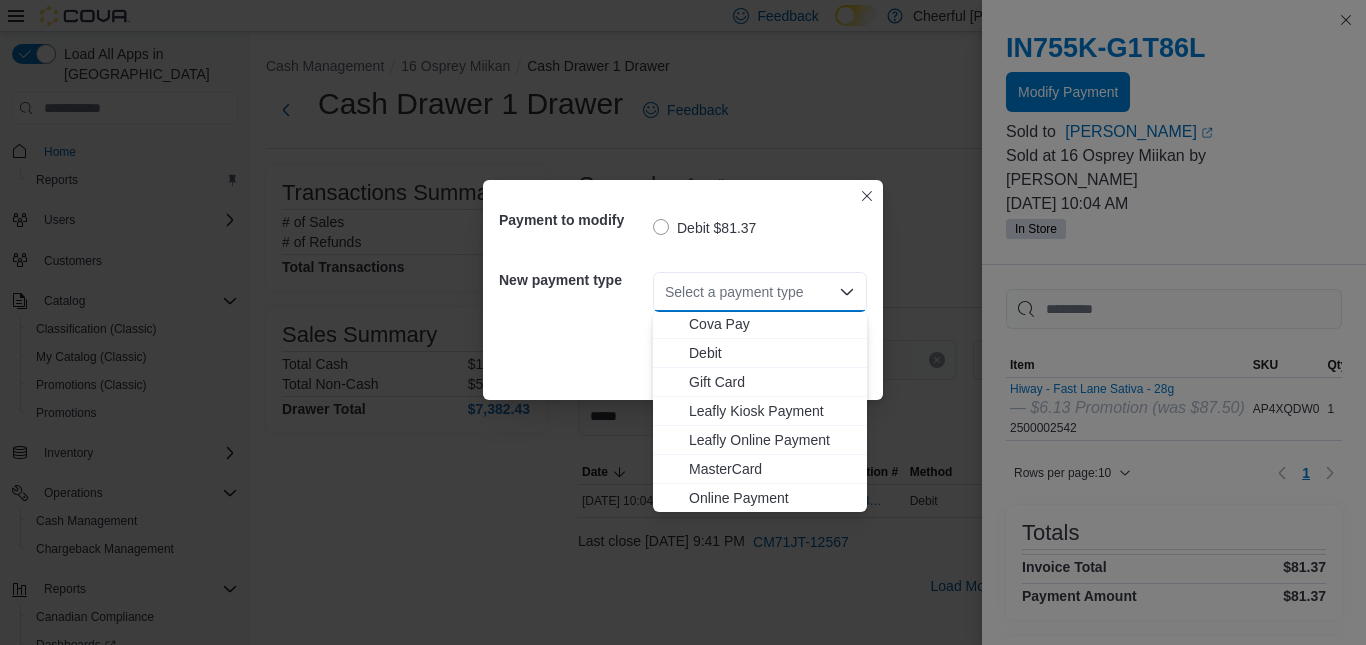scroll, scrollTop: 119, scrollLeft: 0, axis: vertical 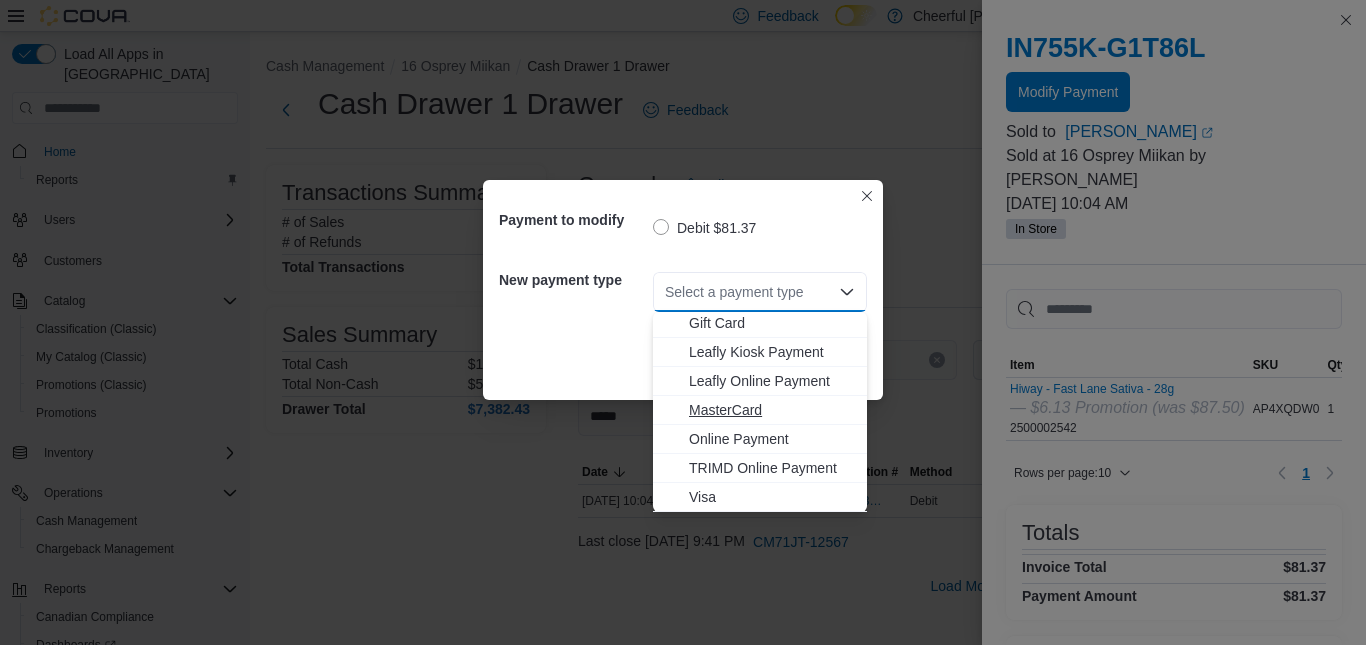 click on "MasterCard" at bounding box center (772, 410) 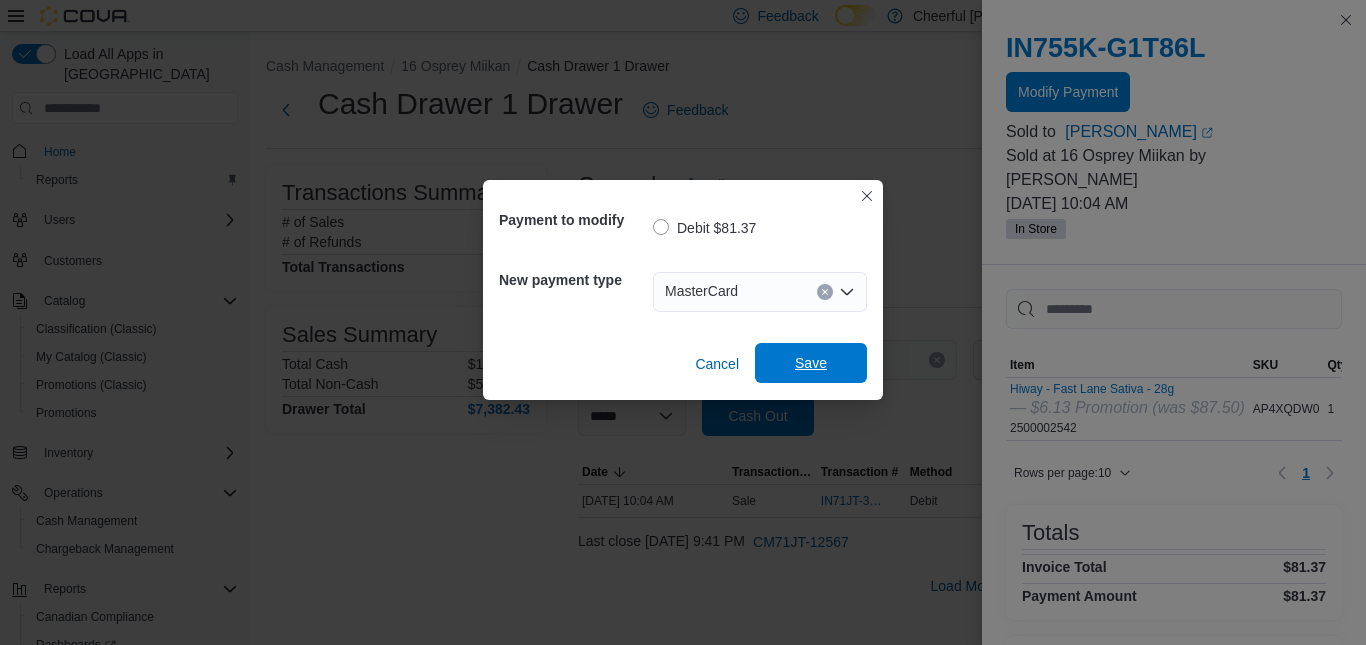 click on "Save" at bounding box center (811, 363) 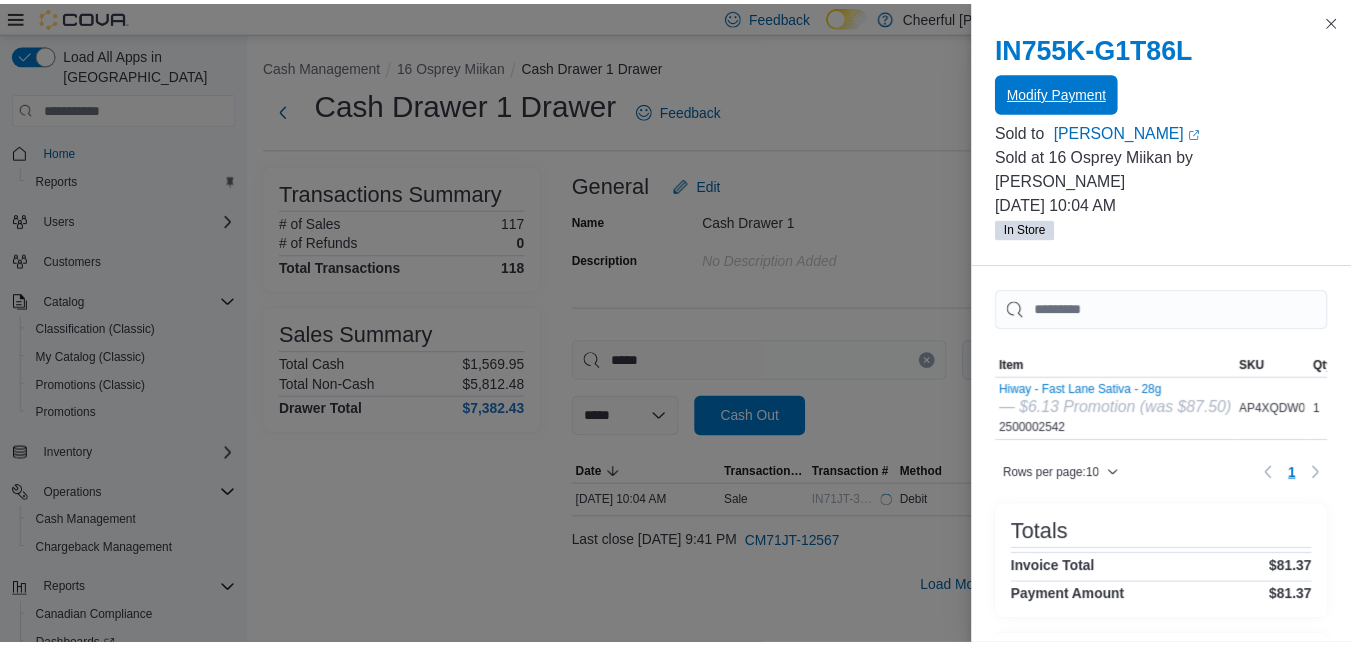 scroll, scrollTop: 0, scrollLeft: 0, axis: both 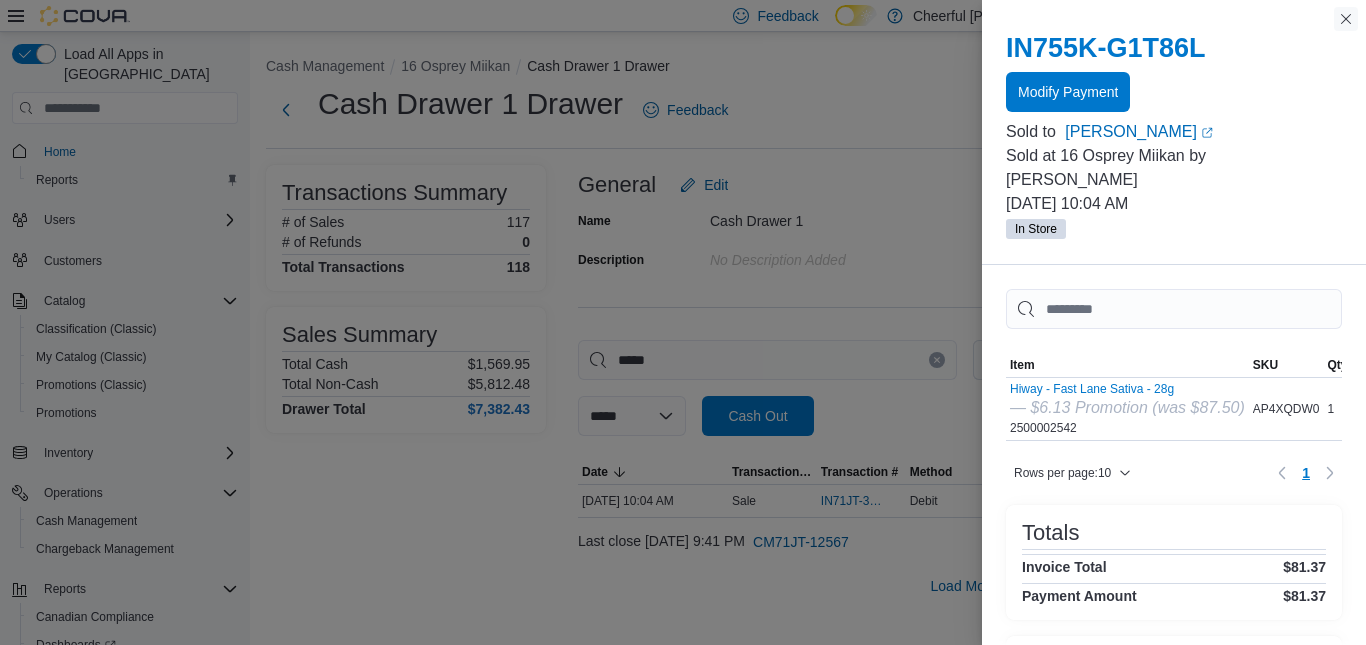 click at bounding box center (1346, 19) 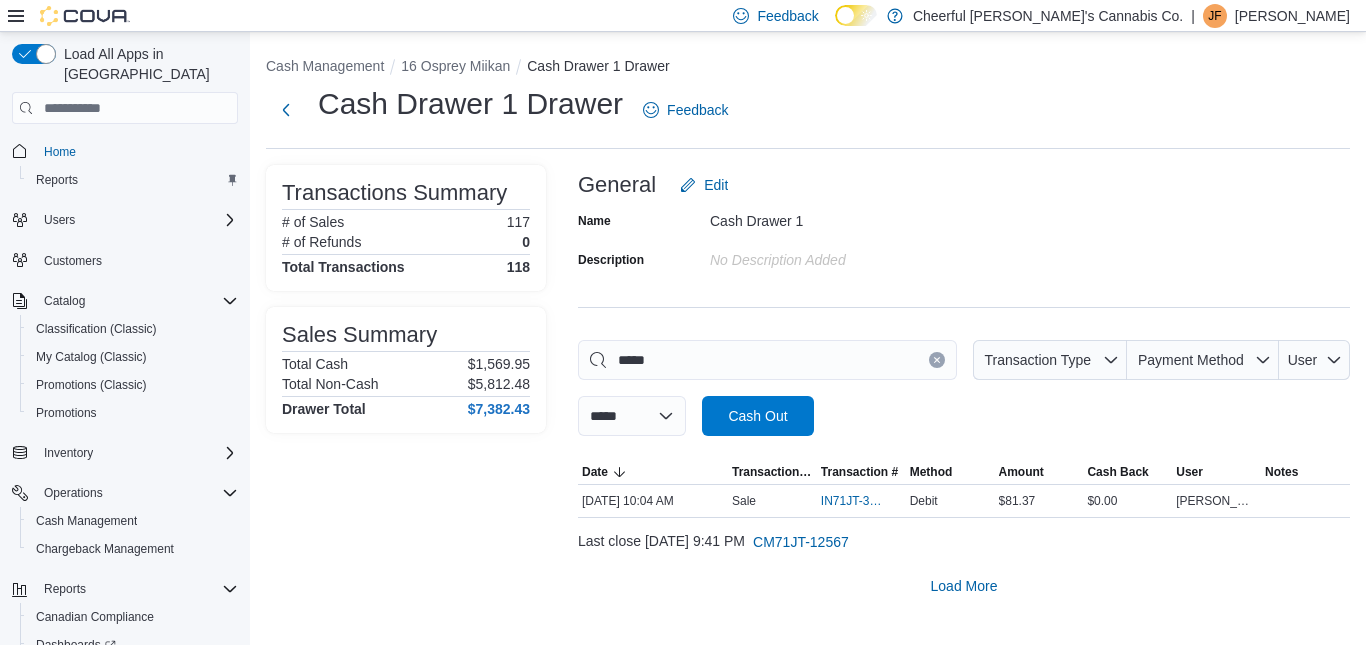 click 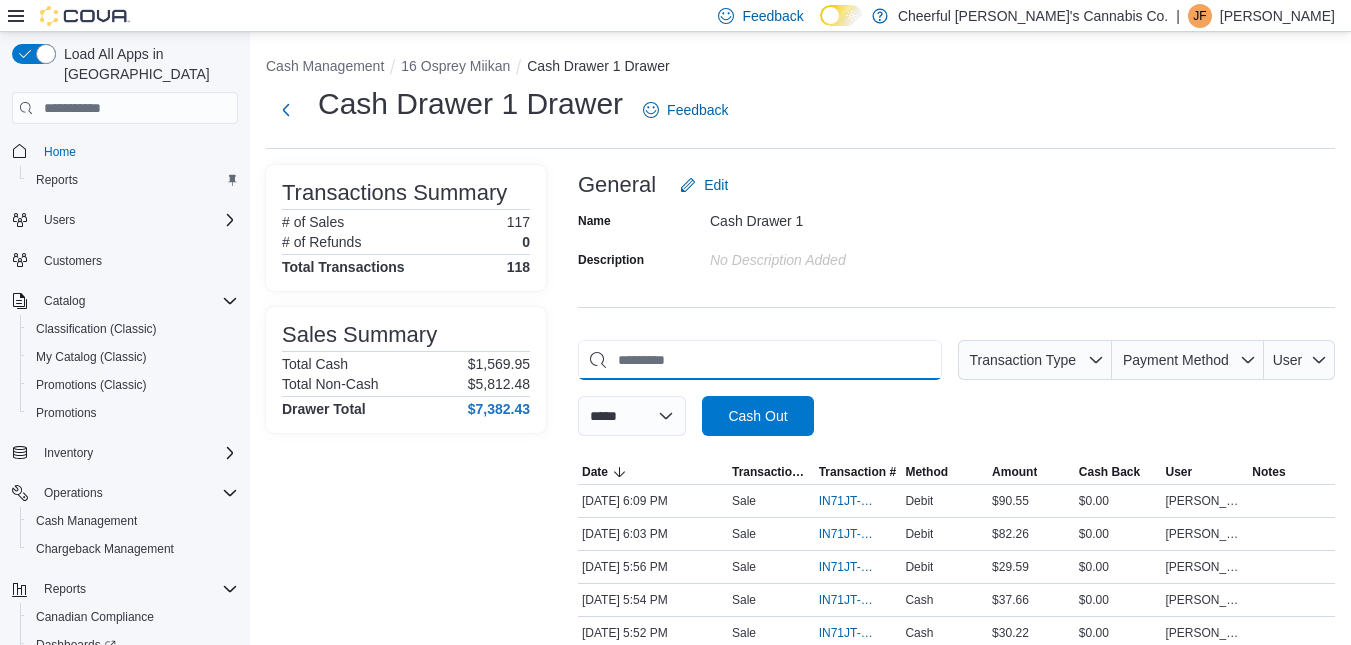 click at bounding box center [760, 360] 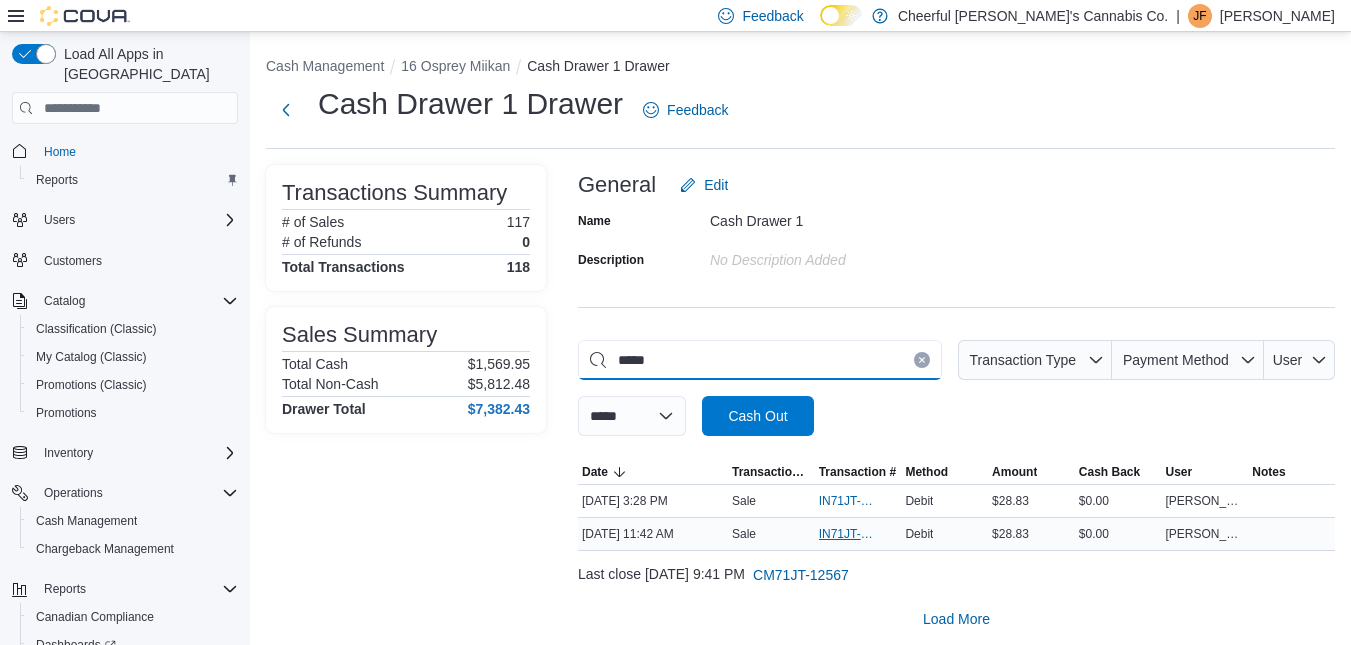 type on "*****" 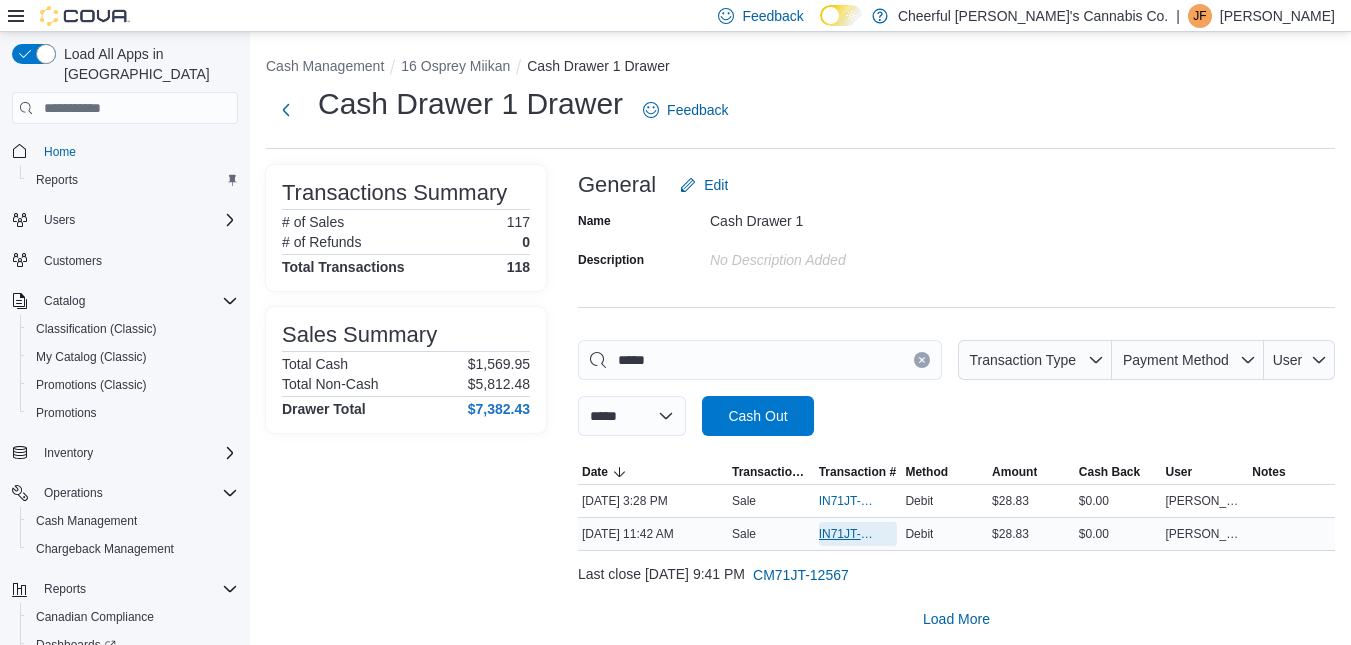 click on "IN71JT-393288" at bounding box center (848, 534) 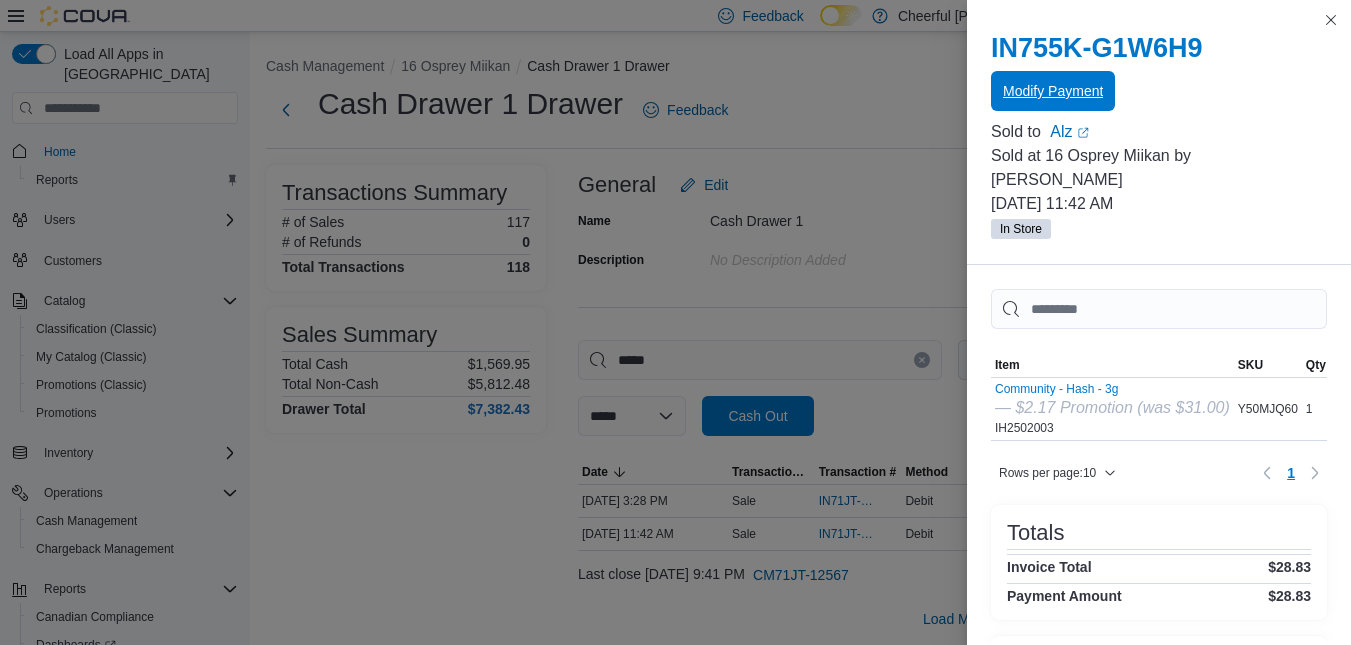 click on "Modify Payment" at bounding box center [1053, 91] 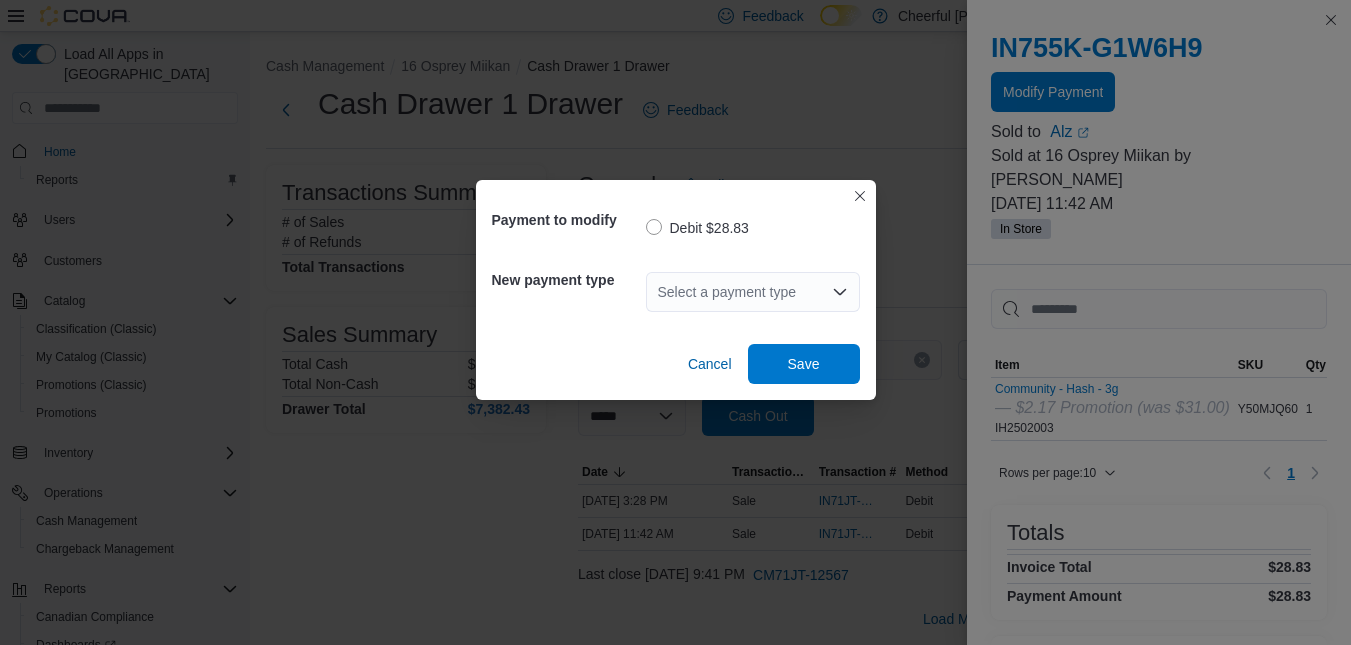 click 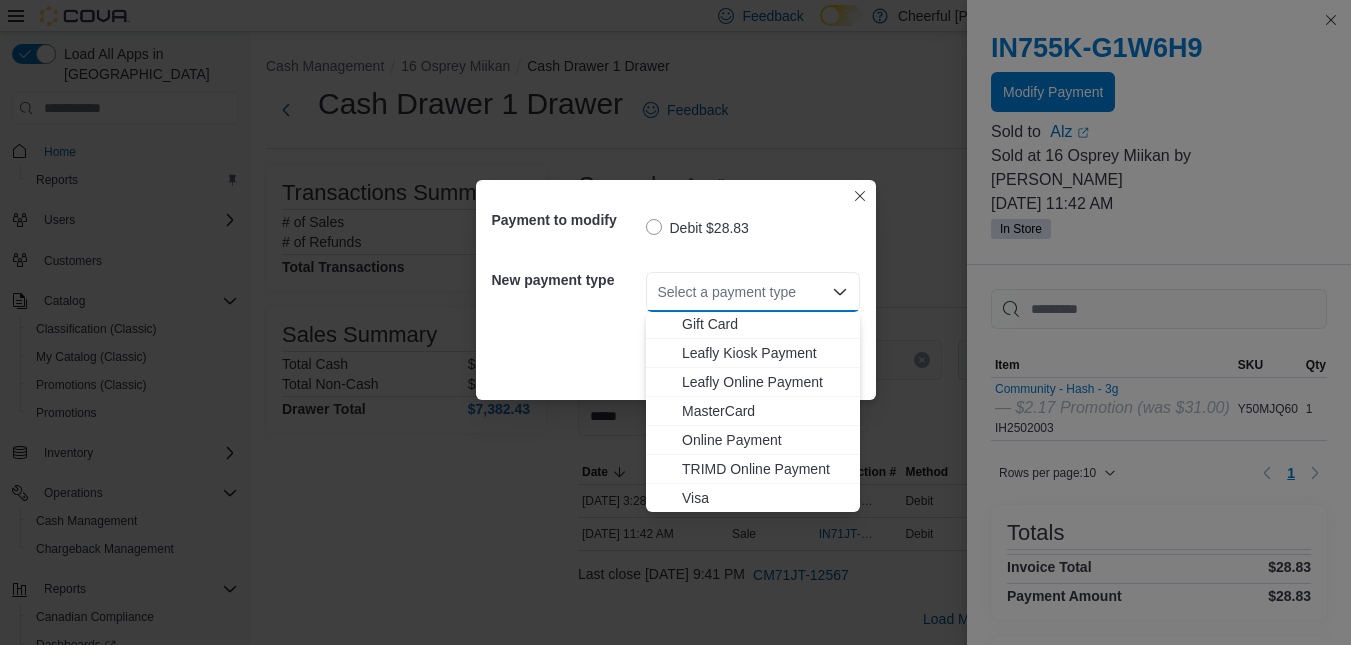 scroll, scrollTop: 119, scrollLeft: 0, axis: vertical 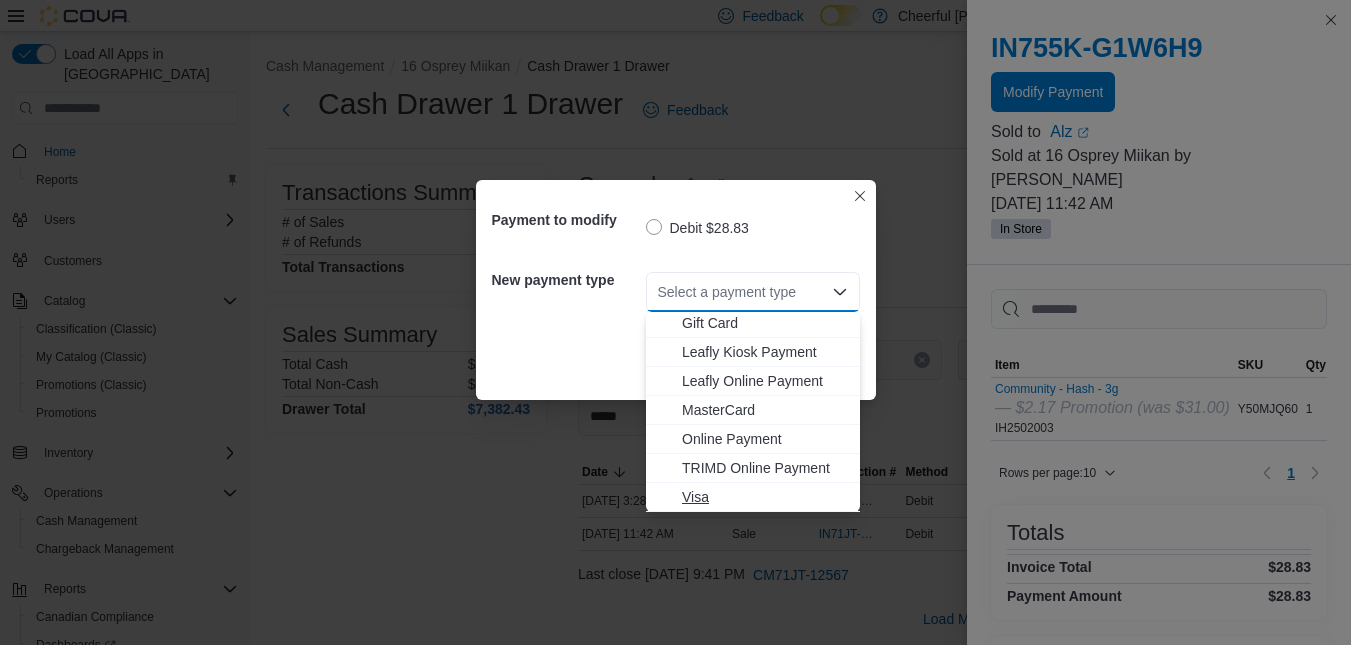 click on "Visa" at bounding box center (765, 497) 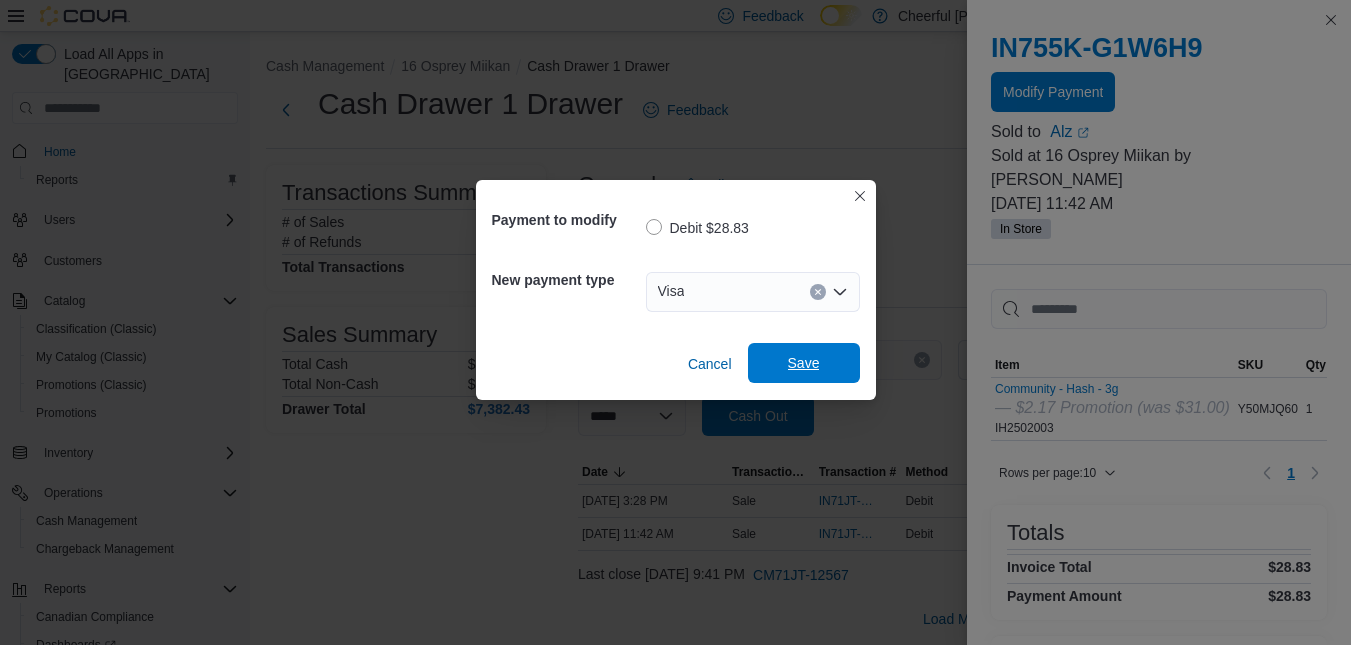 click on "Save" at bounding box center (804, 363) 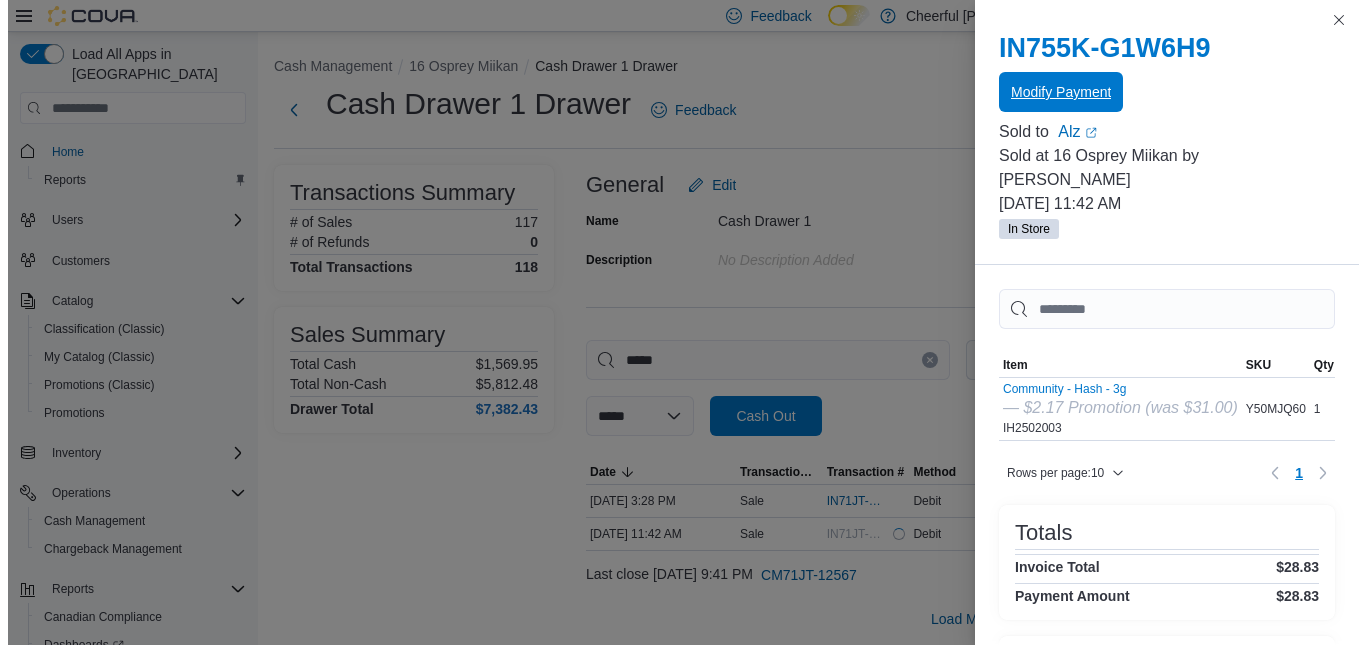 scroll, scrollTop: 0, scrollLeft: 0, axis: both 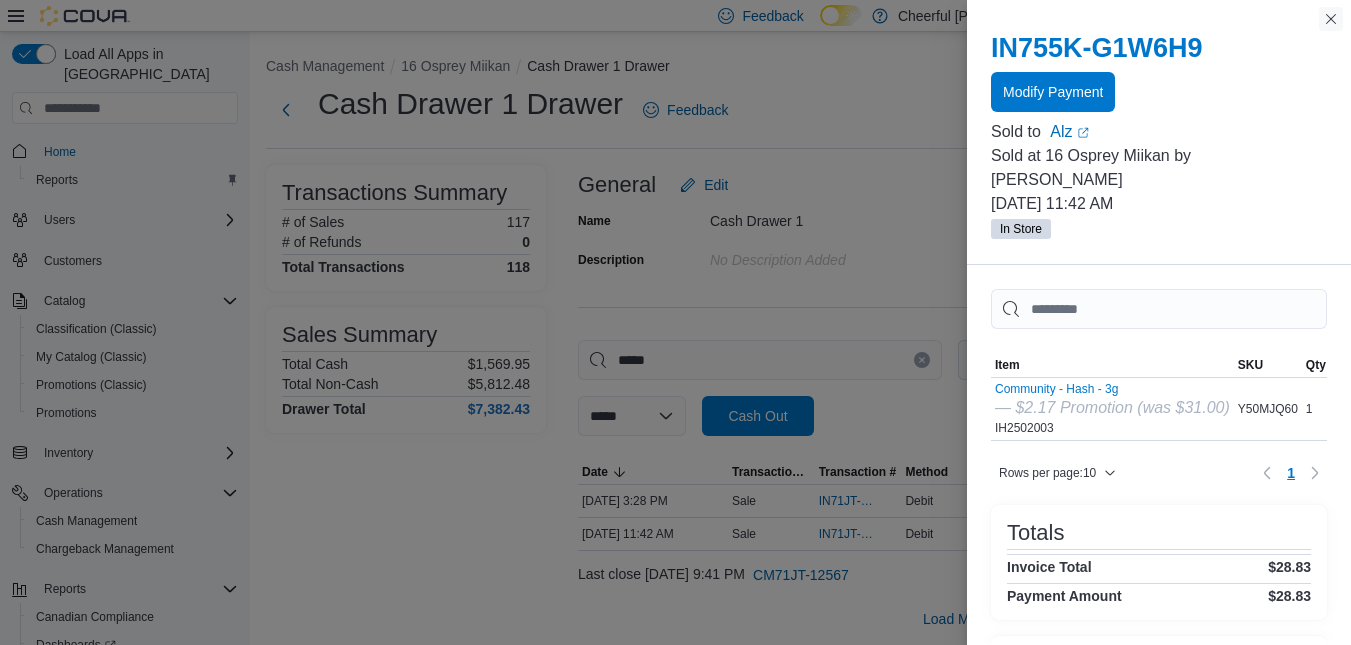 click at bounding box center (1331, 19) 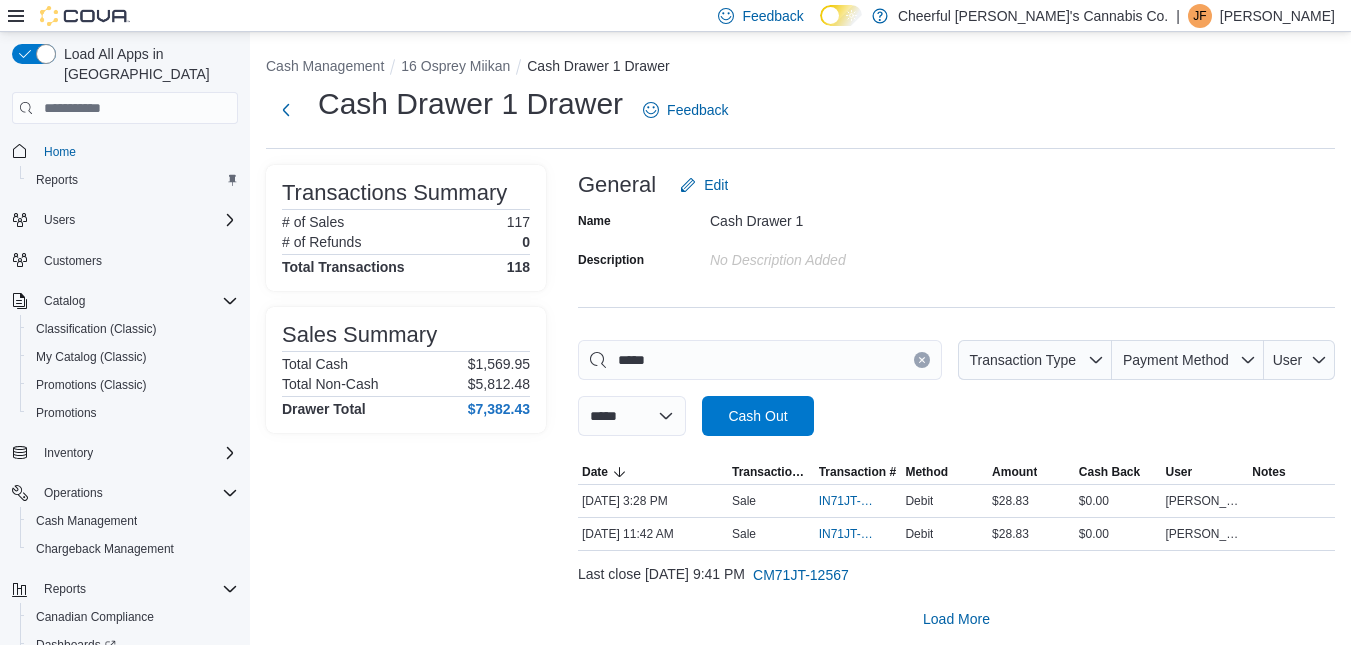 click 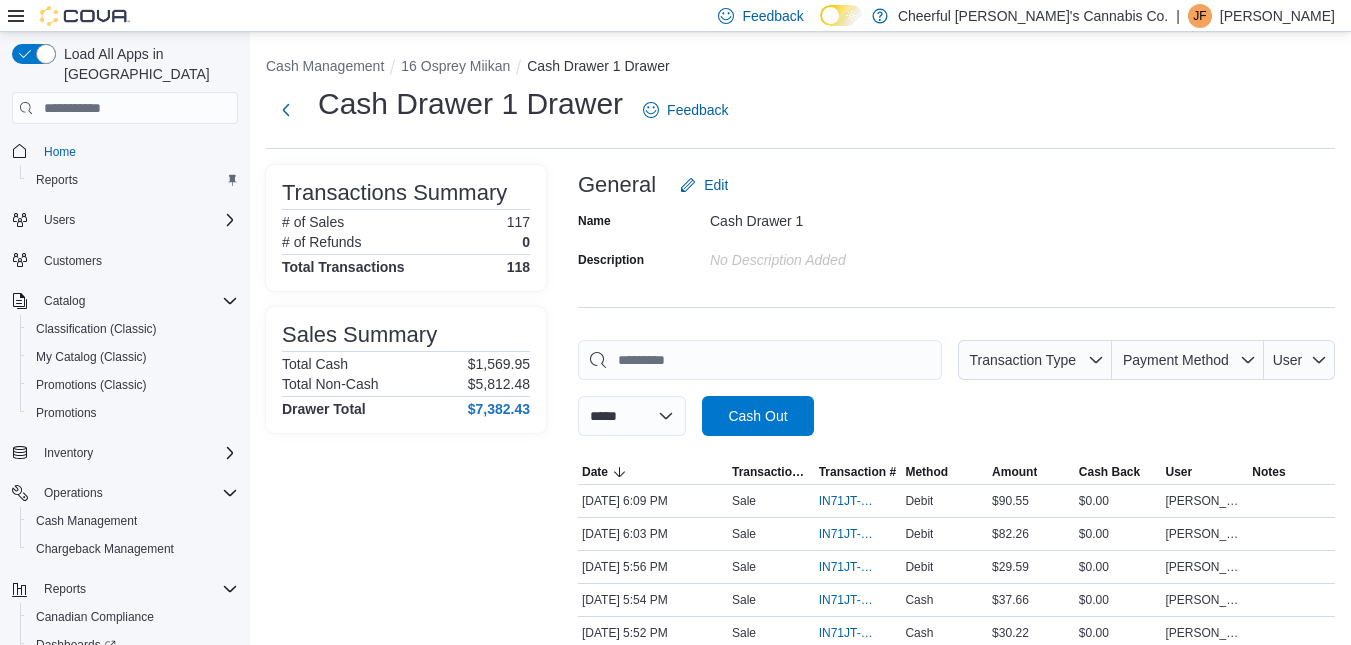 click on "**********" at bounding box center [956, 2320] 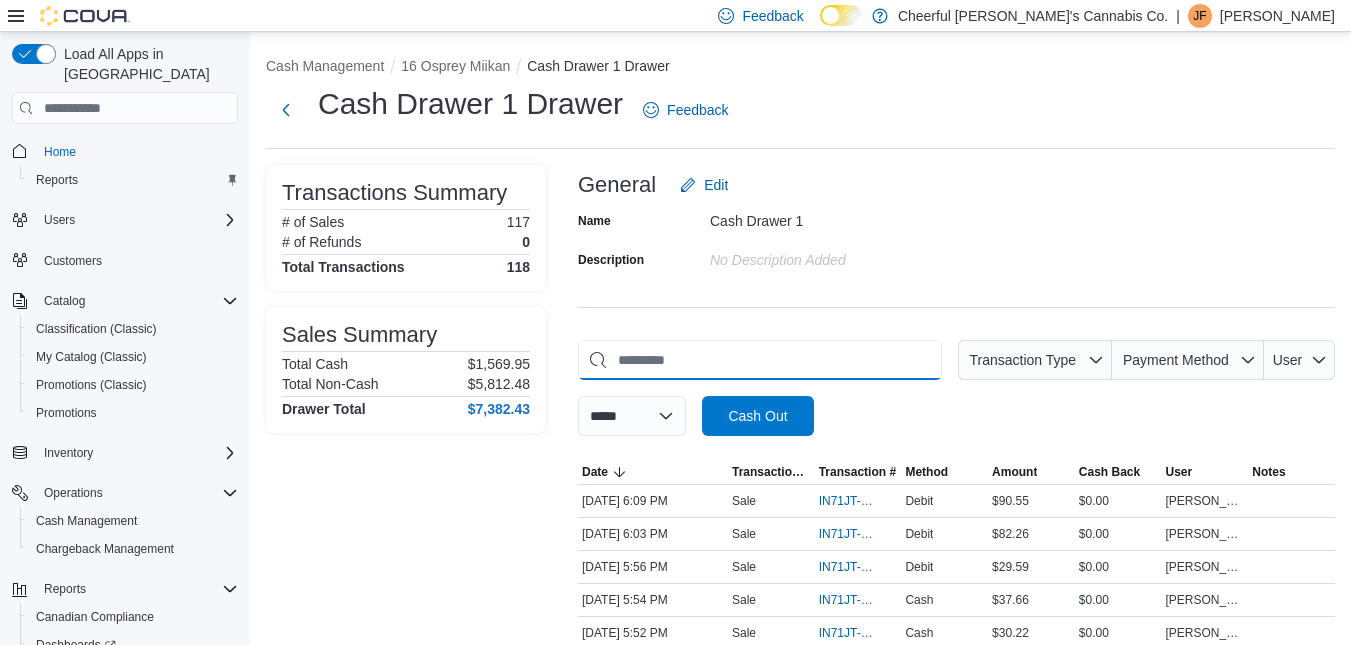 click at bounding box center (760, 360) 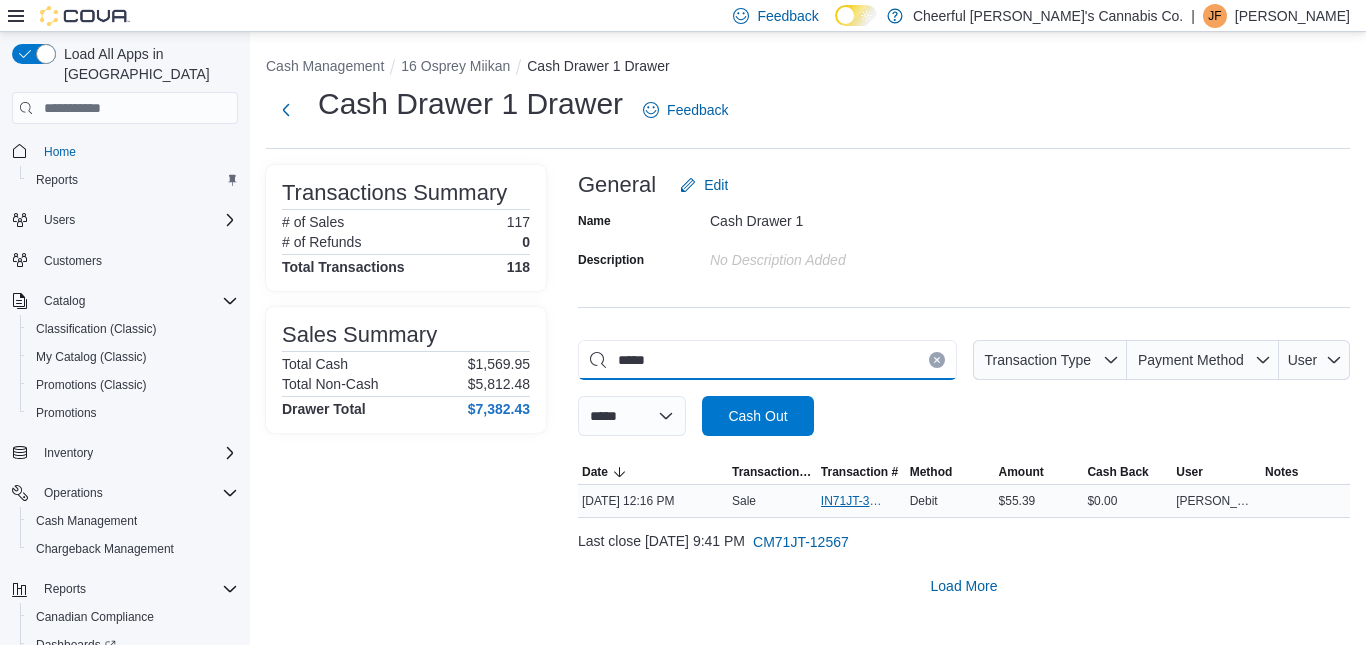 type on "*****" 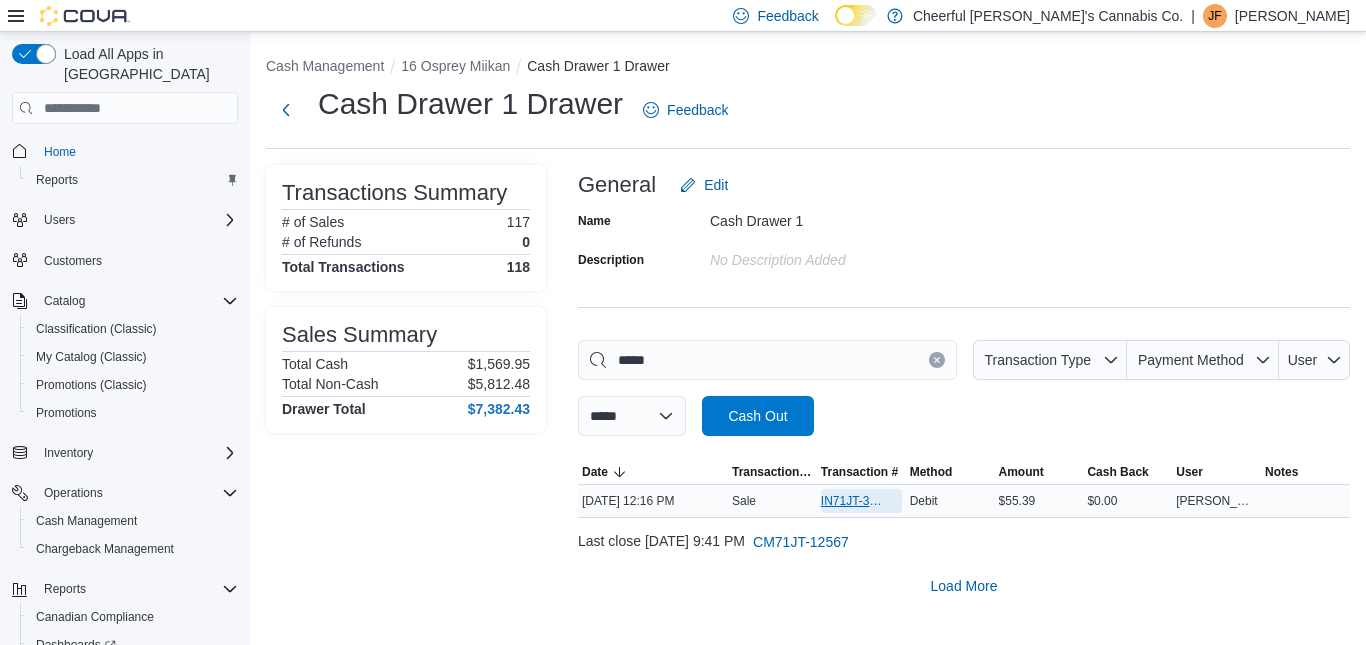 click on "IN71JT-393301" at bounding box center (851, 501) 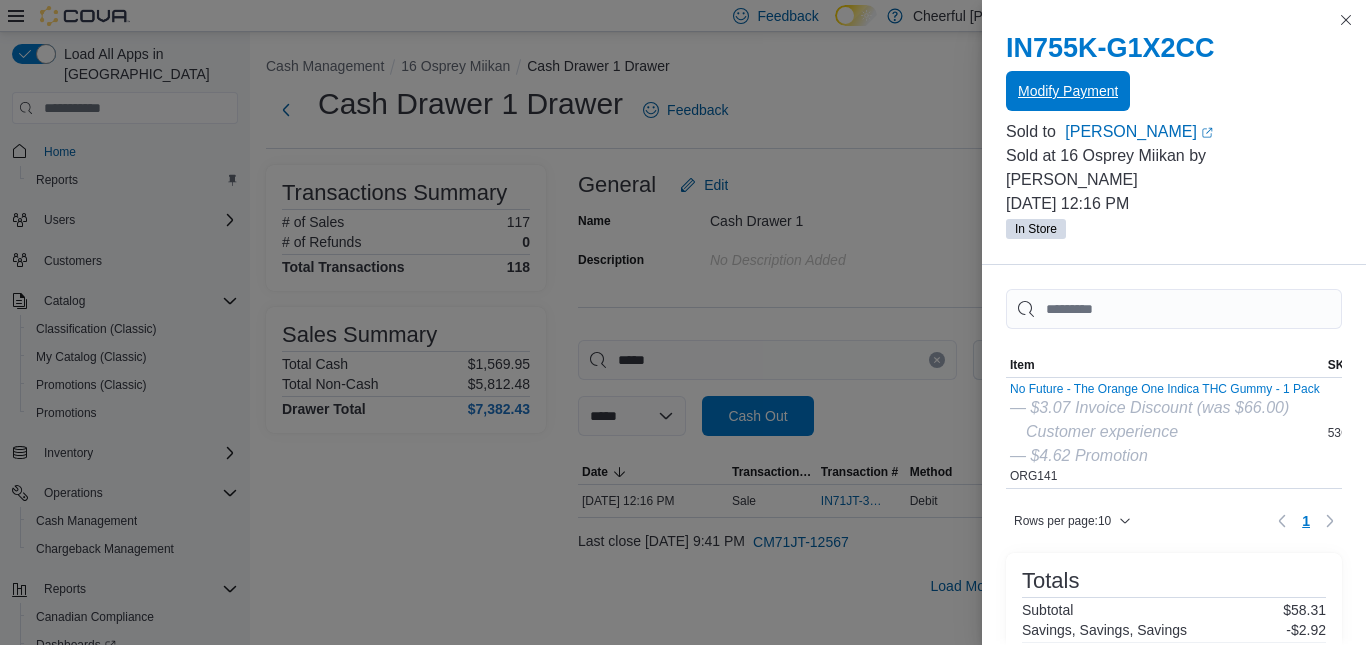 click on "Modify Payment" at bounding box center [1068, 91] 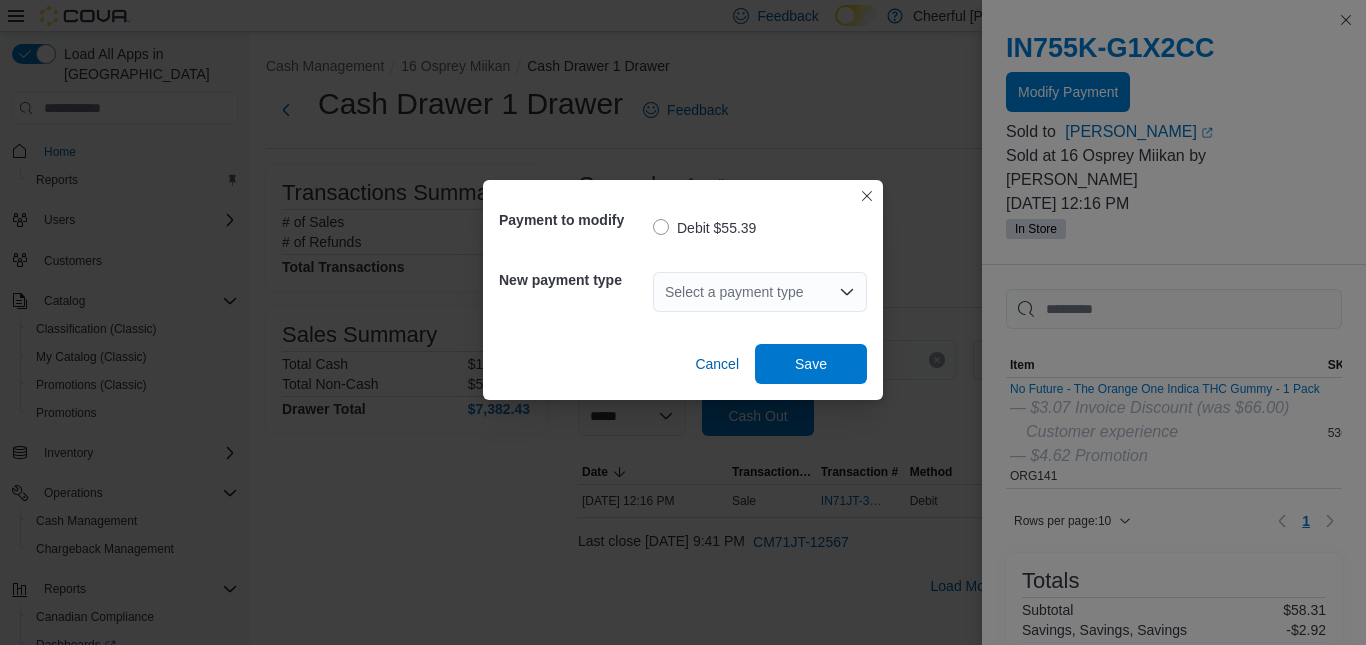 click 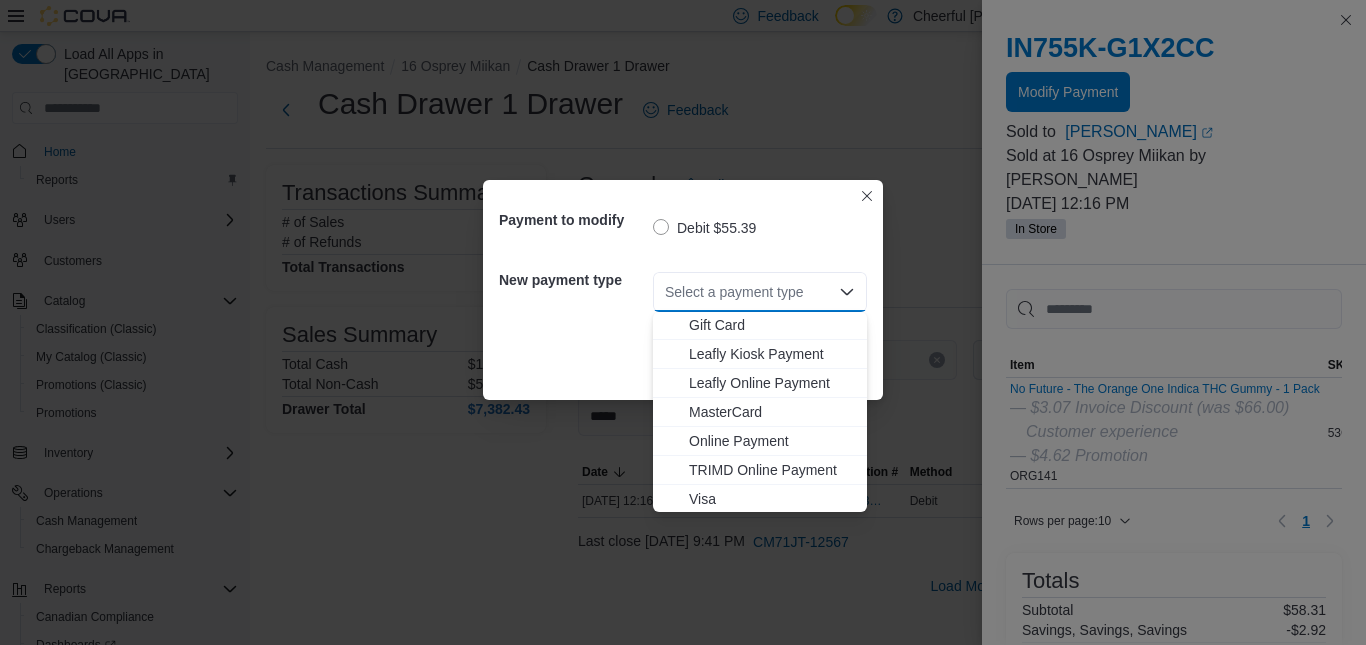 scroll, scrollTop: 119, scrollLeft: 0, axis: vertical 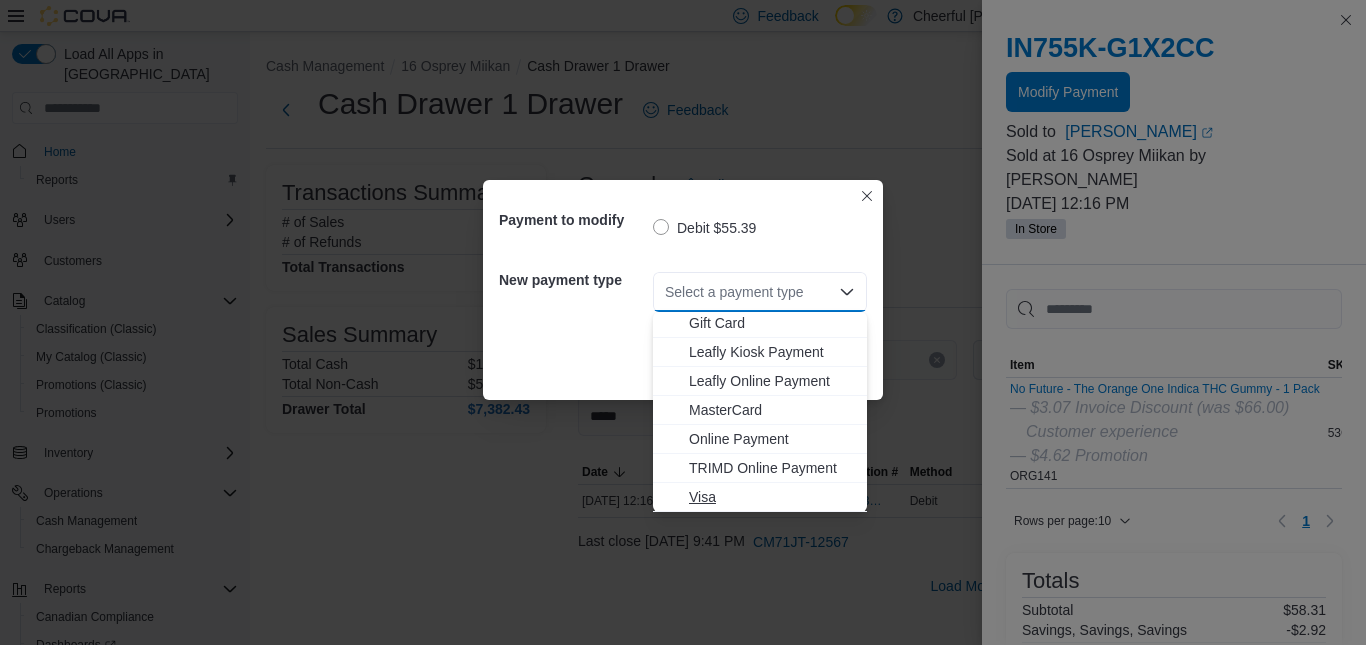 click on "Visa" at bounding box center (772, 497) 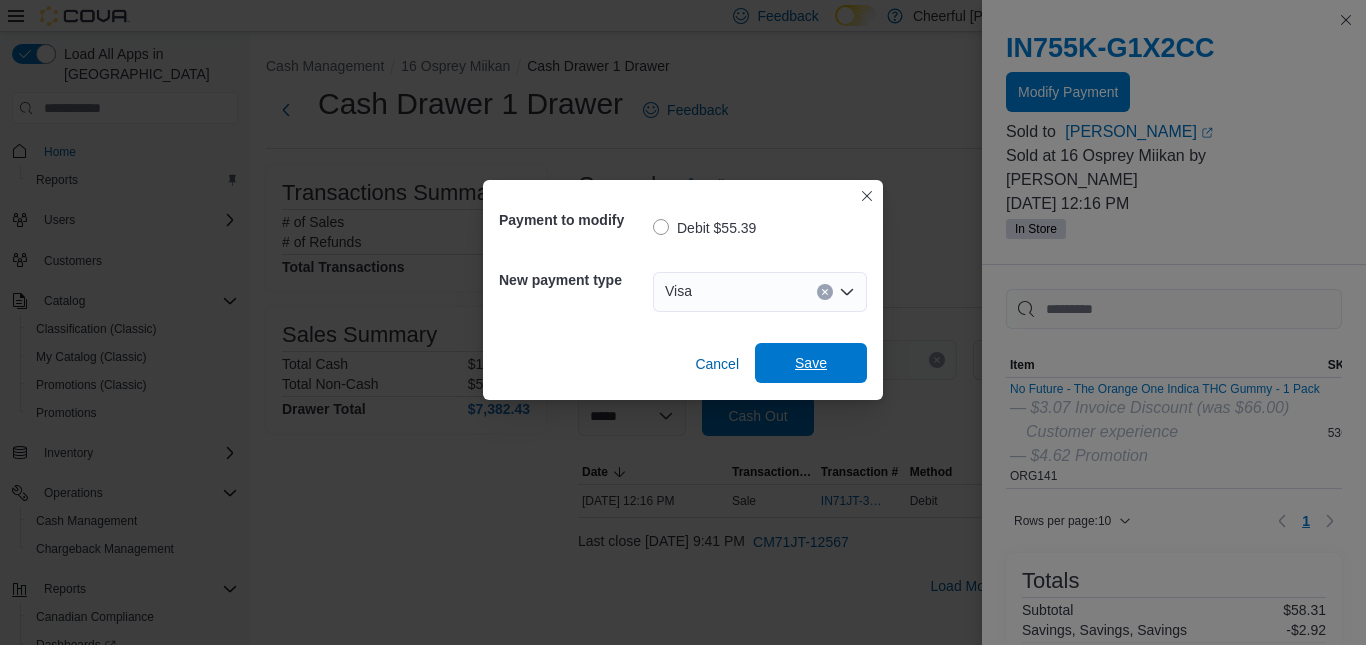 click on "Save" at bounding box center (811, 363) 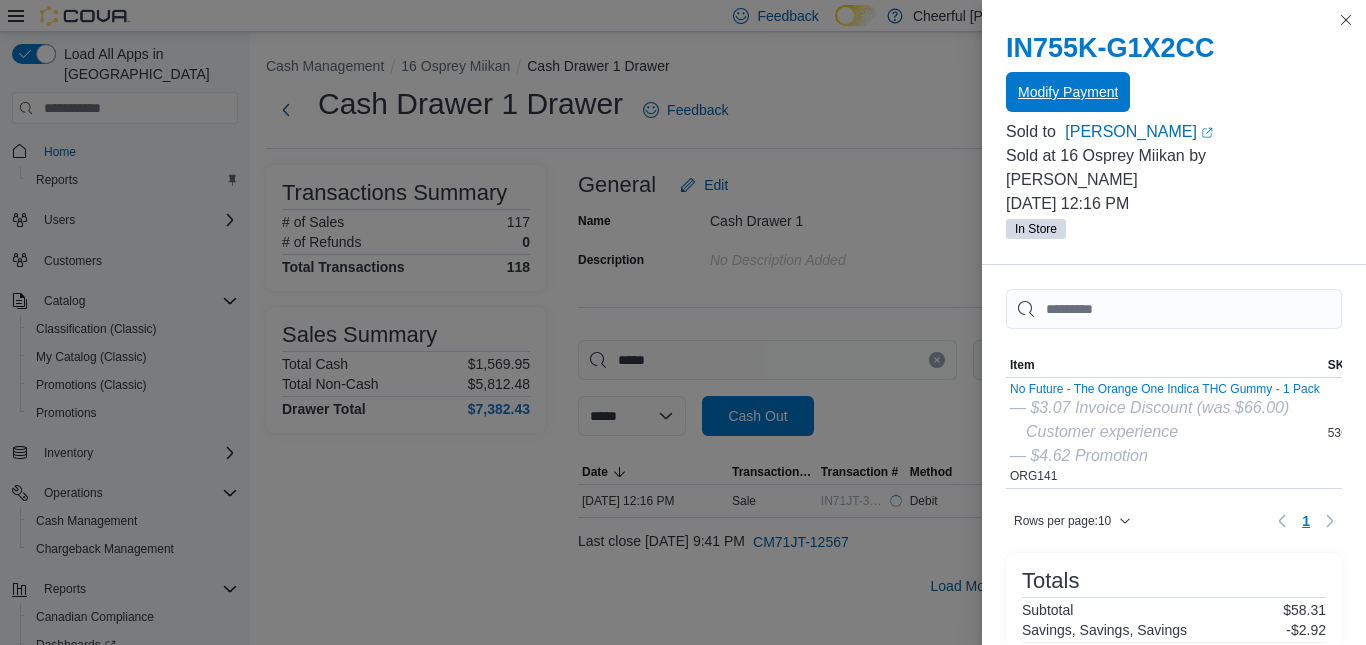 scroll, scrollTop: 0, scrollLeft: 0, axis: both 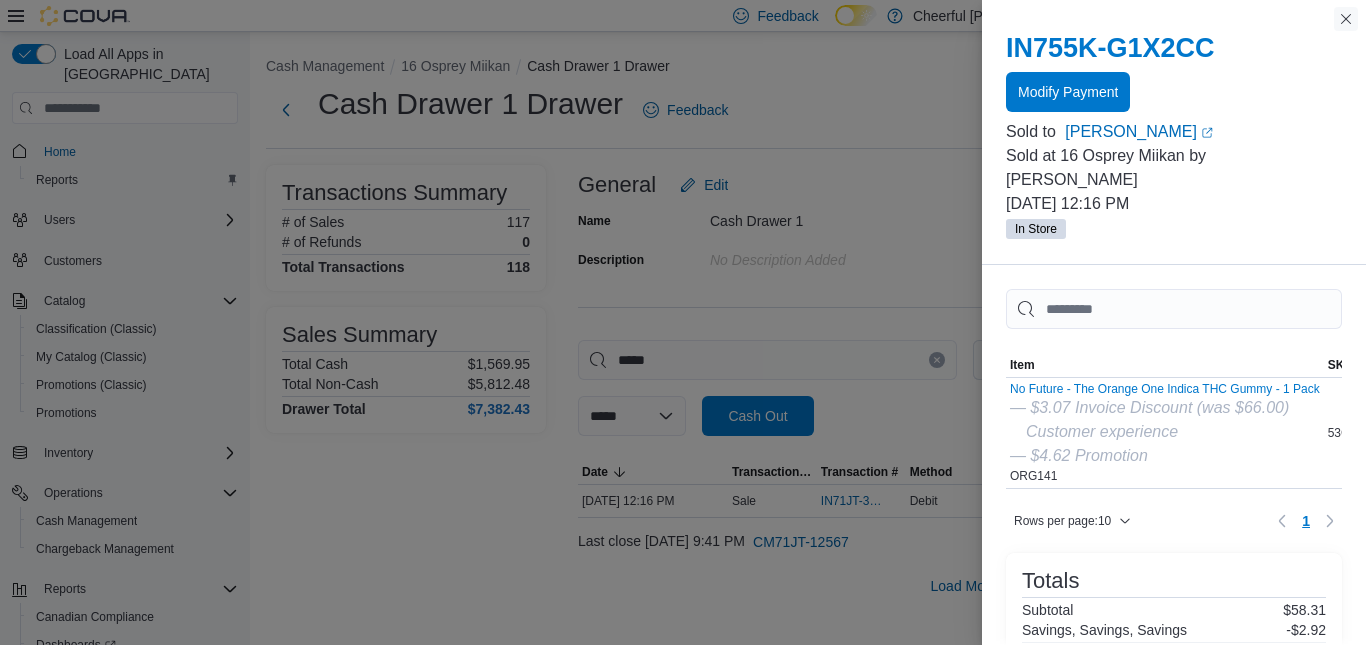click at bounding box center [1346, 19] 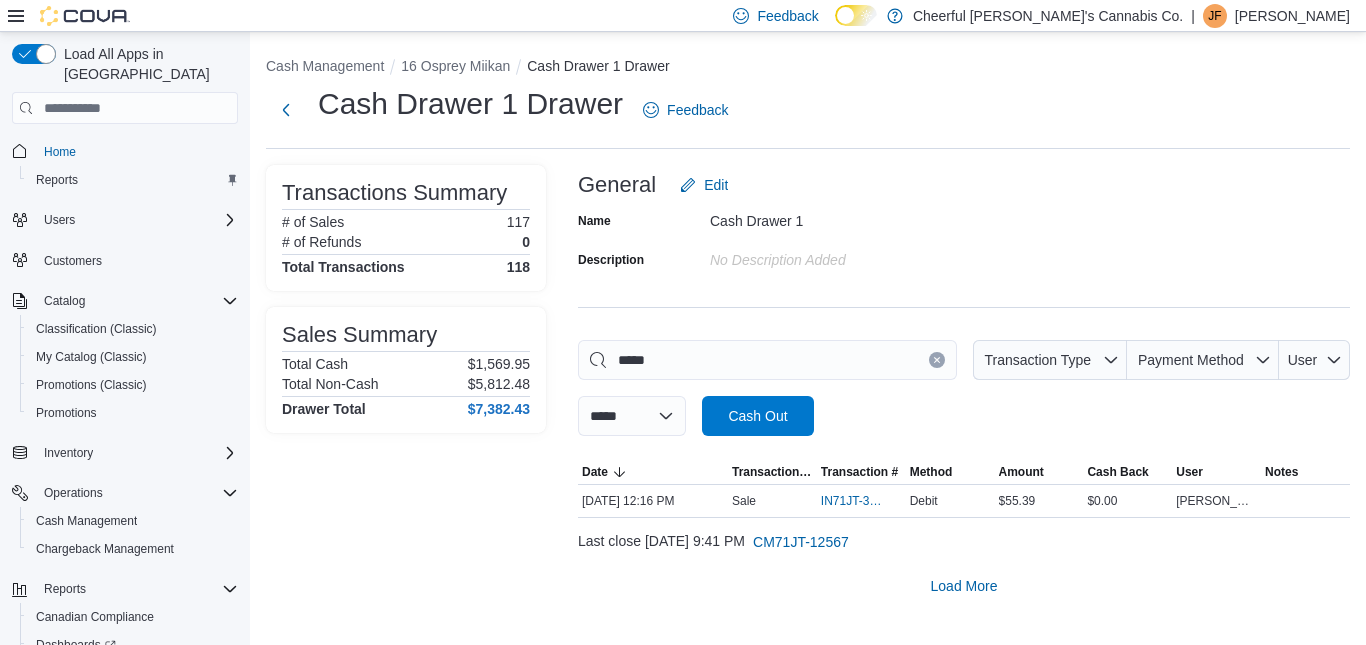 click 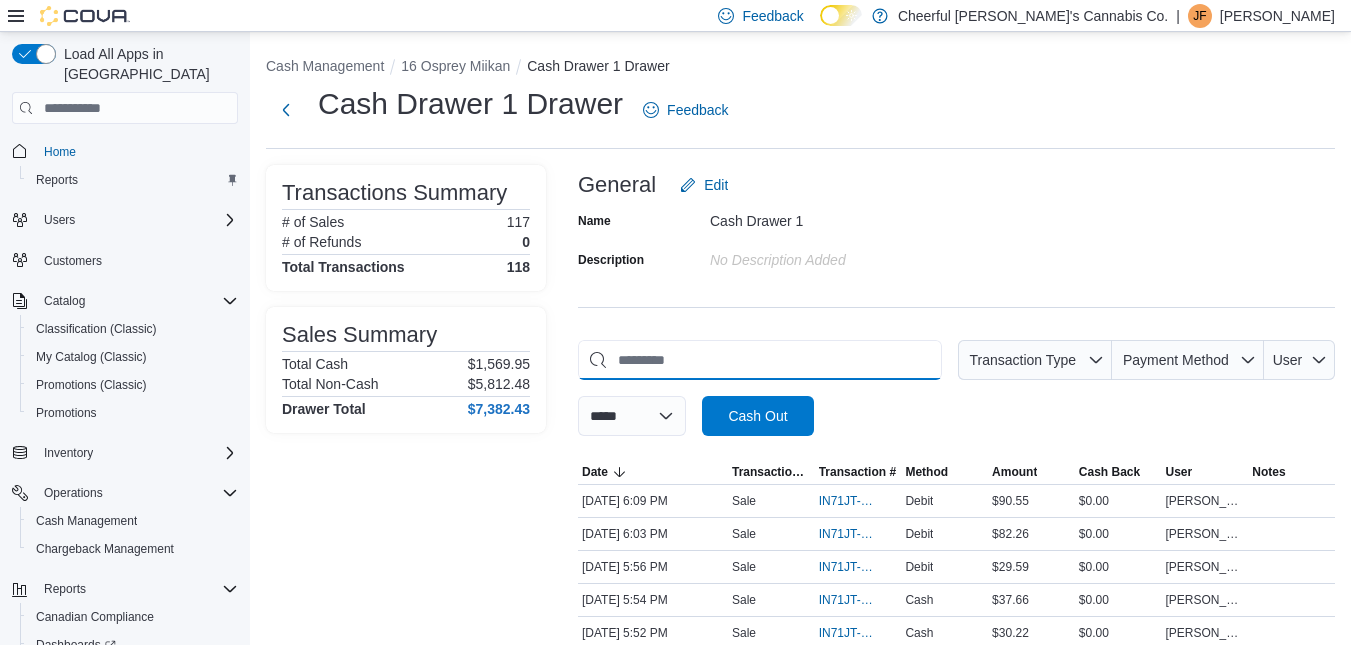 click at bounding box center [760, 360] 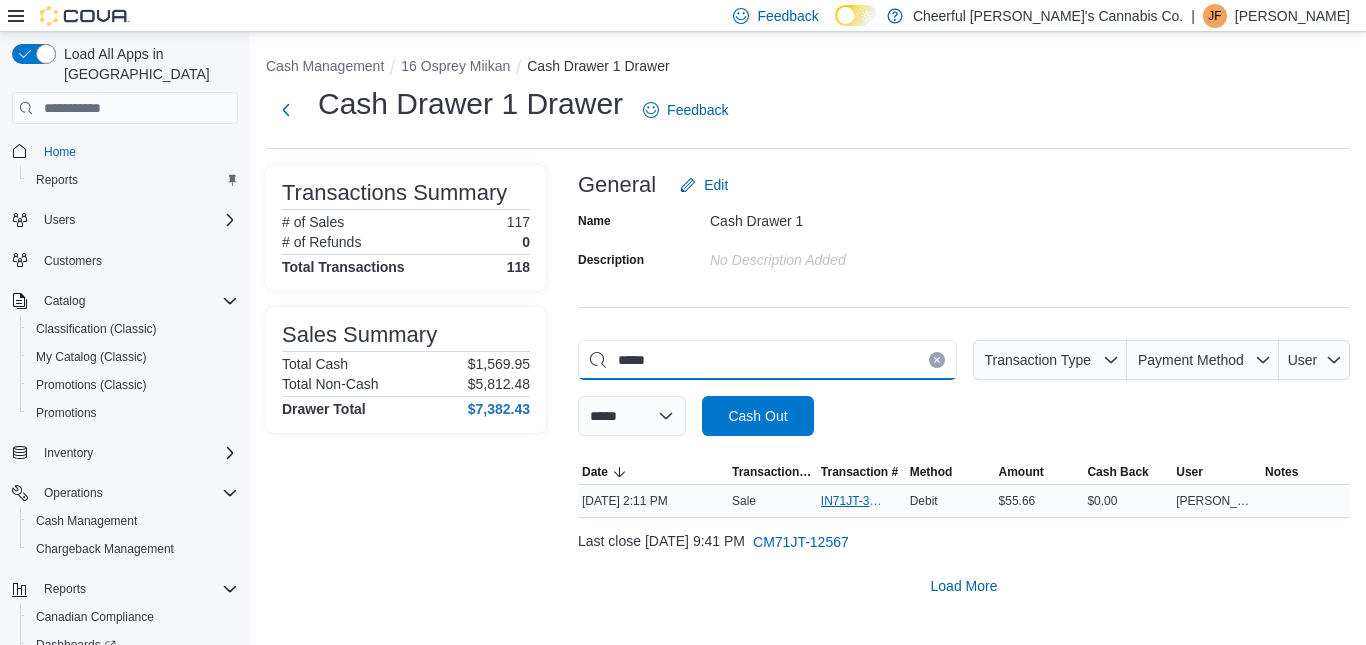 type on "*****" 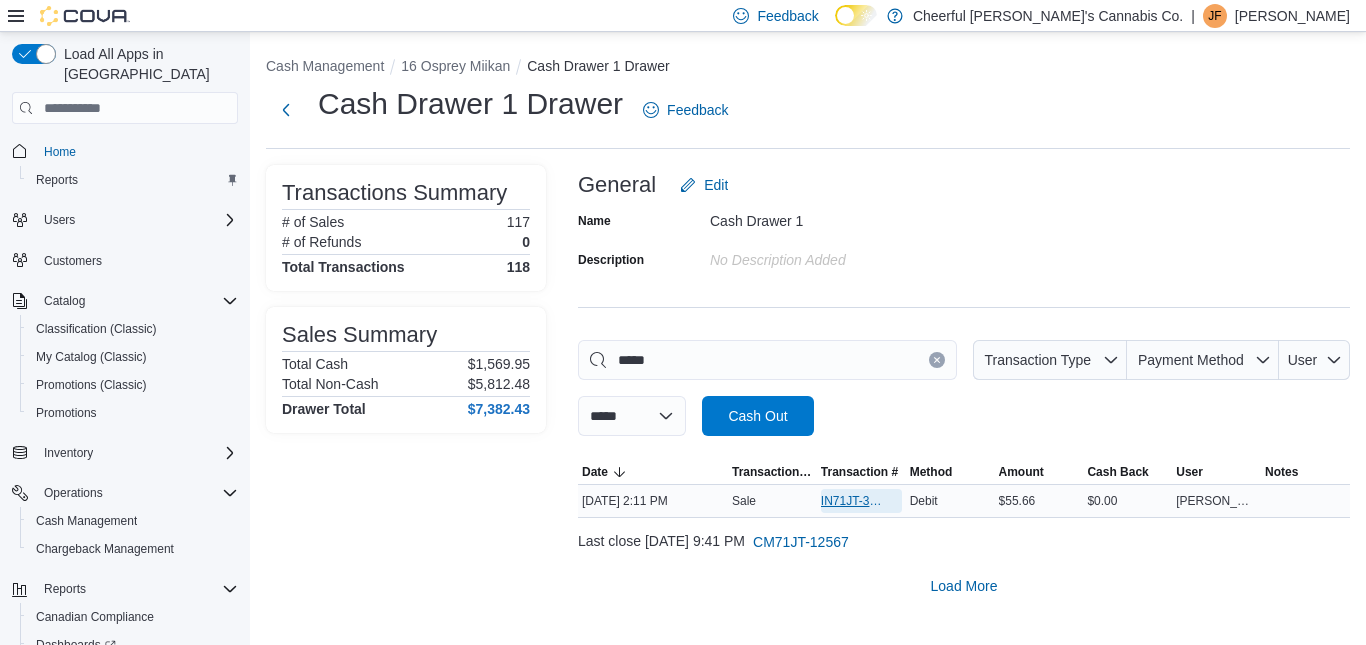 click on "IN71JT-393359" at bounding box center (851, 501) 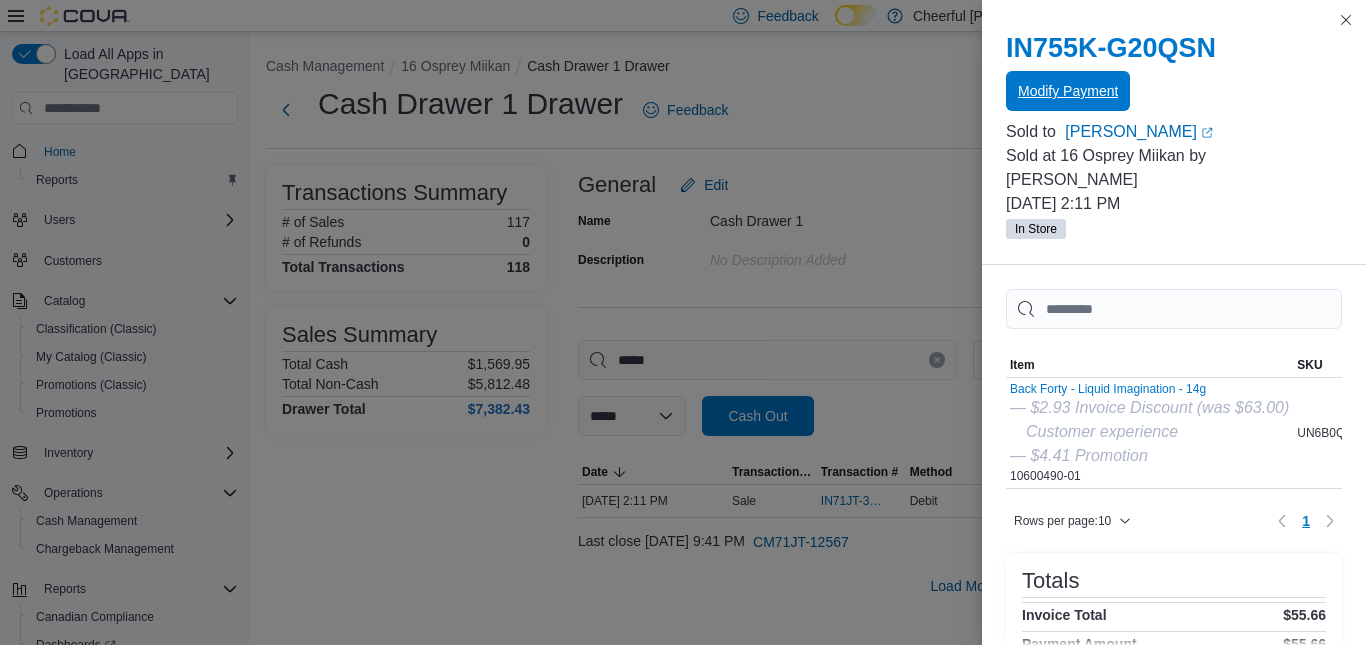 click on "Modify Payment" at bounding box center [1068, 91] 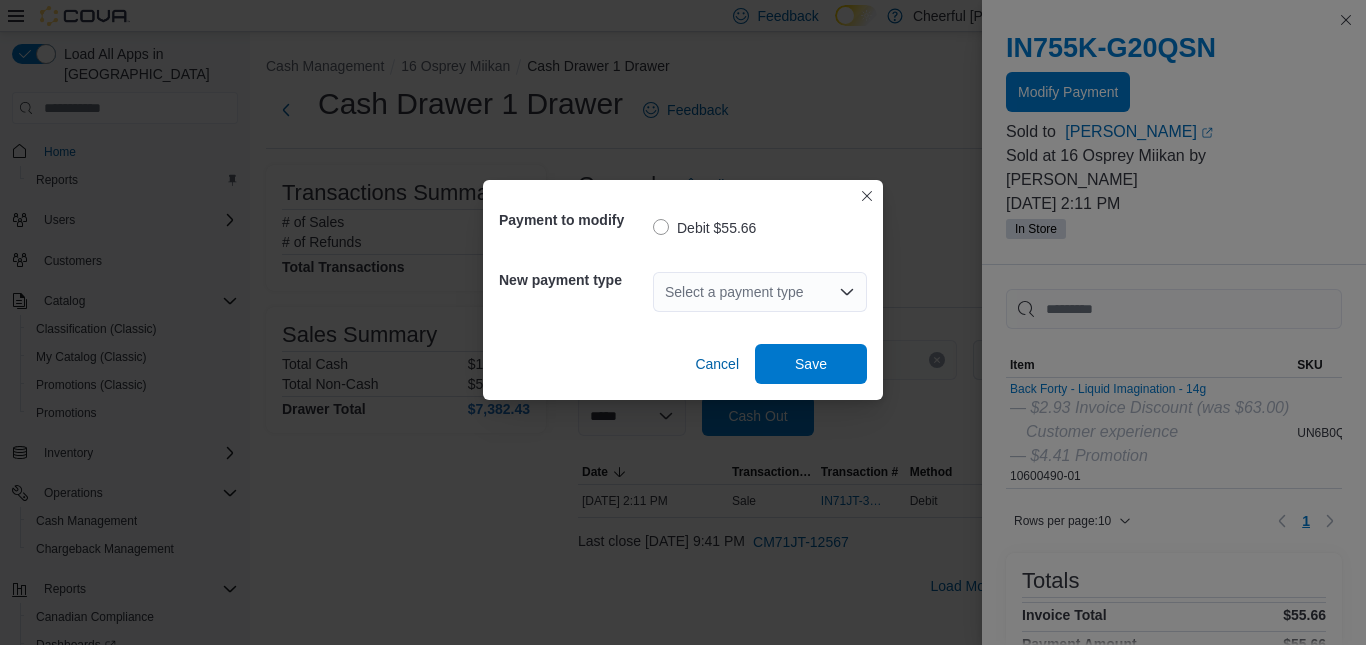 click 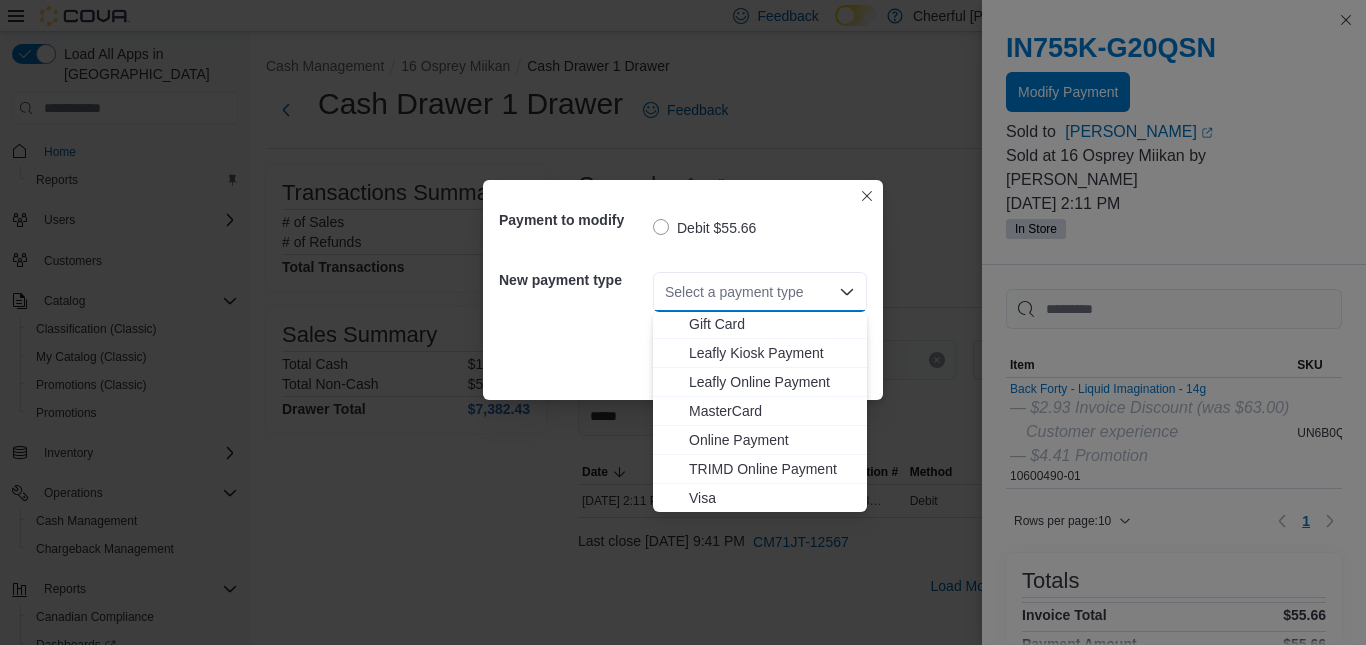scroll, scrollTop: 119, scrollLeft: 0, axis: vertical 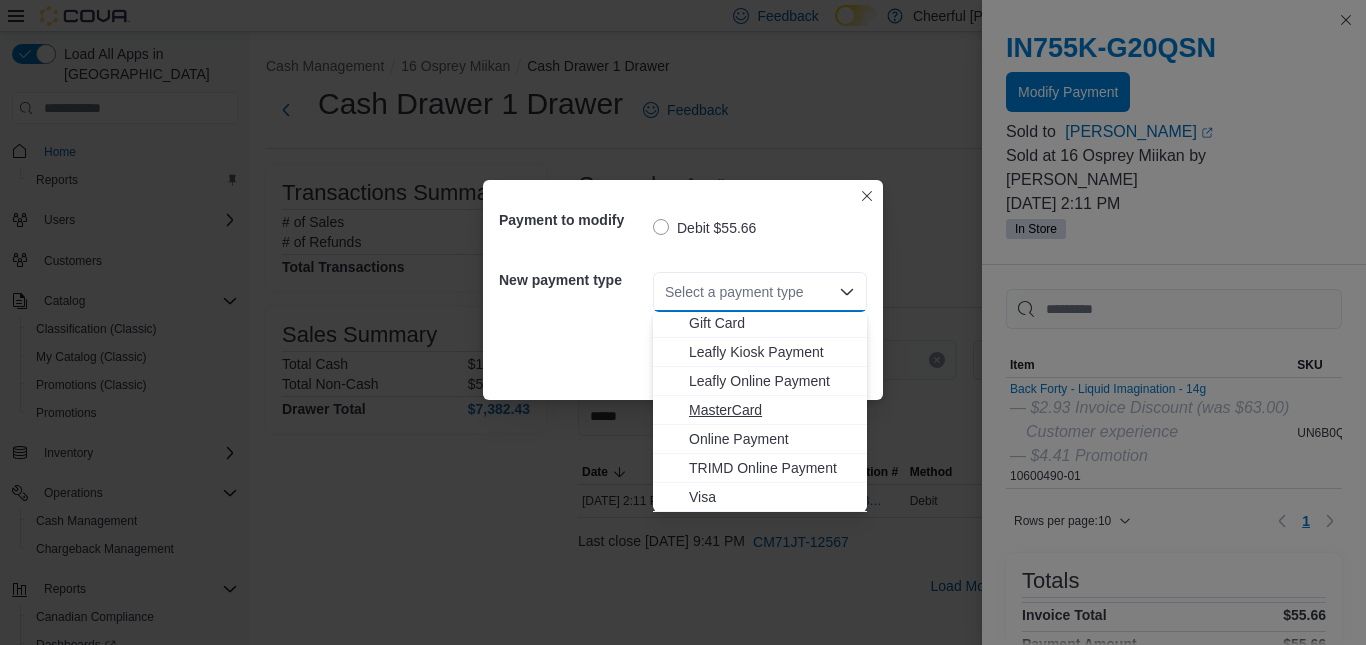 click on "MasterCard" at bounding box center [772, 410] 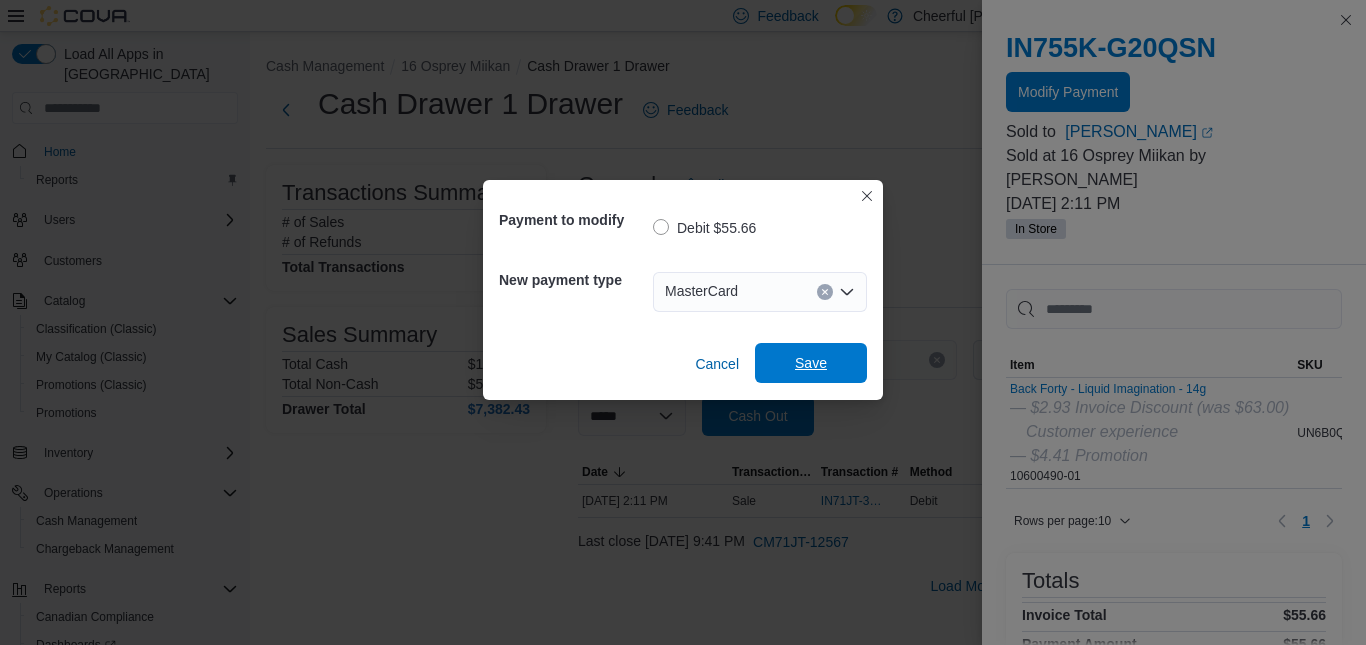 click on "Save" at bounding box center [811, 363] 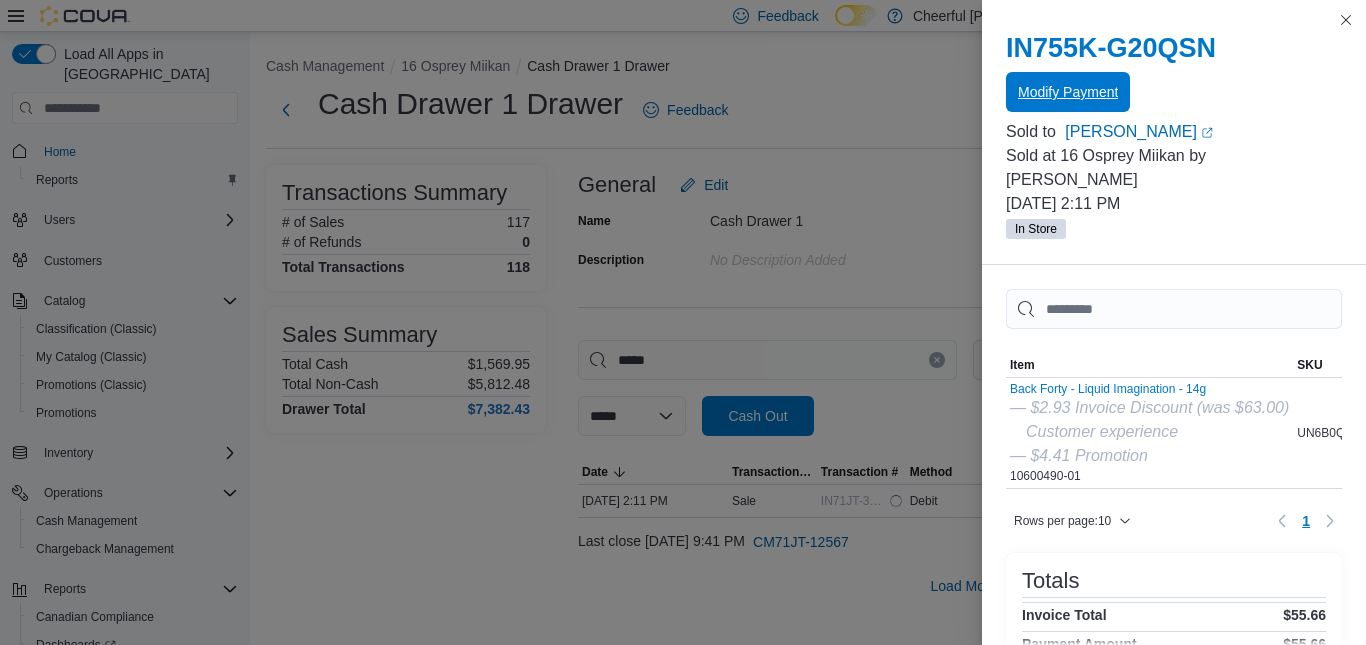 scroll, scrollTop: 0, scrollLeft: 0, axis: both 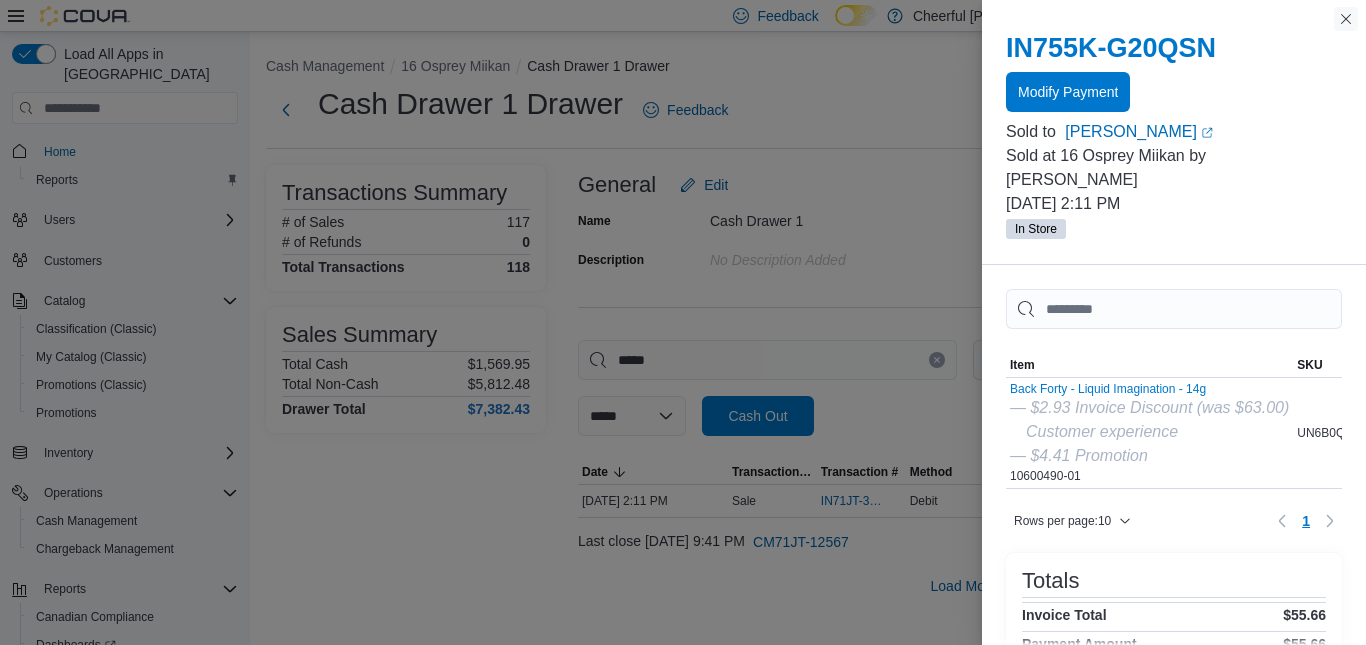 click at bounding box center [1346, 19] 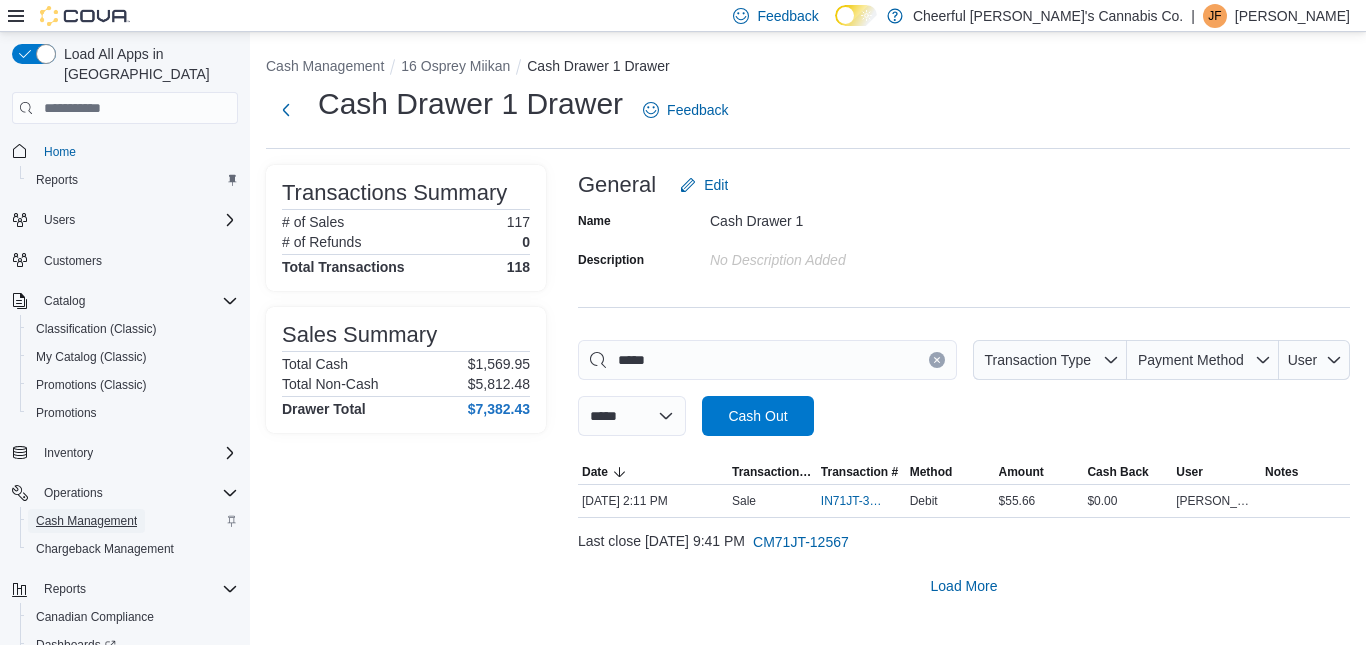 click on "Cash Management" at bounding box center [86, 521] 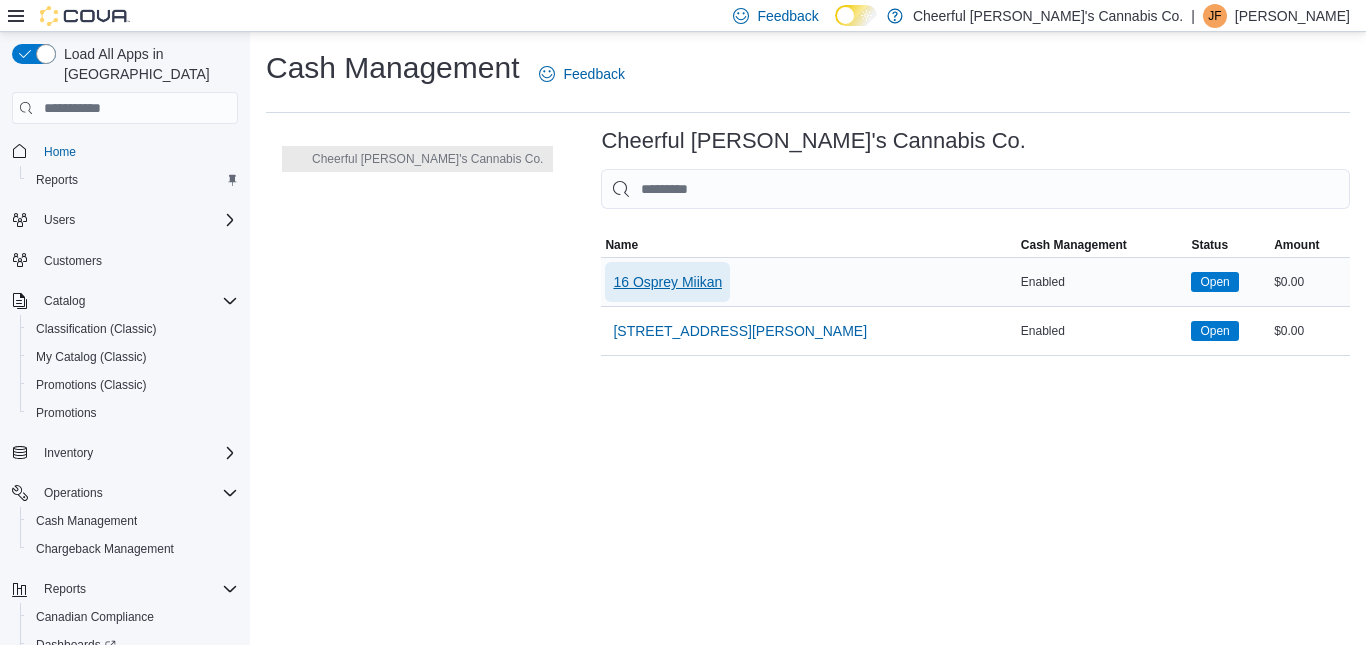 click on "16 Osprey Miikan" at bounding box center [667, 282] 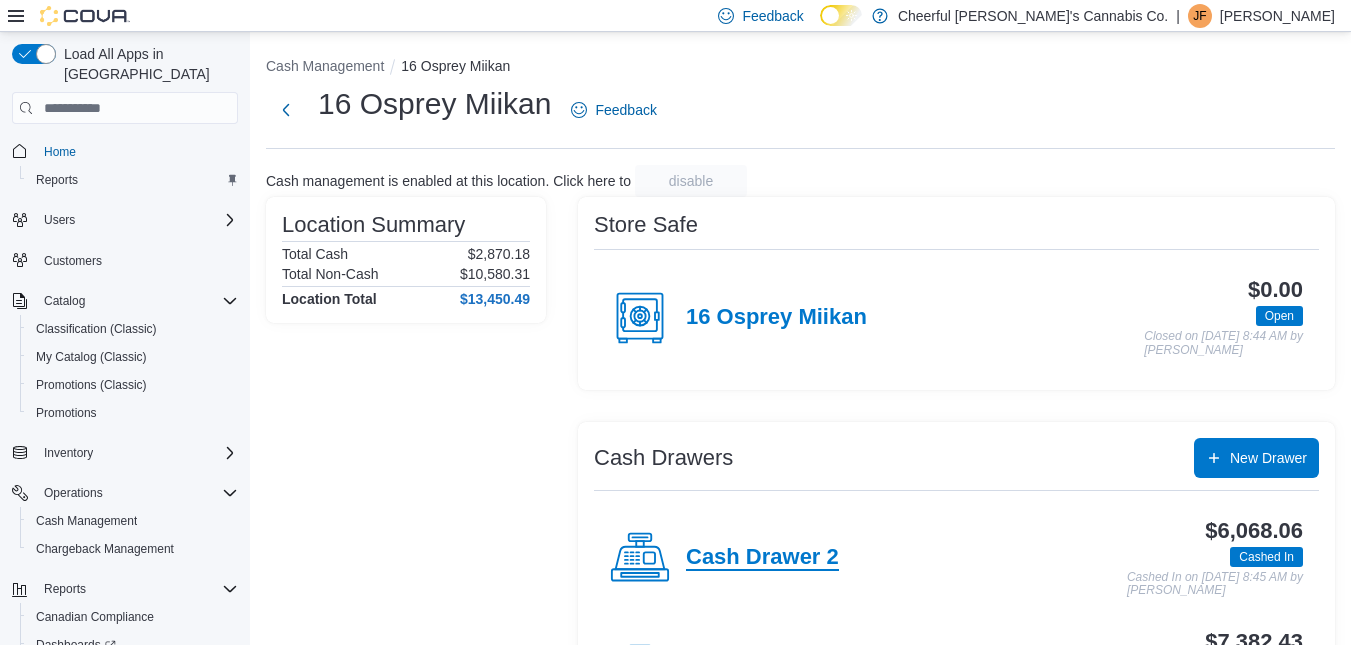 click on "Cash Drawer 2" at bounding box center (762, 558) 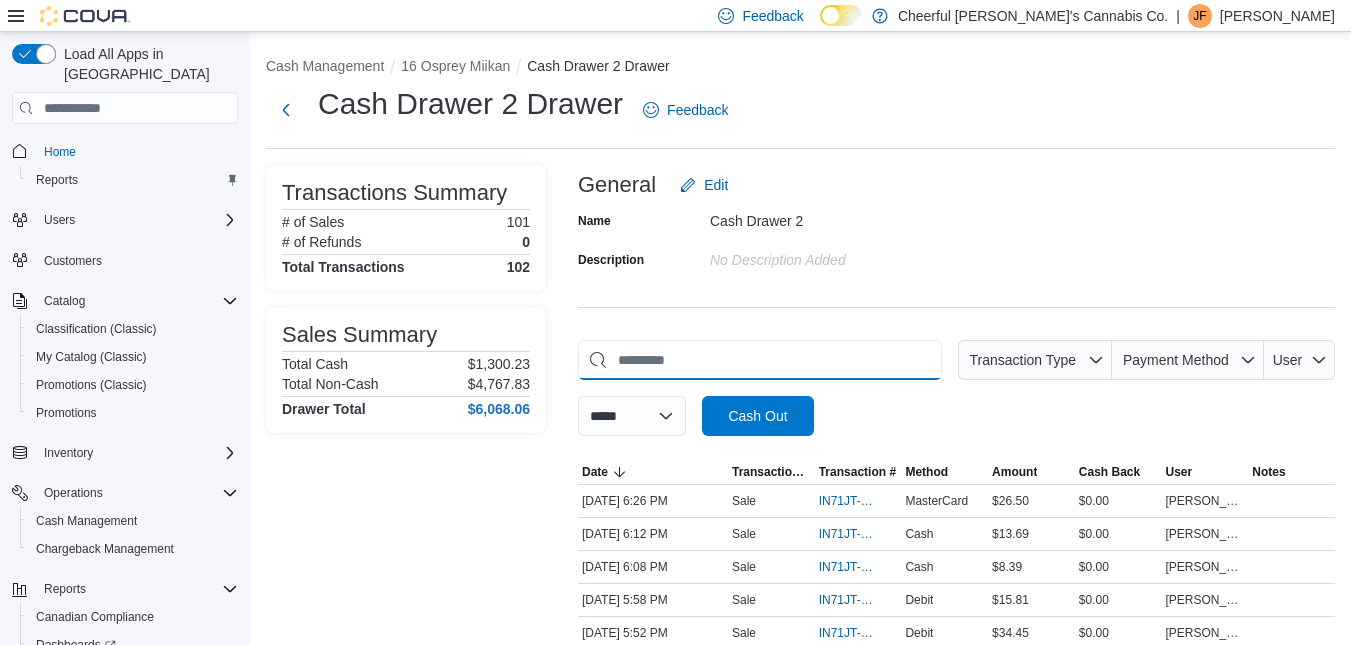 click at bounding box center (760, 360) 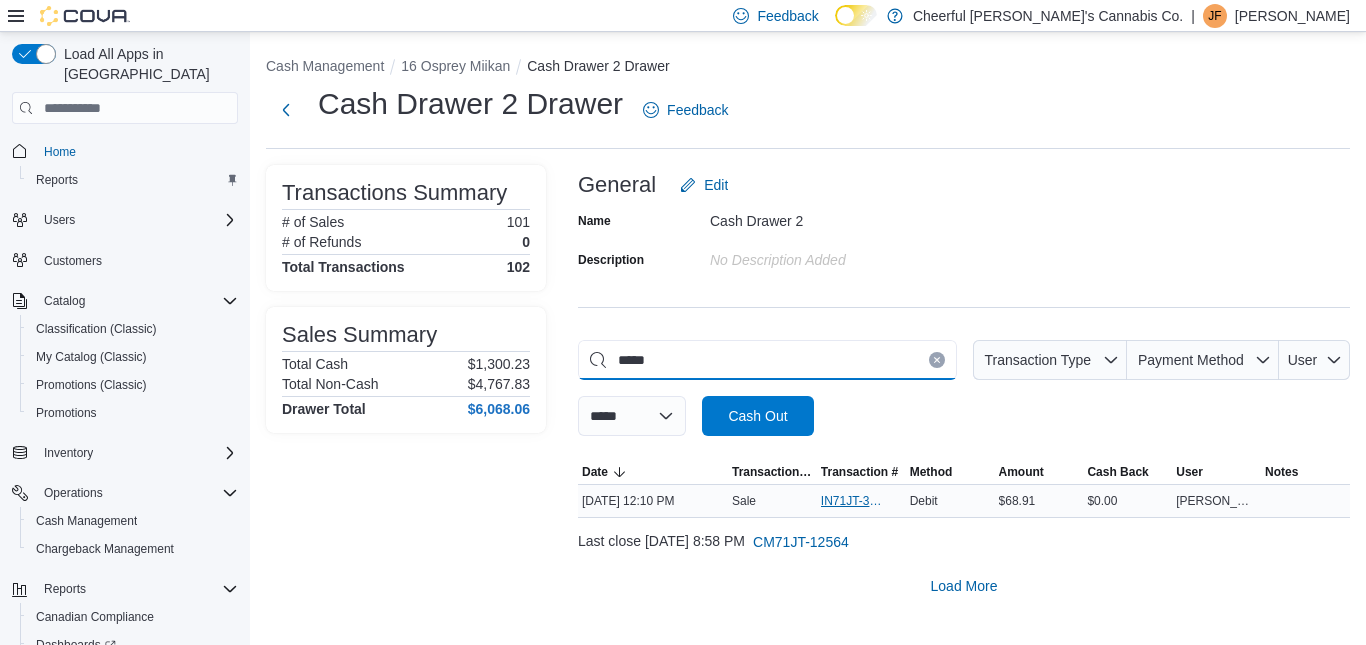 type on "*****" 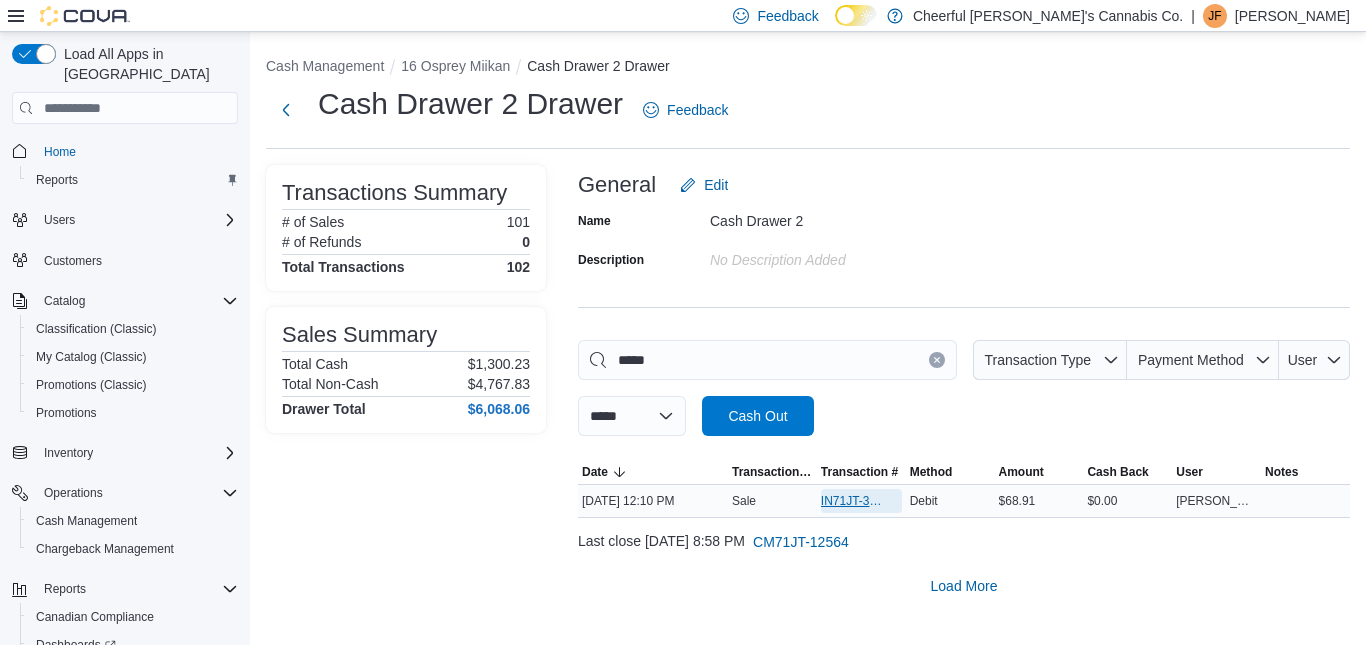 click on "IN71JT-393299" at bounding box center [851, 501] 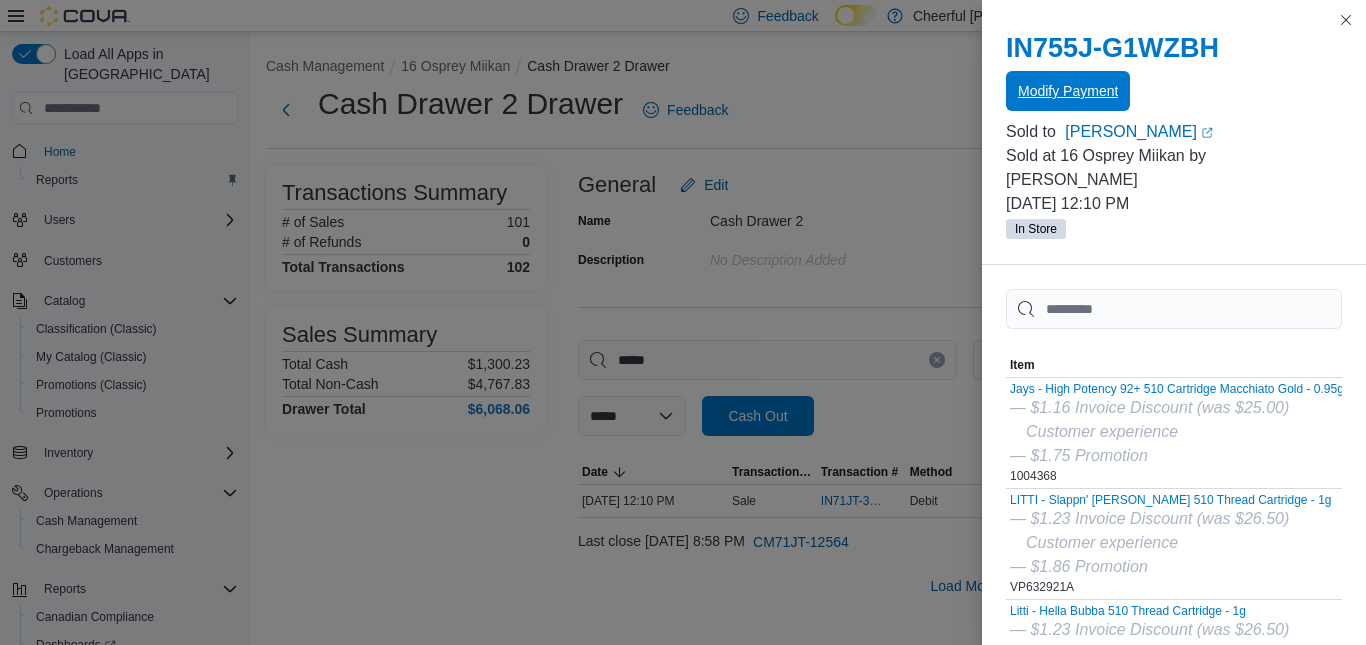 click on "Modify Payment" at bounding box center [1068, 91] 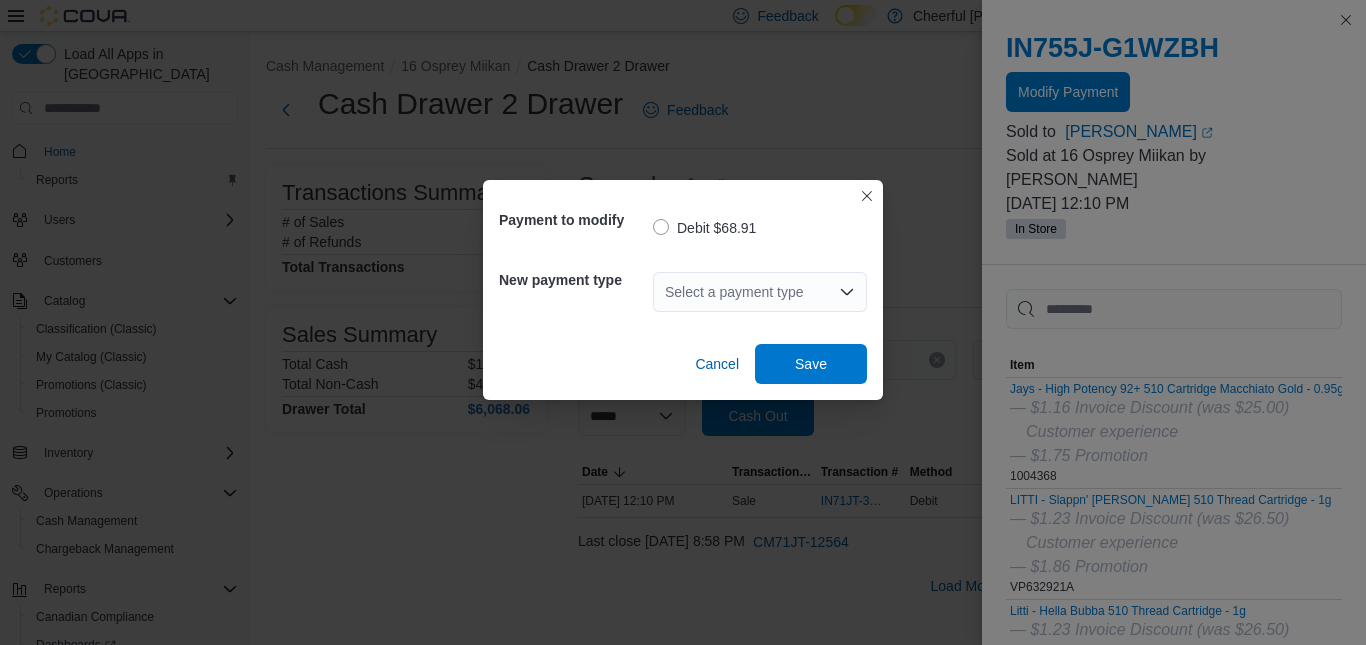 click 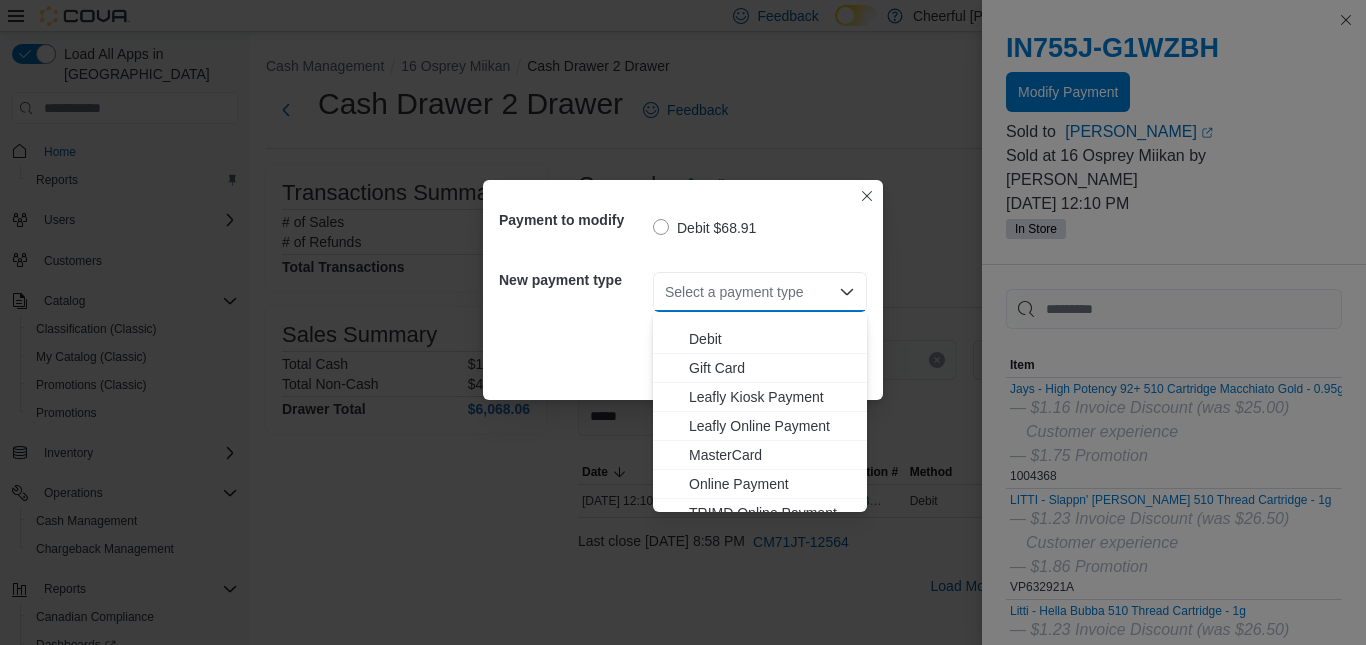 scroll, scrollTop: 119, scrollLeft: 0, axis: vertical 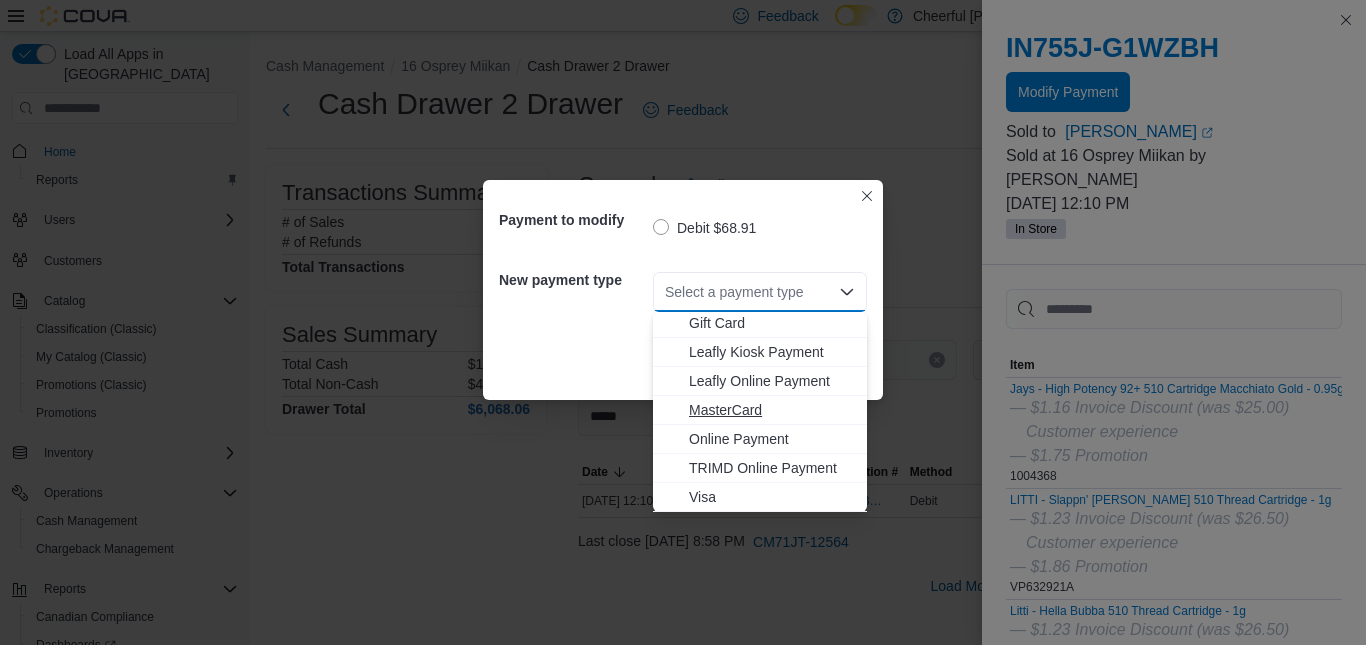 click on "MasterCard" at bounding box center (772, 410) 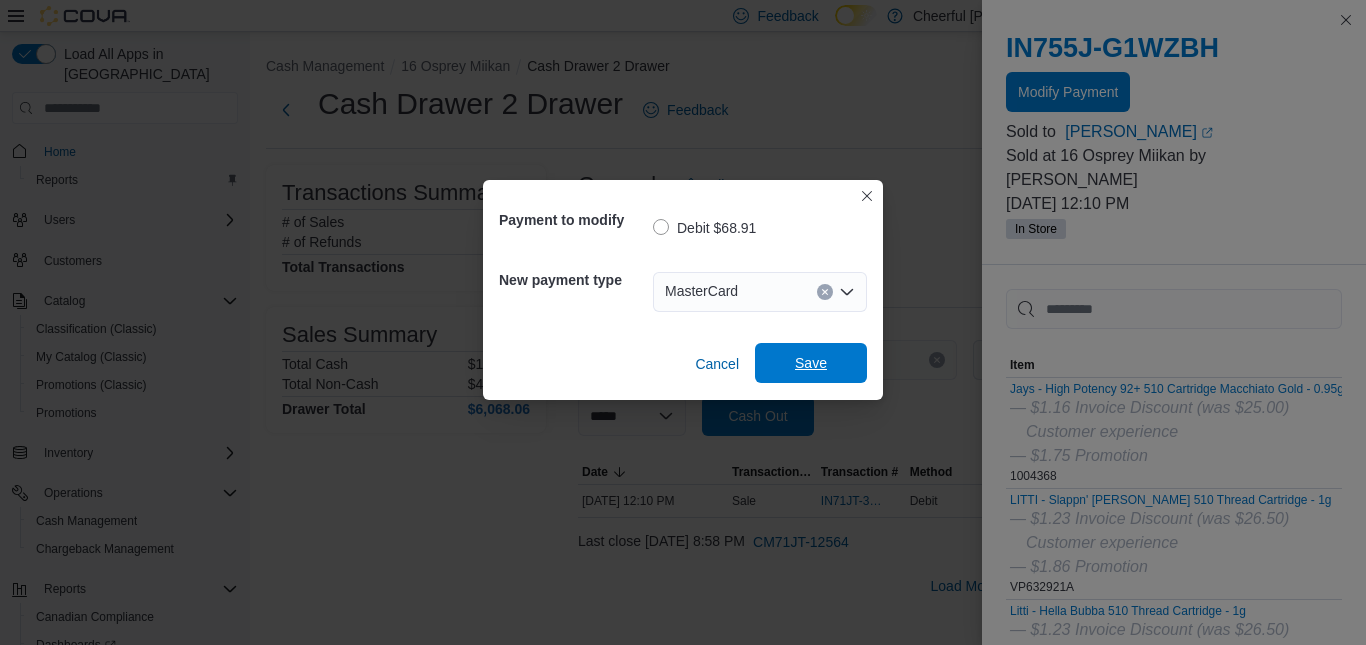 click on "Save" at bounding box center (811, 363) 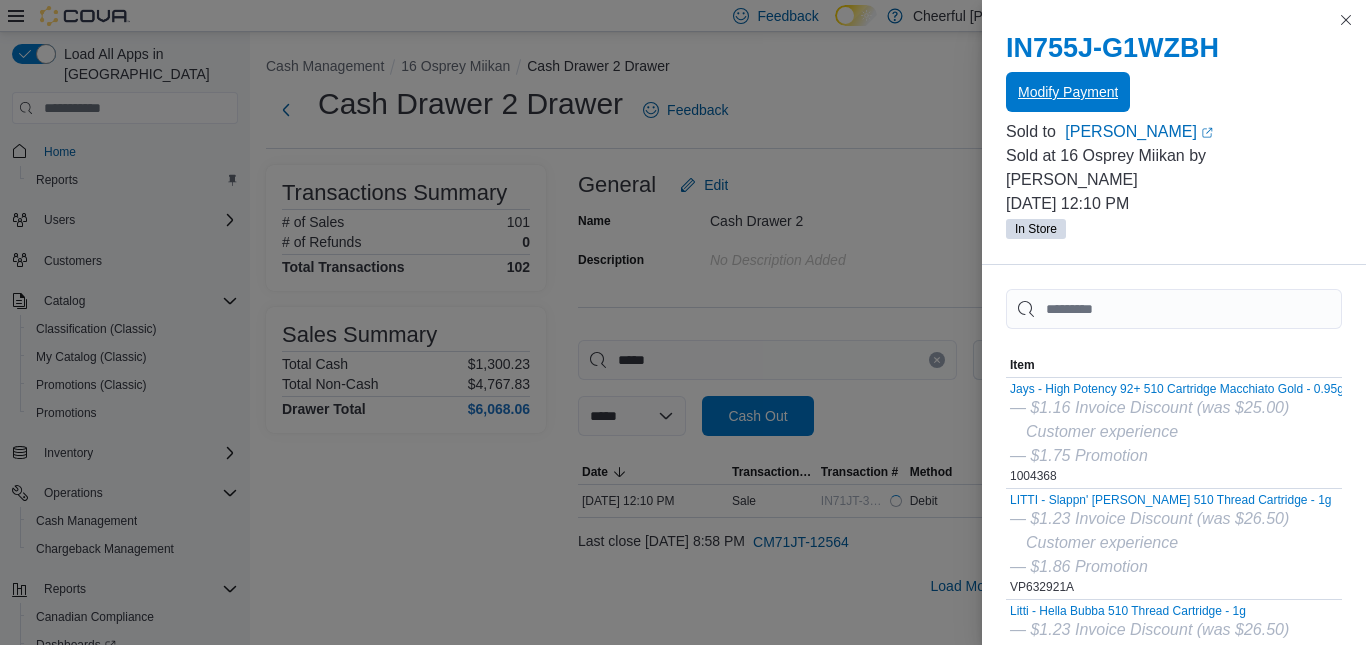 scroll, scrollTop: 0, scrollLeft: 0, axis: both 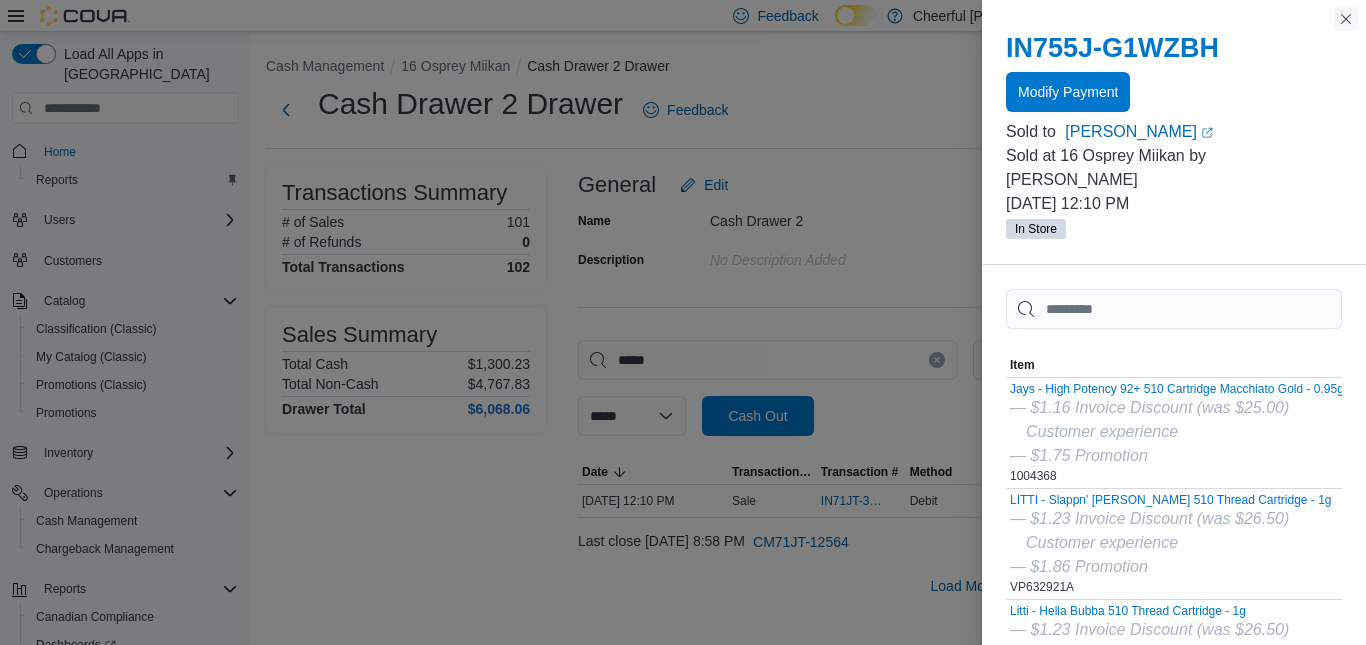 click at bounding box center (1346, 19) 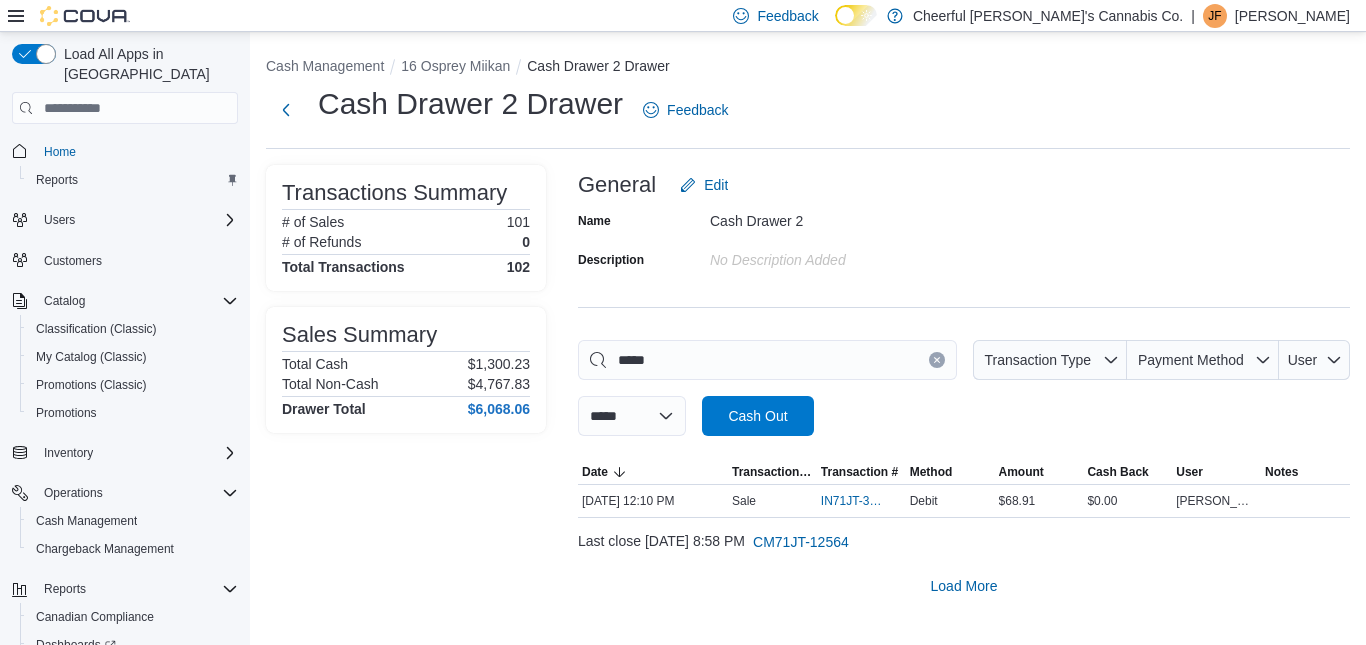 click 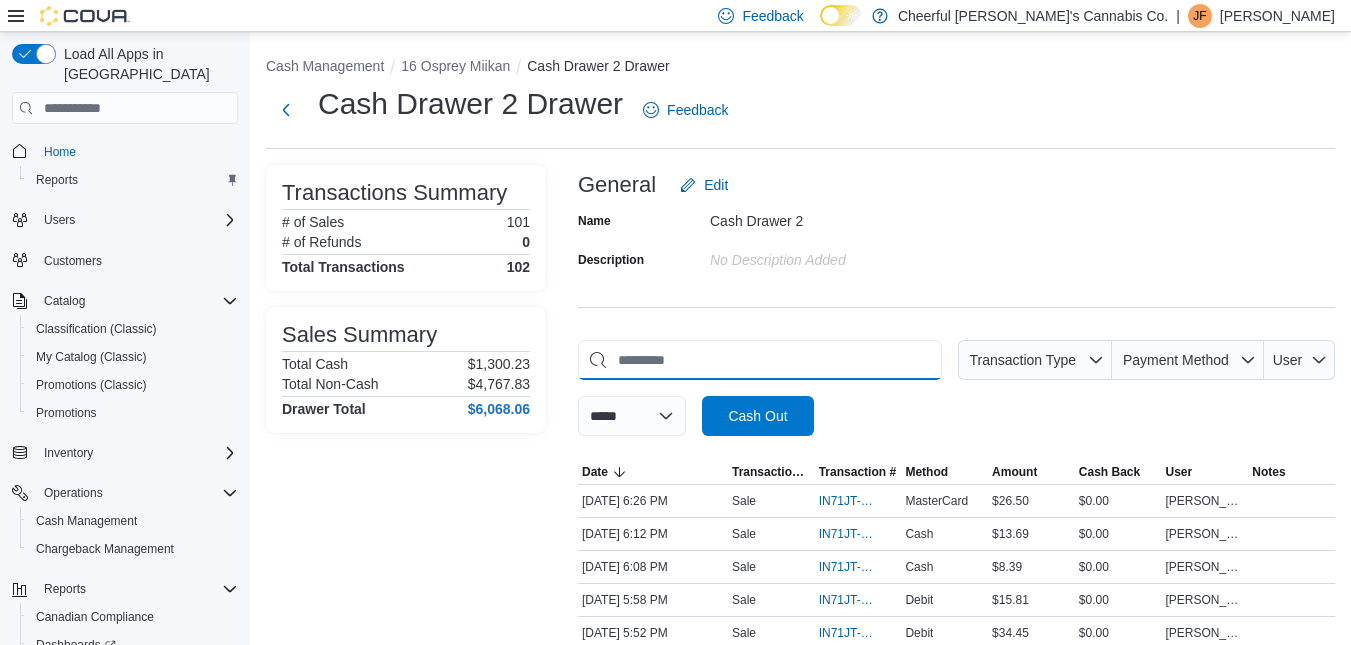 click at bounding box center [760, 360] 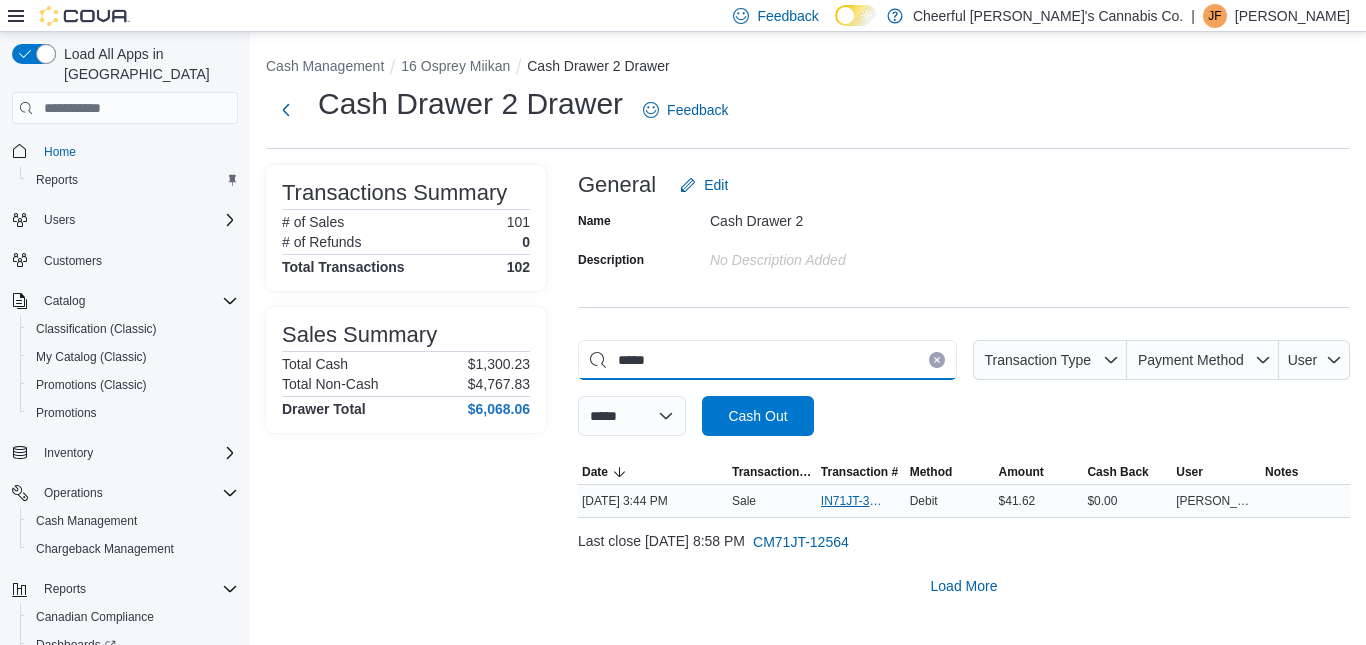 type on "*****" 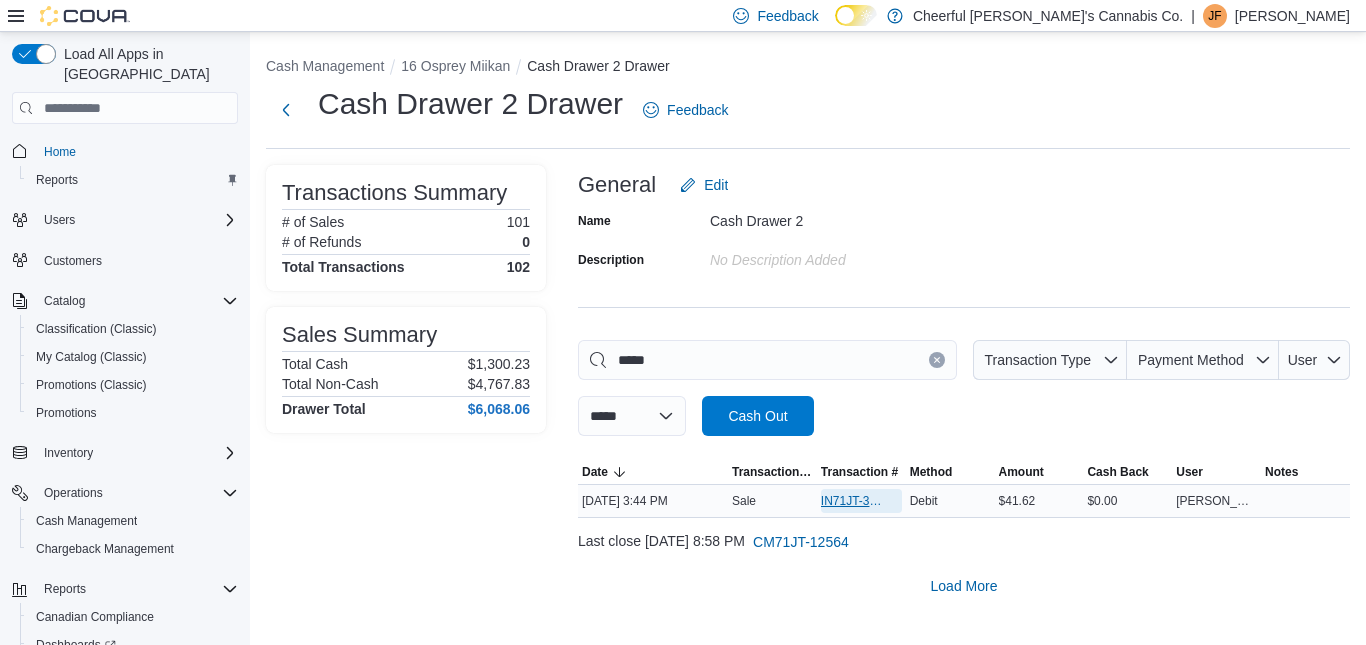 click on "IN71JT-393410" at bounding box center [861, 501] 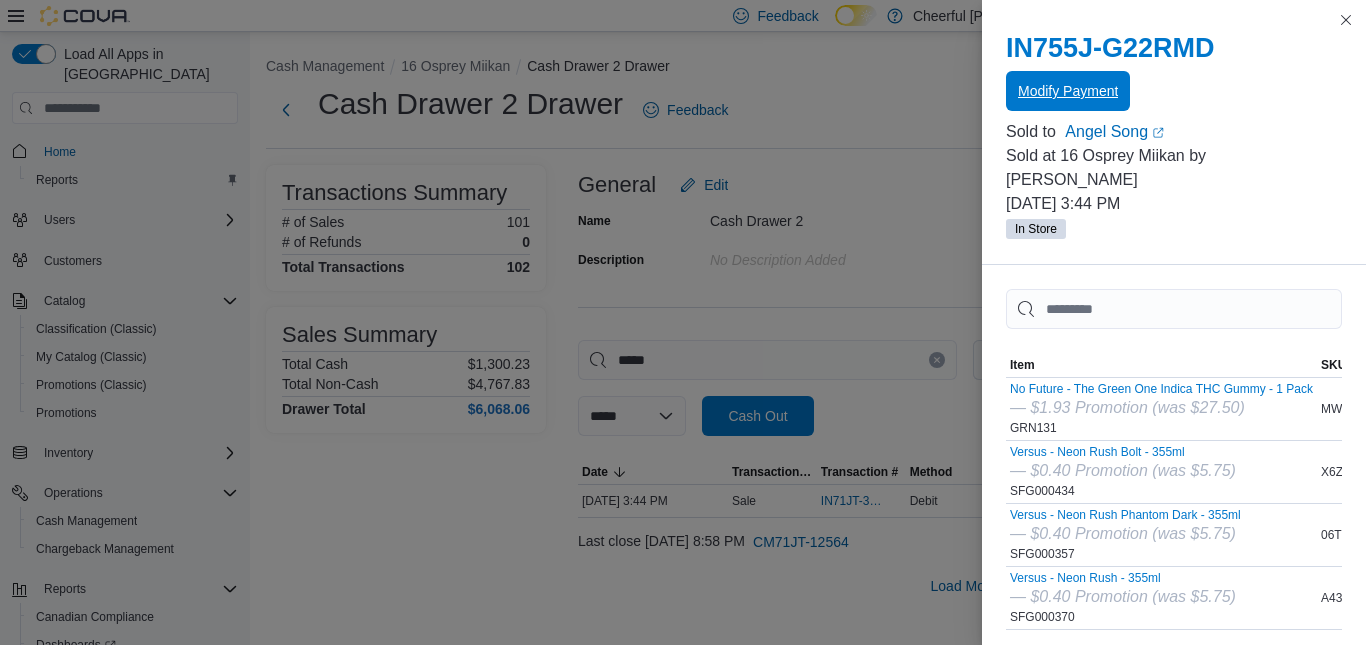click on "Modify Payment" at bounding box center [1068, 91] 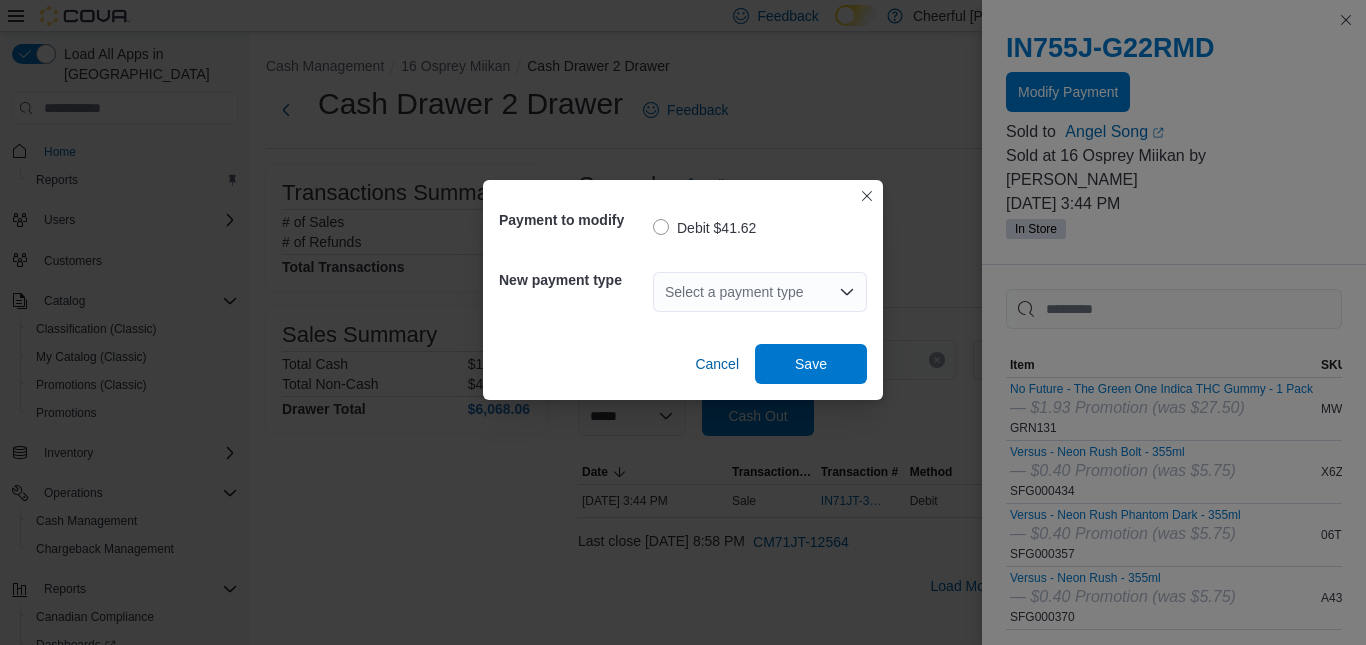 click on "Select a payment type" at bounding box center [760, 292] 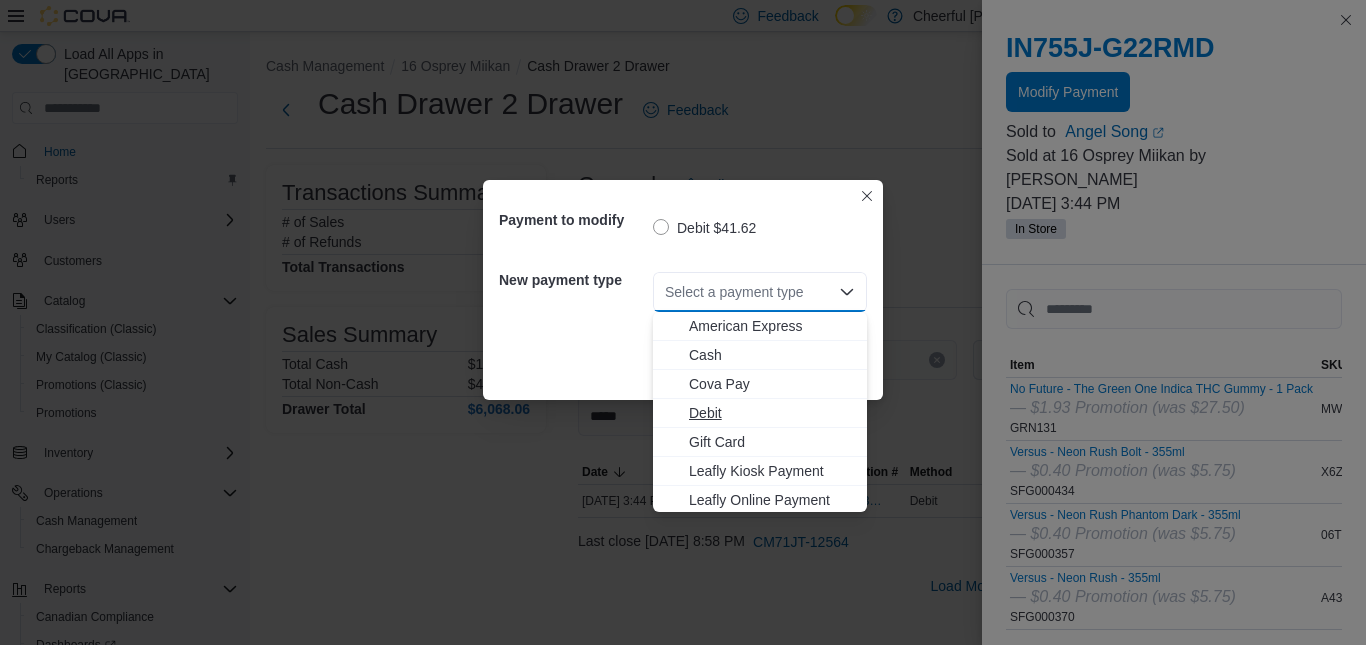 scroll, scrollTop: 119, scrollLeft: 0, axis: vertical 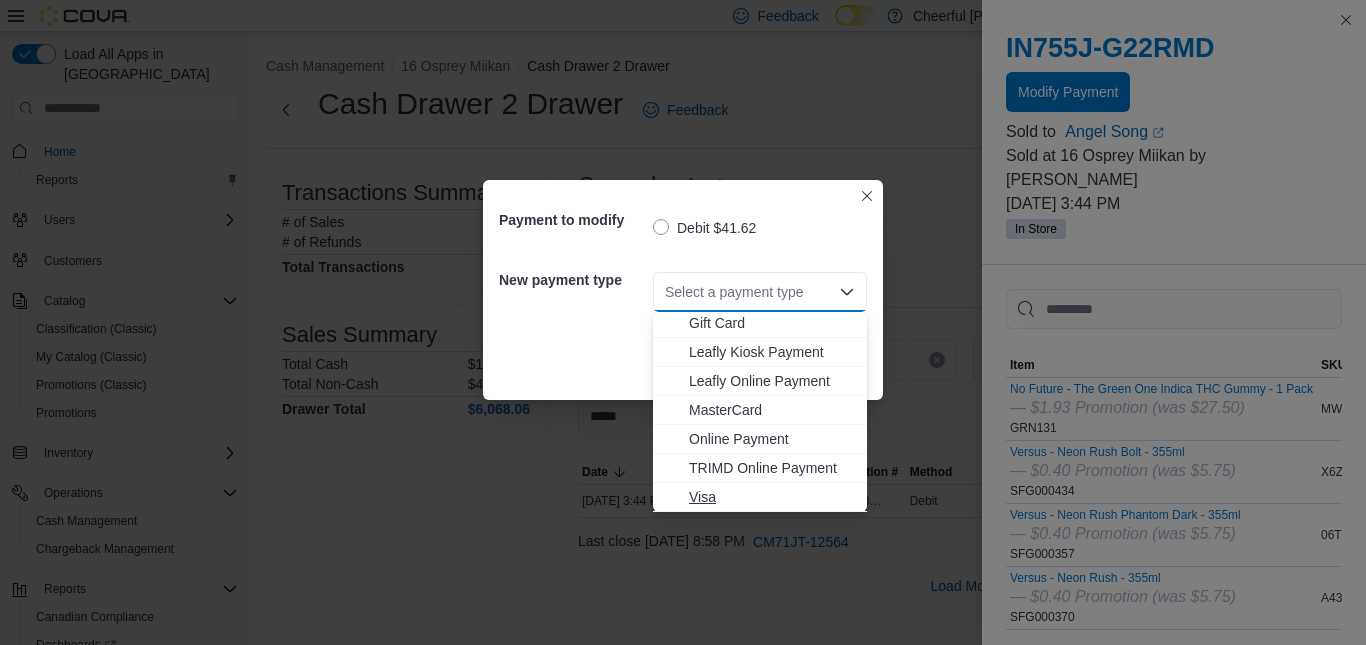 click on "Visa" at bounding box center [772, 497] 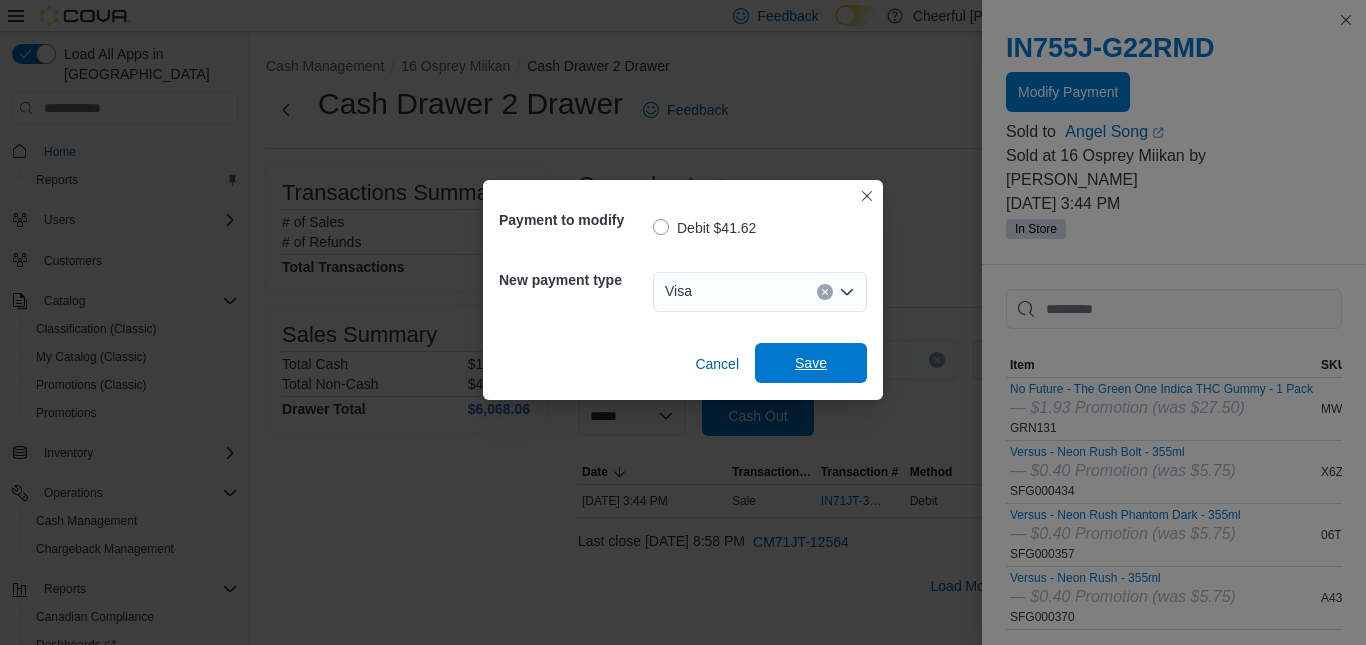 click on "Save" at bounding box center [811, 363] 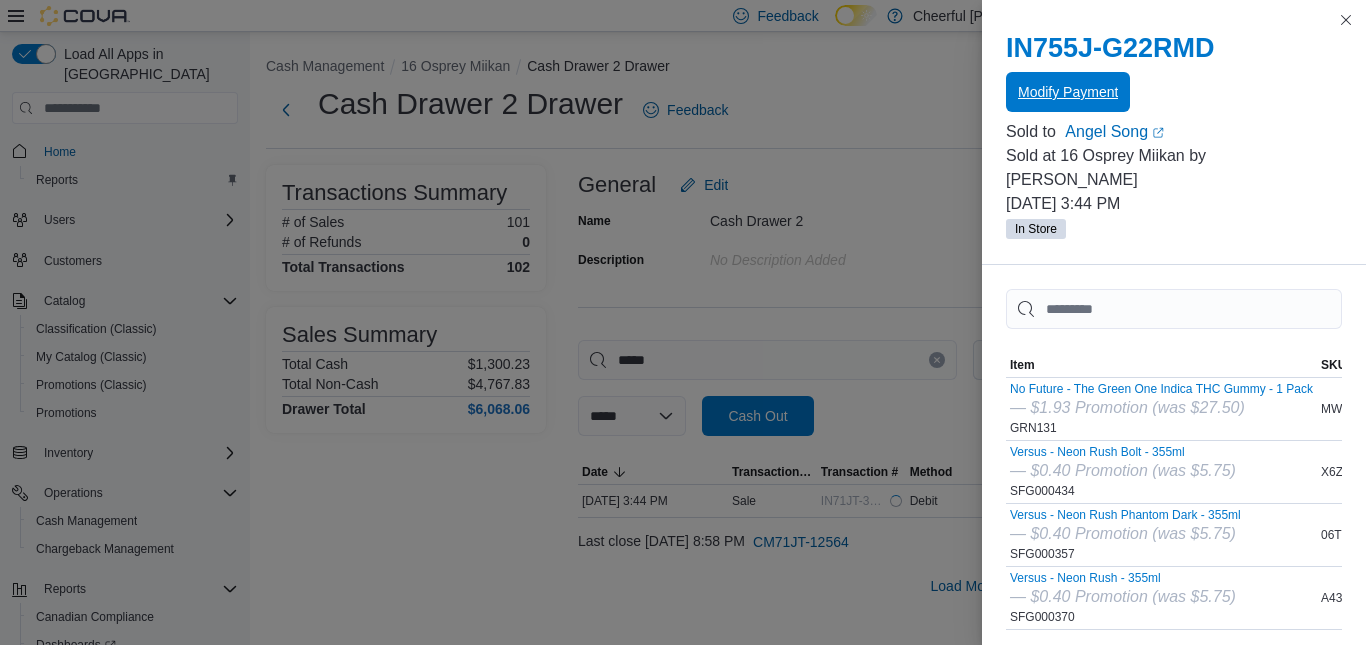 scroll, scrollTop: 0, scrollLeft: 0, axis: both 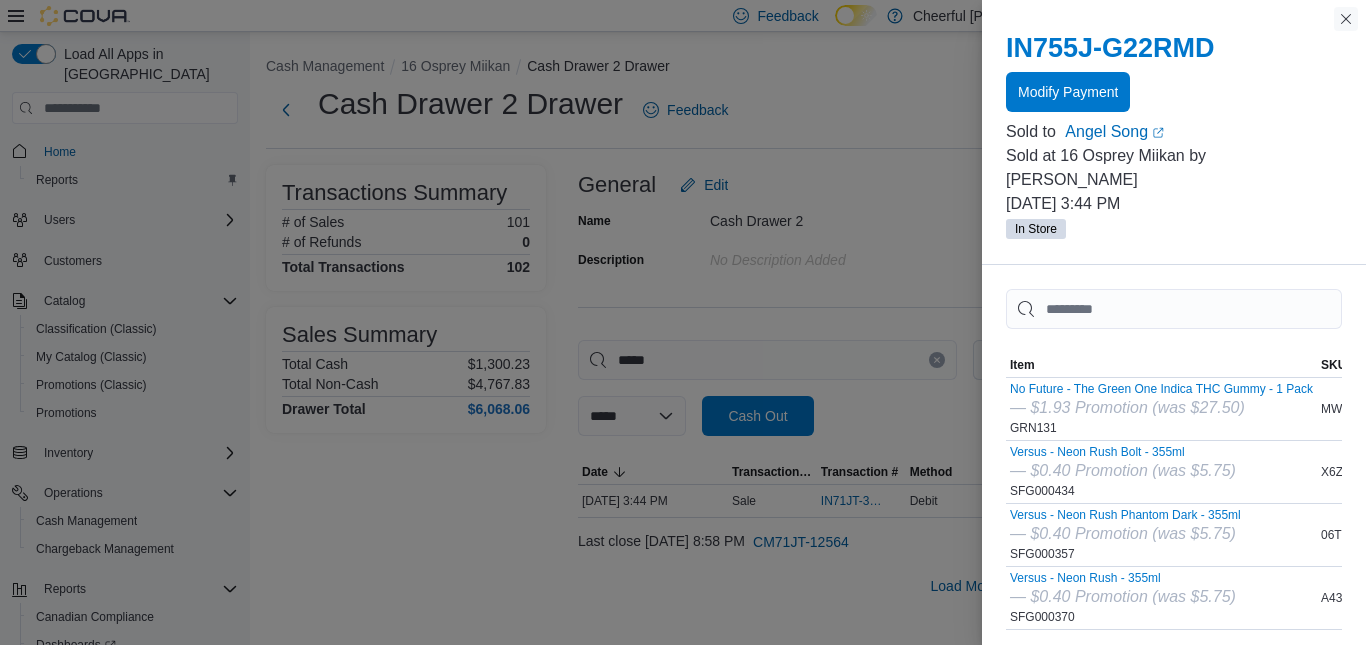 click at bounding box center (1346, 19) 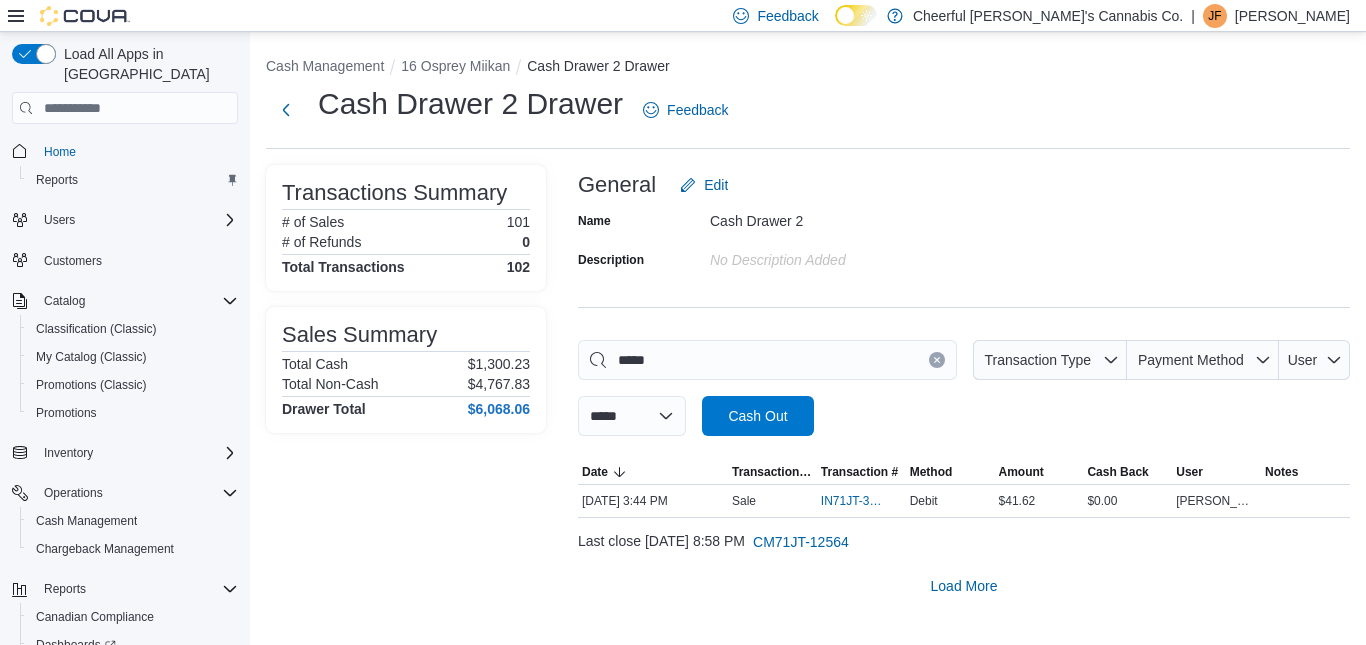 click 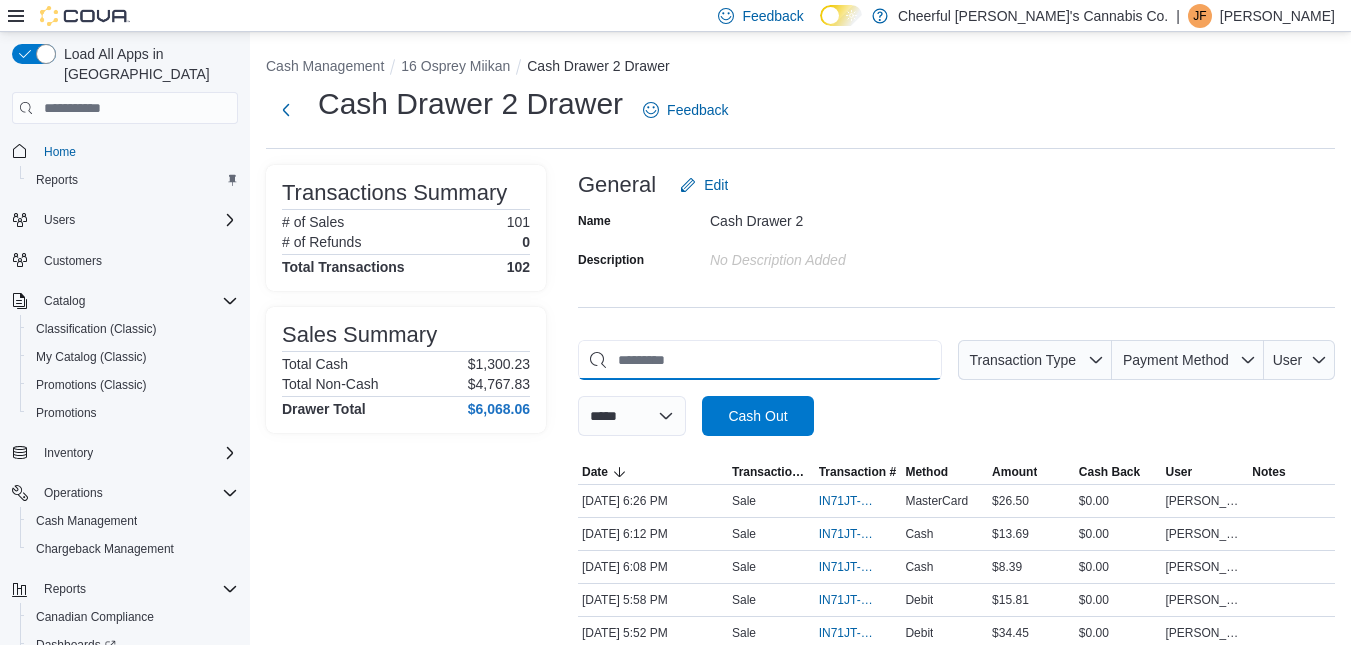 click at bounding box center (760, 360) 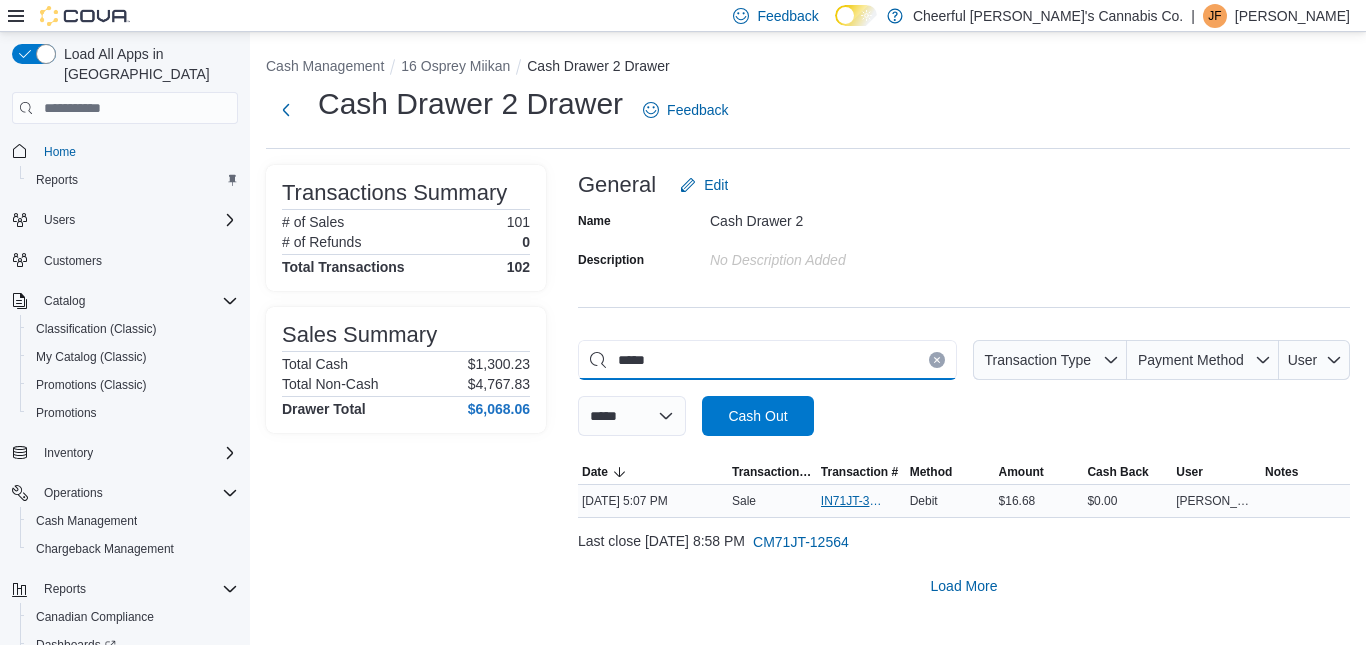type on "*****" 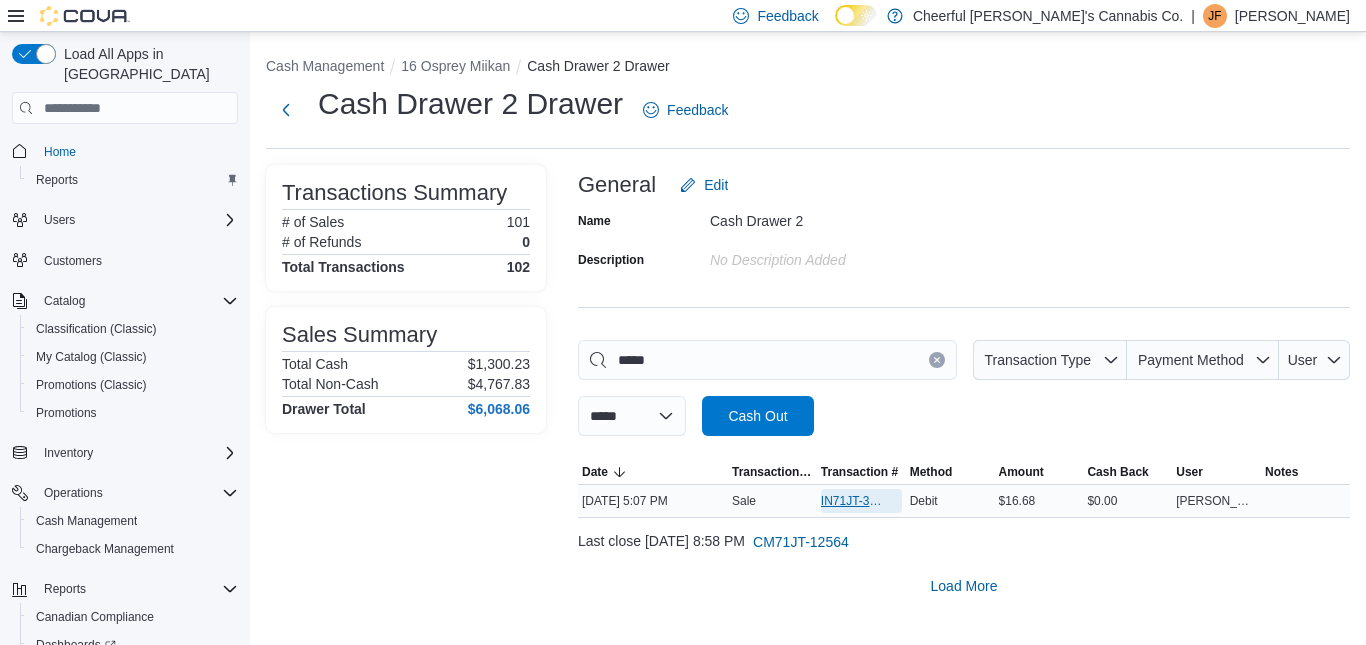 click on "IN71JT-393454" at bounding box center [851, 501] 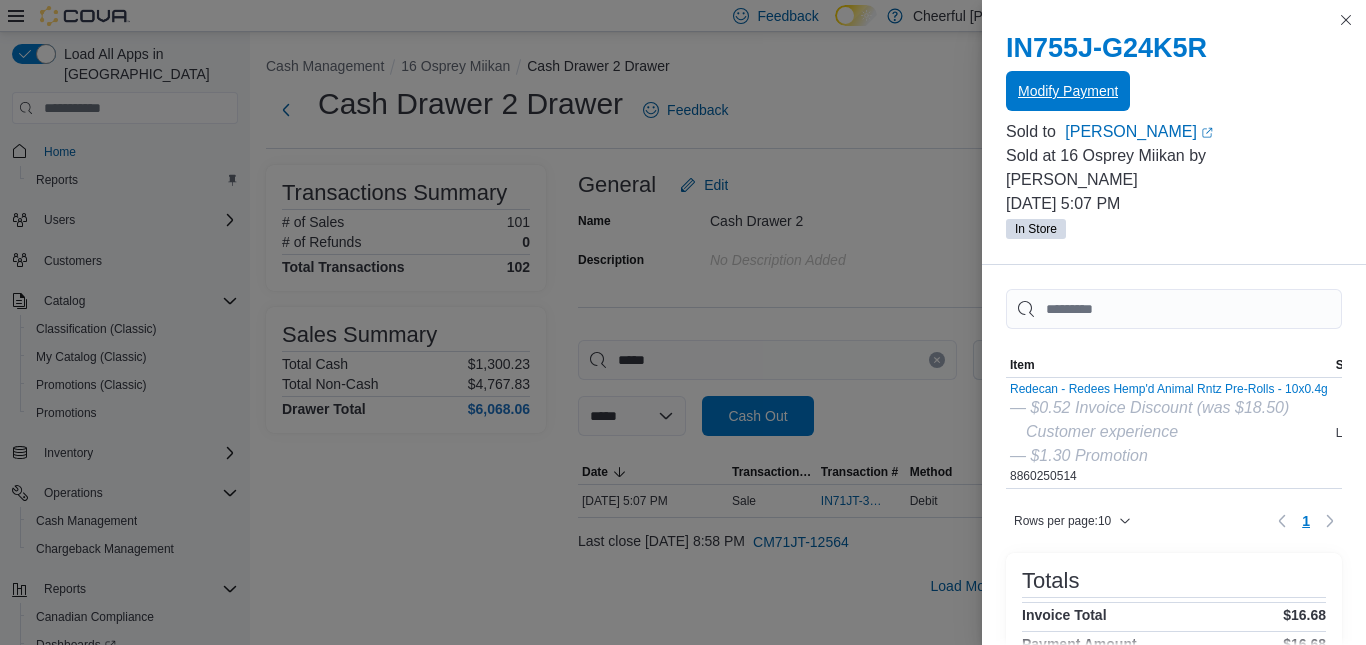 click on "Modify Payment" at bounding box center (1068, 91) 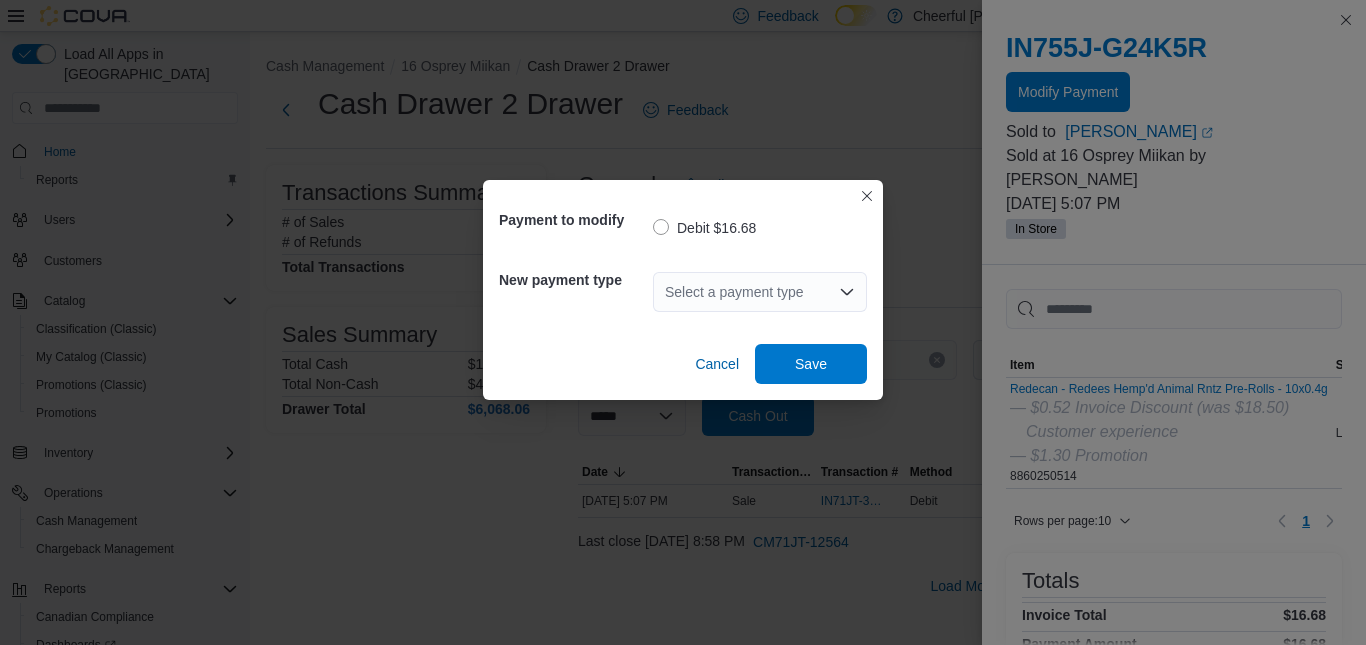 click on "Select a payment type" at bounding box center (760, 292) 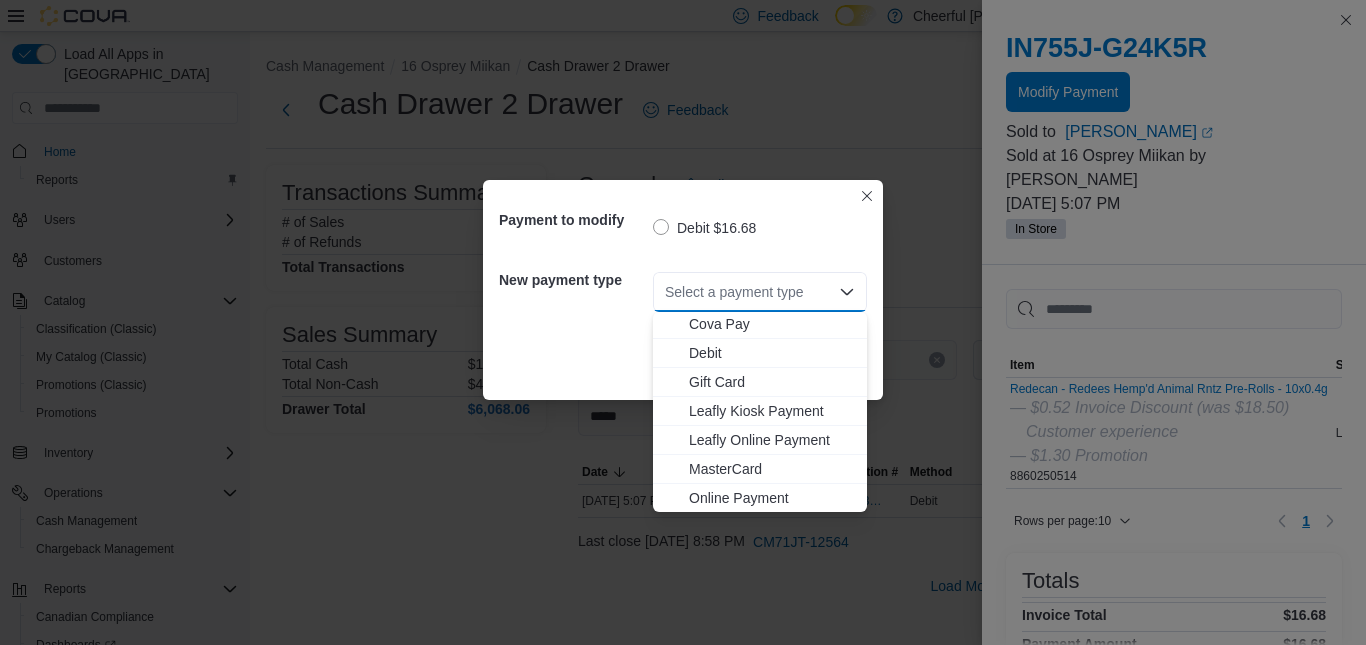 scroll, scrollTop: 119, scrollLeft: 0, axis: vertical 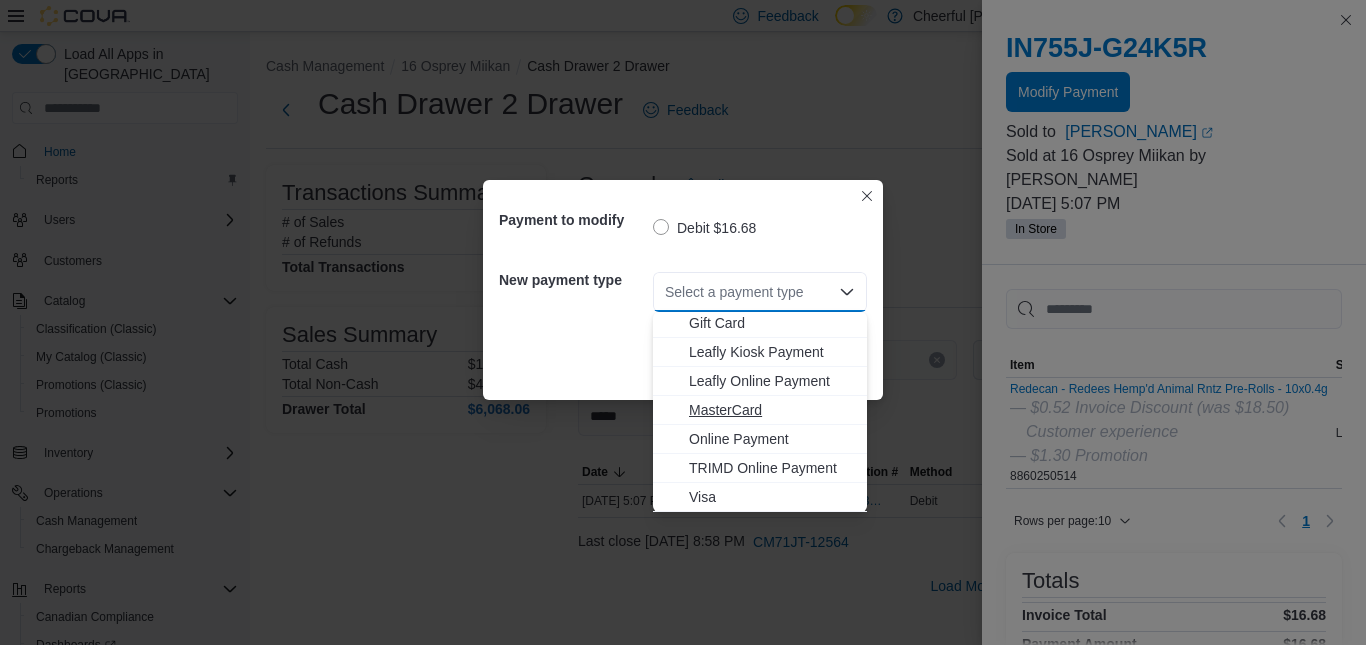 click on "MasterCard" at bounding box center [772, 410] 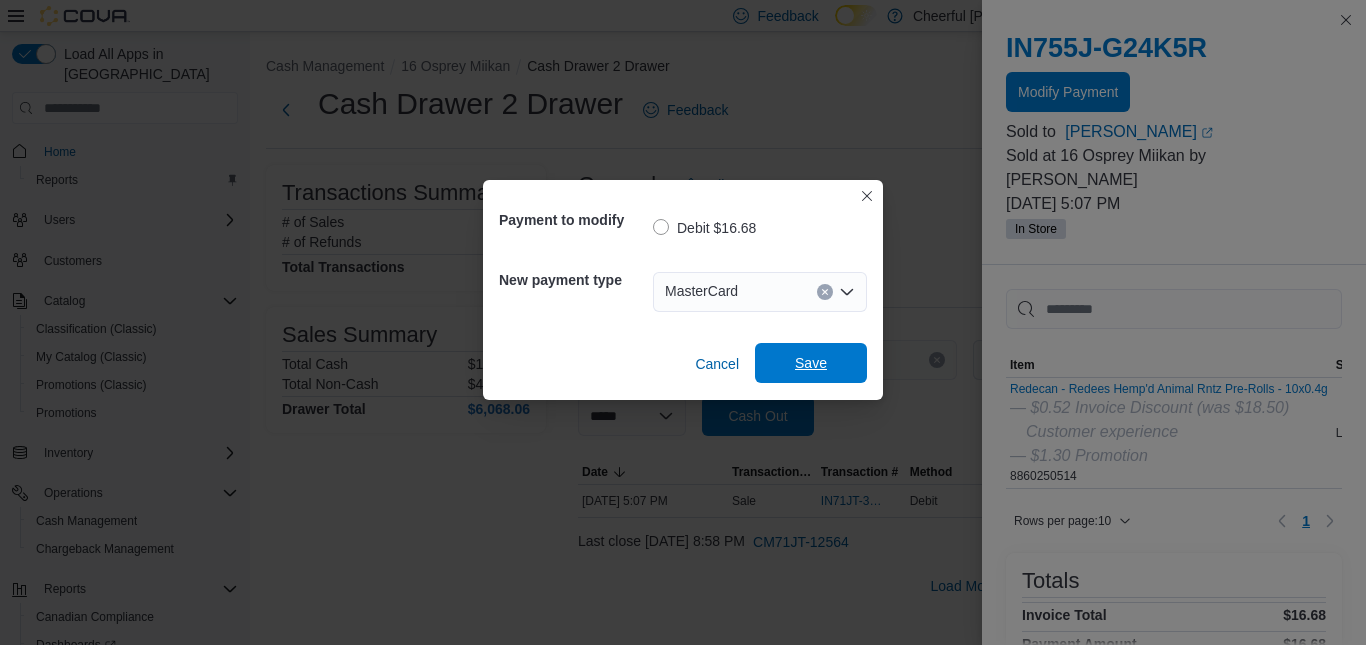 click on "Save" at bounding box center (811, 363) 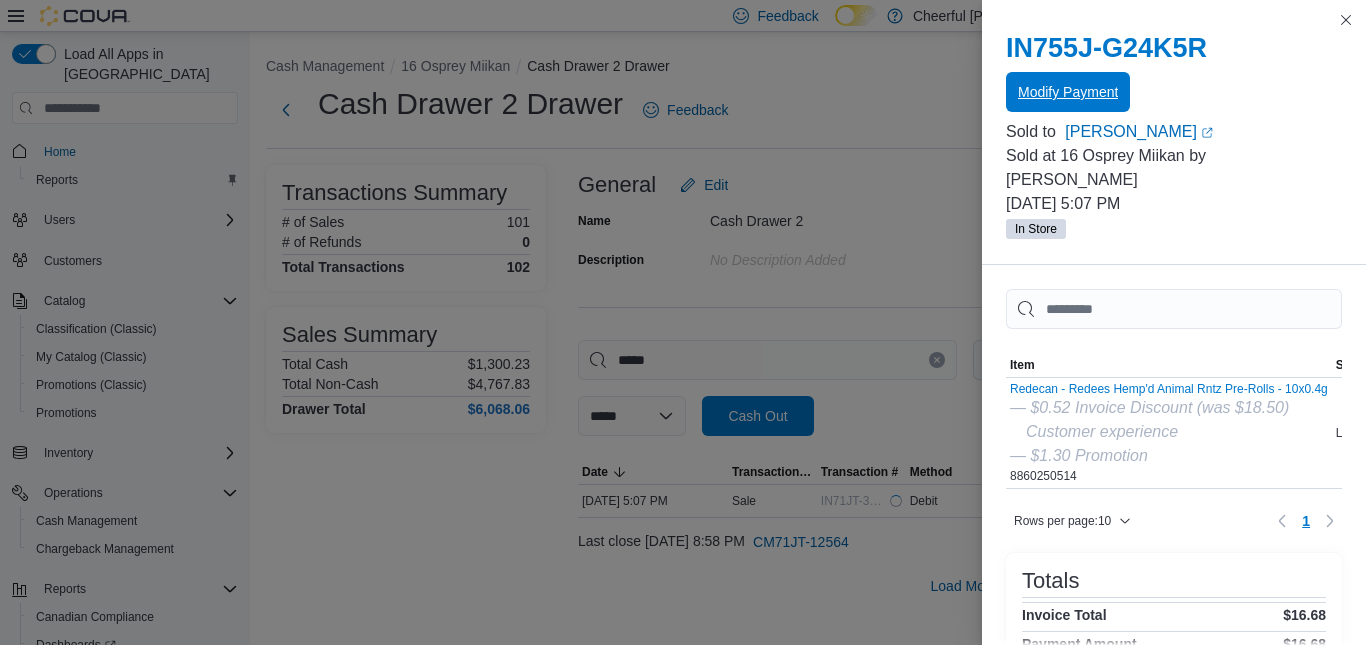 scroll, scrollTop: 0, scrollLeft: 0, axis: both 